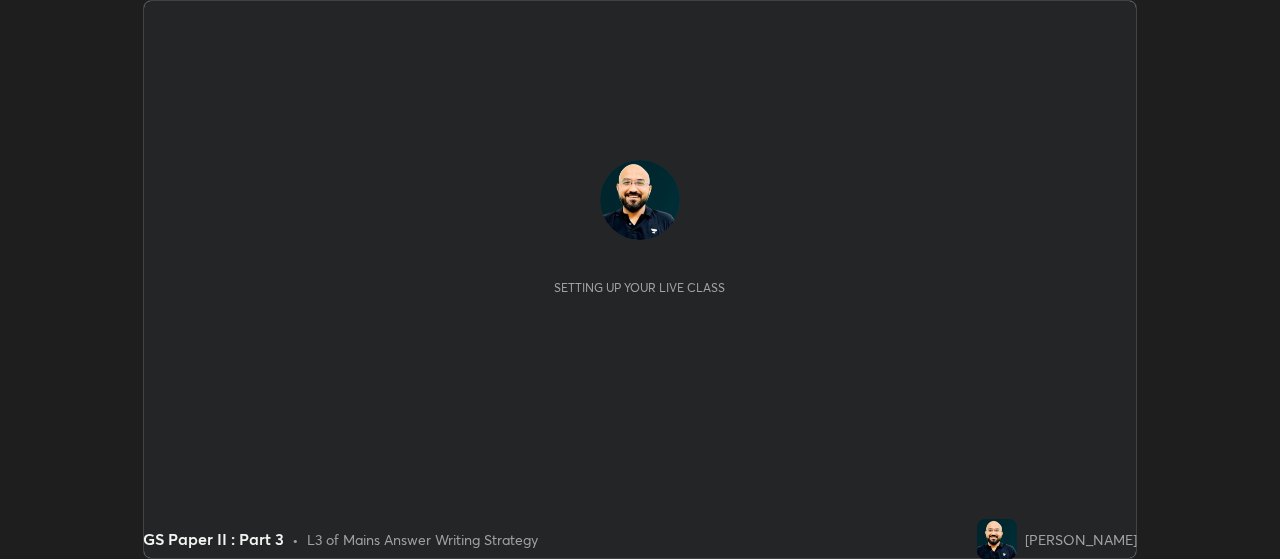 scroll, scrollTop: 0, scrollLeft: 0, axis: both 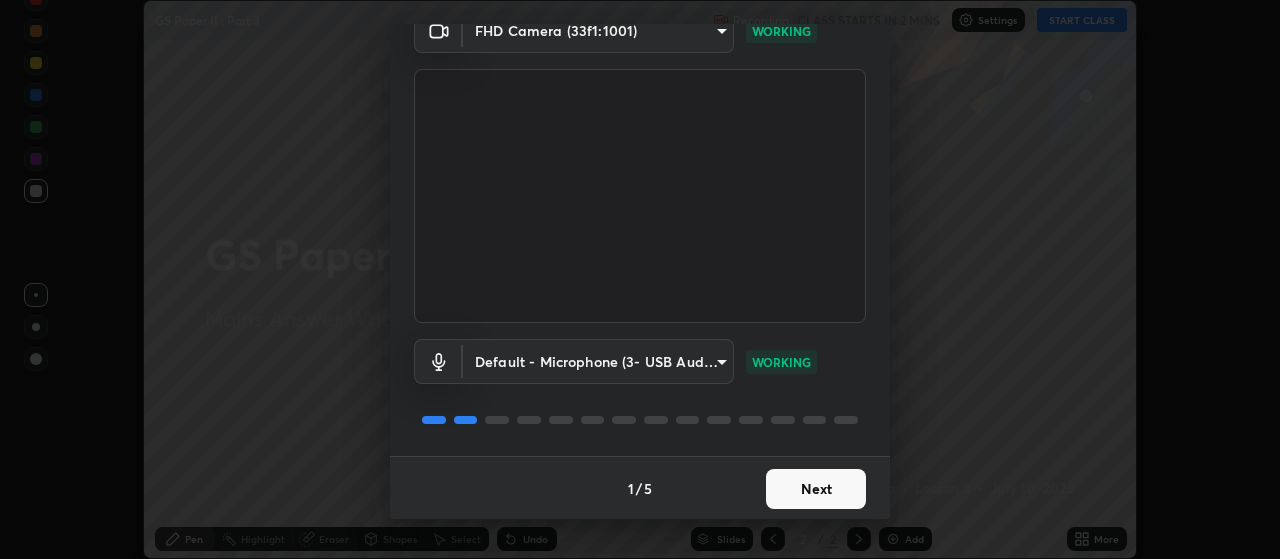 click on "Erase all GS Paper II : Part 3 Recording CLASS STARTS IN 2 MINS Settings START CLASS Setting up your live class GS Paper II : Part 3 • L3 of Mains Answer Writing Strategy [PERSON_NAME] Pen Highlight Eraser Shapes Select Undo Slides 2 / 2 Add More Enable hand raising Enable raise hand to speak to learners. Once enabled, chat will be turned off temporarily. Enable x   No doubts shared Encourage your learners to ask a doubt for better clarity Report an issue Reason for reporting Buffering Chat not working Audio - Video sync issue Educator video quality low ​ Attach an image Report Media settings FHD Camera (33f1:1001) bd895ceec249b3e0bdb4a3e9aea5c5f291806459ce4177ca1846defd5511adf8 WORKING Default - Microphone (3- USB Audio Device) default WORKING 1 / 5 Next" at bounding box center [640, 279] 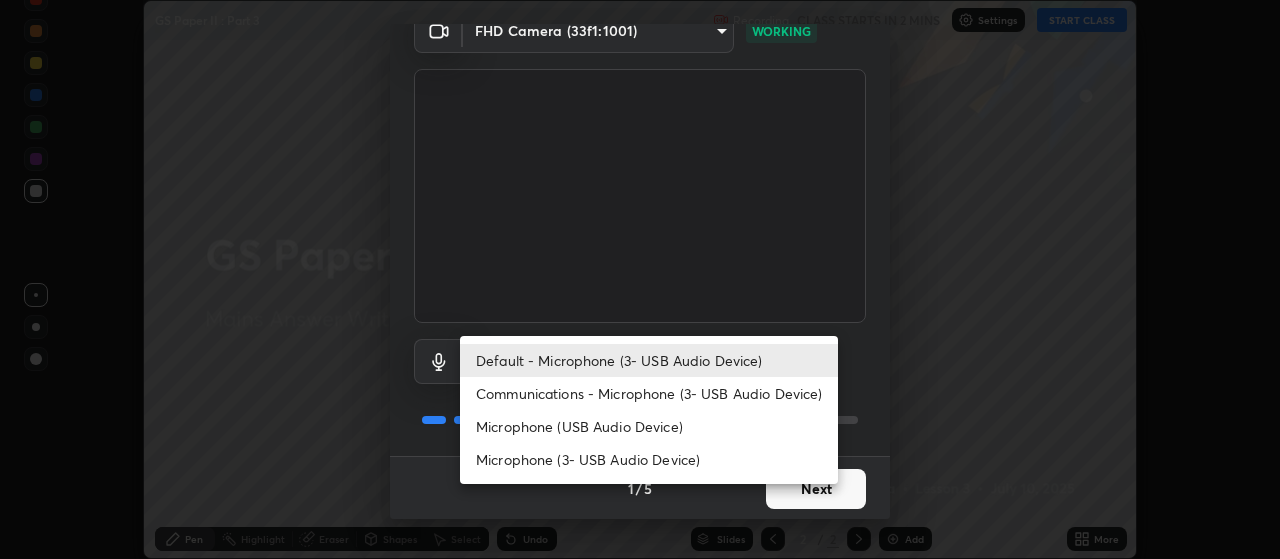 click on "Microphone (3- USB Audio Device)" at bounding box center (649, 459) 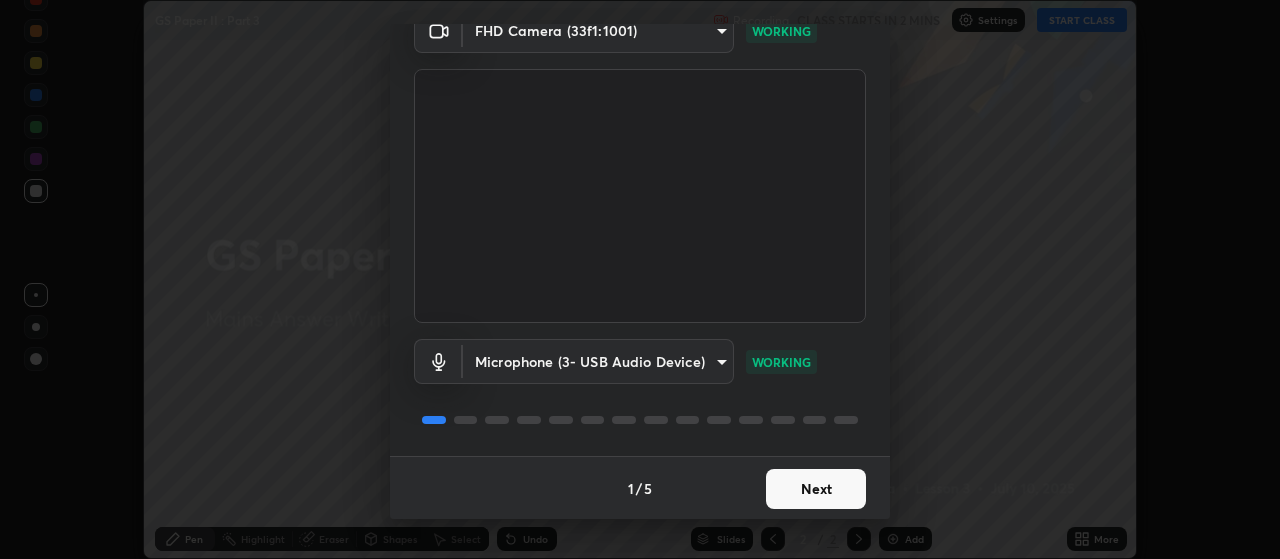 type on "6fb43970aefac337d34ba01f9e5de80bc8df9cb61761d0c8303192829fe75486" 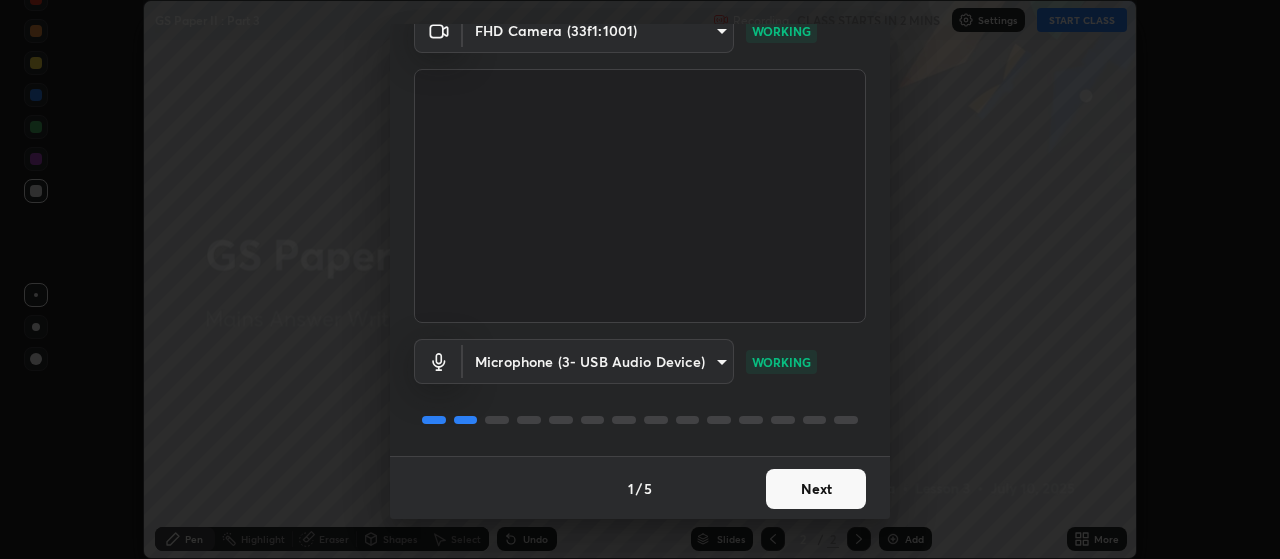 click on "Next" at bounding box center [816, 489] 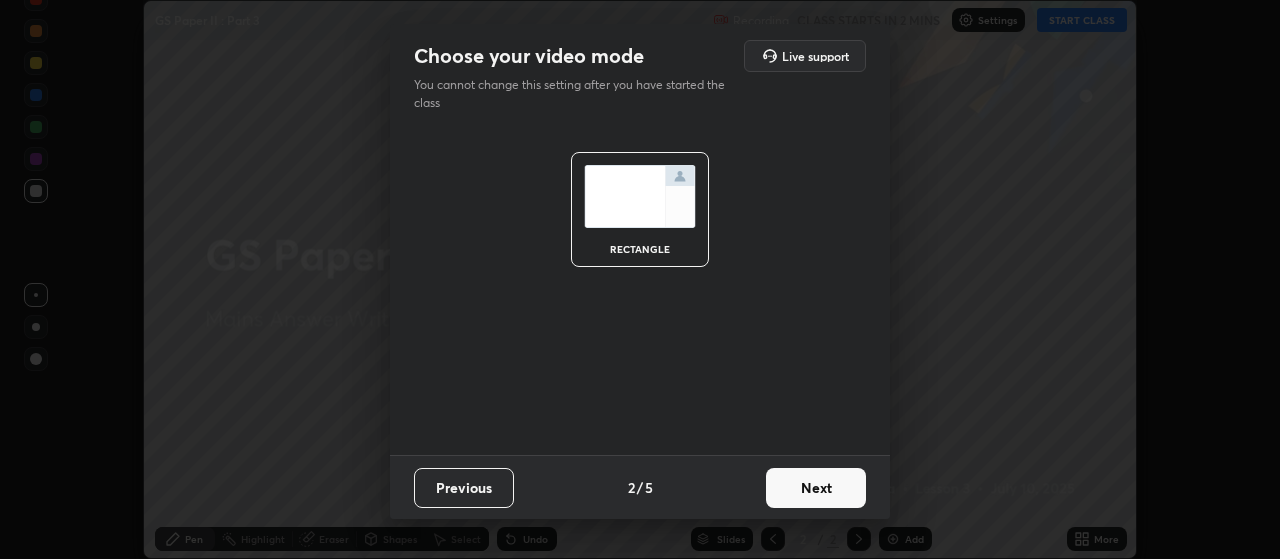 click on "Next" at bounding box center [816, 488] 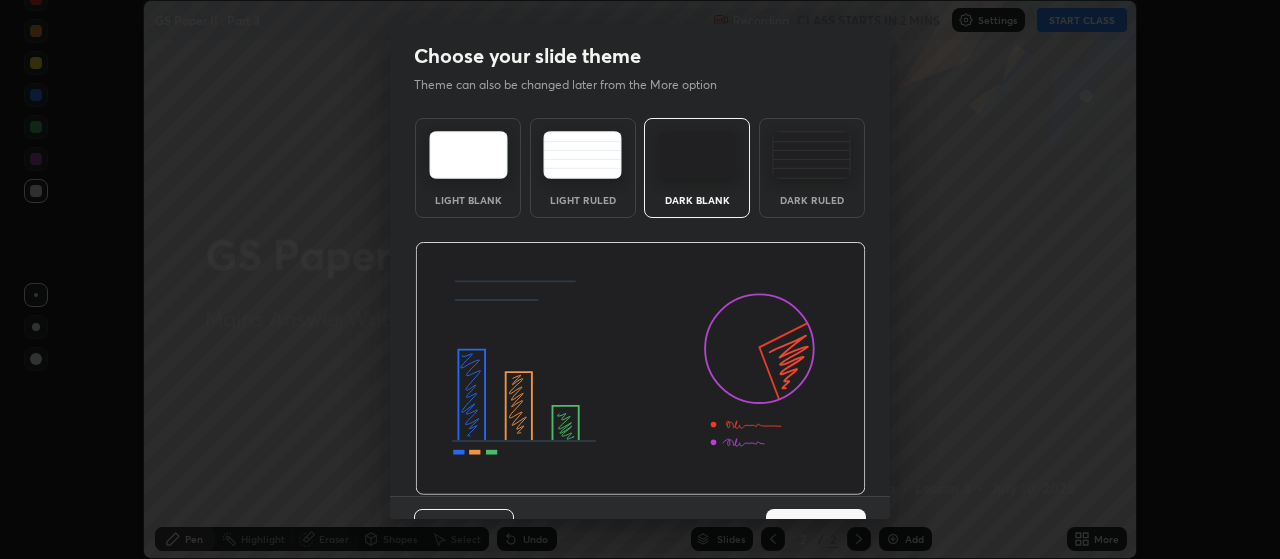 click on "Previous 3 / 5 Next" at bounding box center [640, 528] 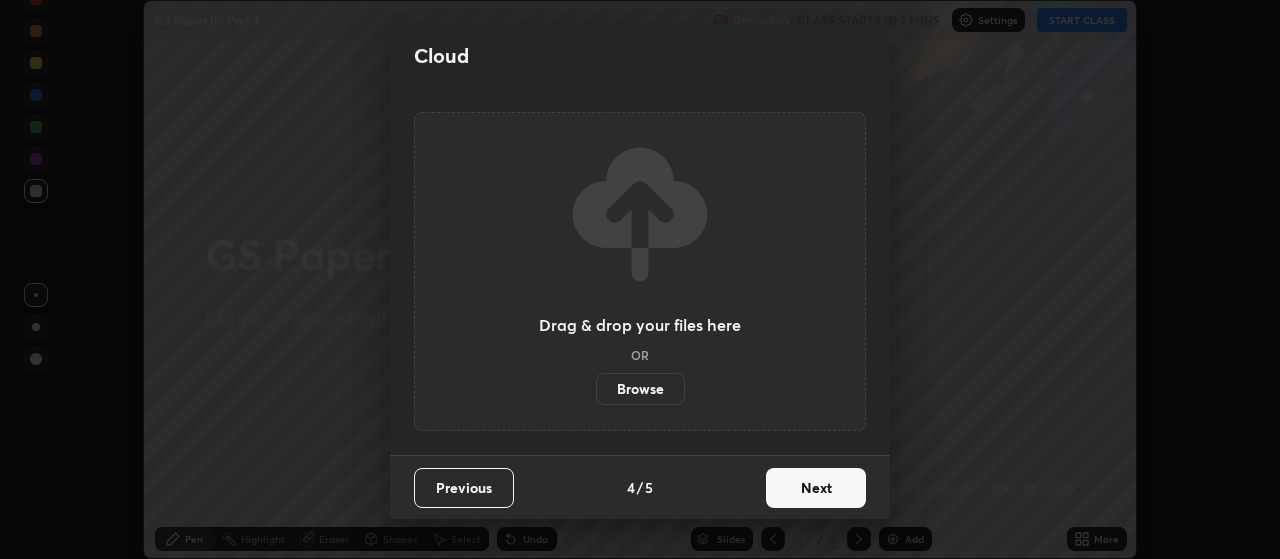 click on "Next" at bounding box center [816, 488] 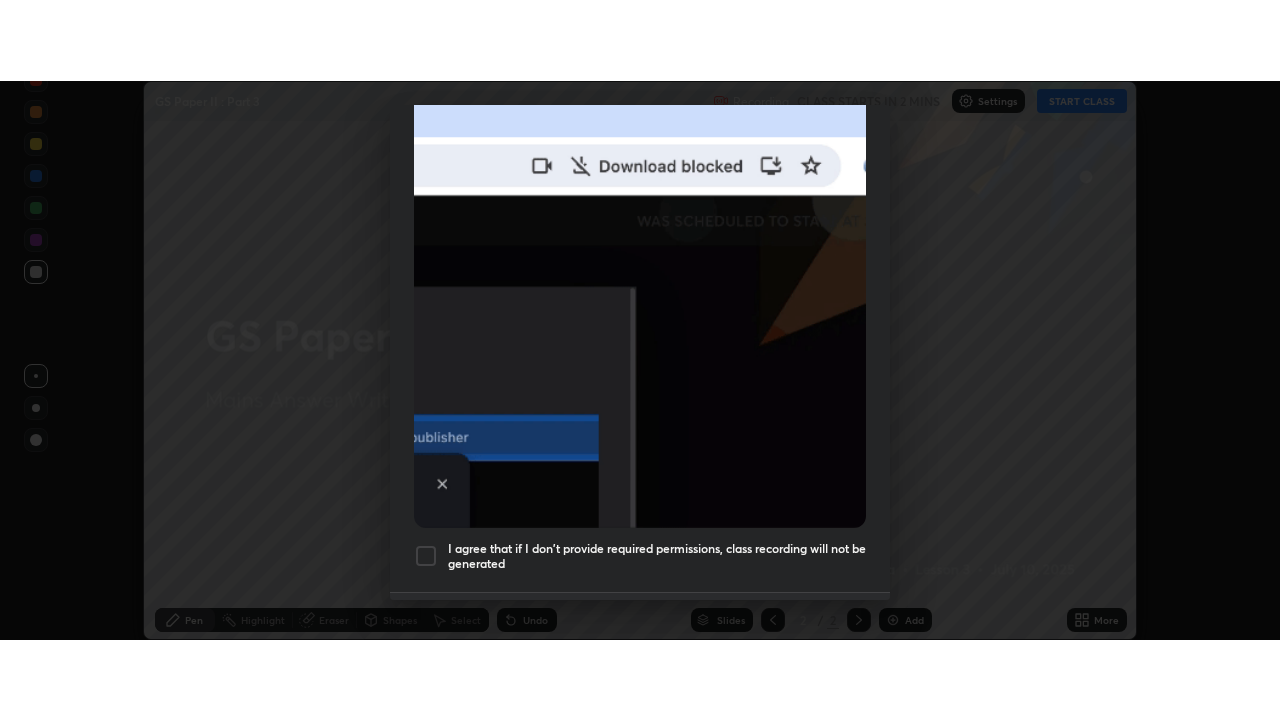 scroll, scrollTop: 504, scrollLeft: 0, axis: vertical 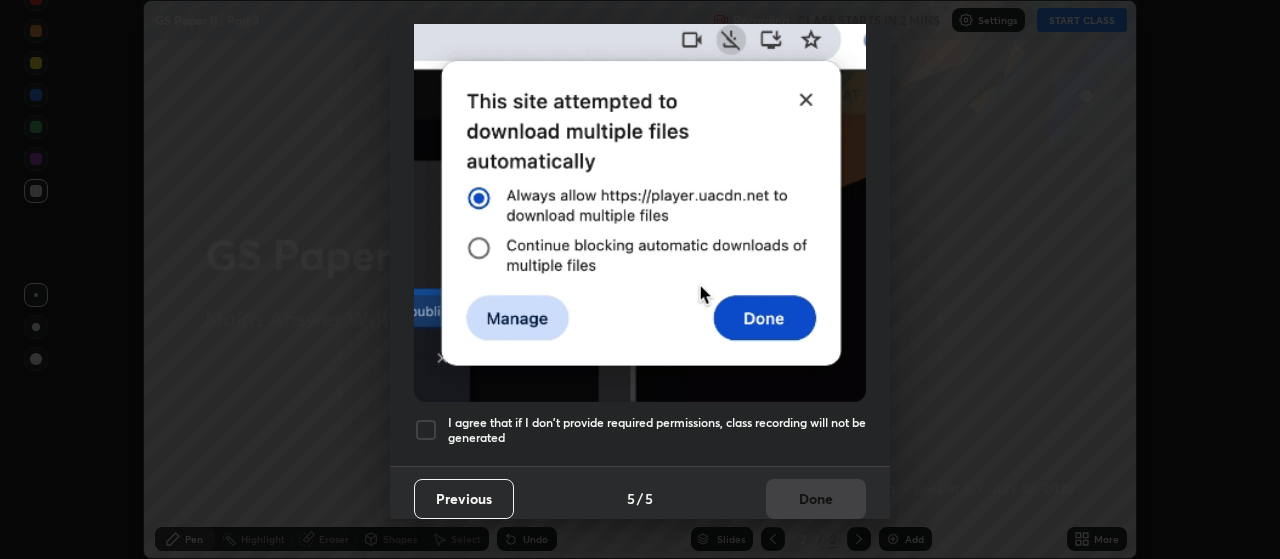 click on "I agree that if I don't provide required permissions, class recording will not be generated" at bounding box center (657, 430) 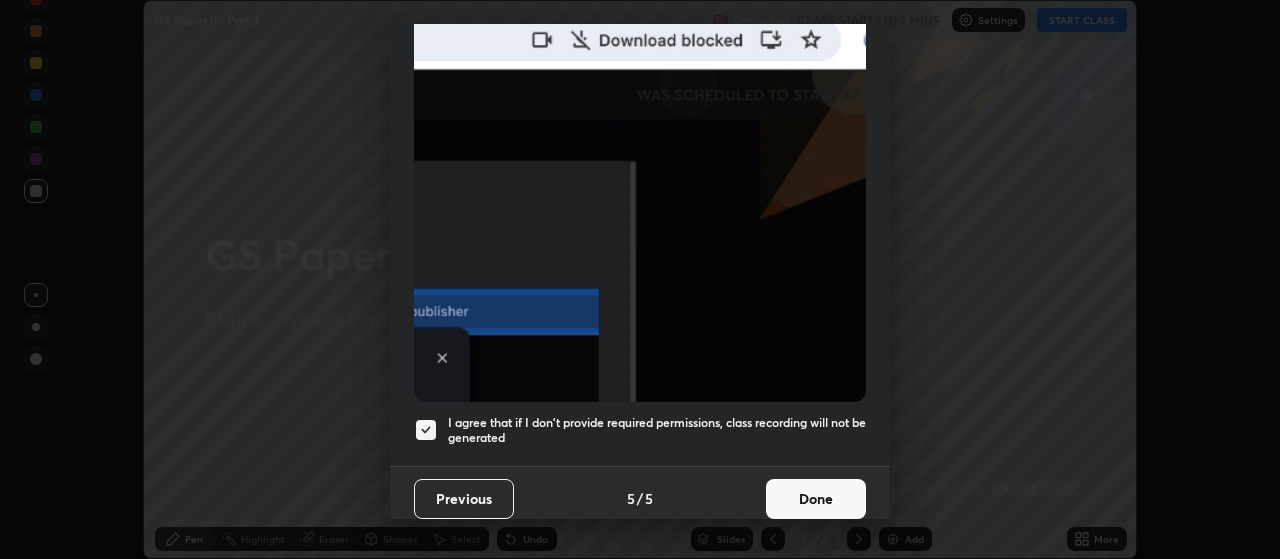 click on "Done" at bounding box center (816, 499) 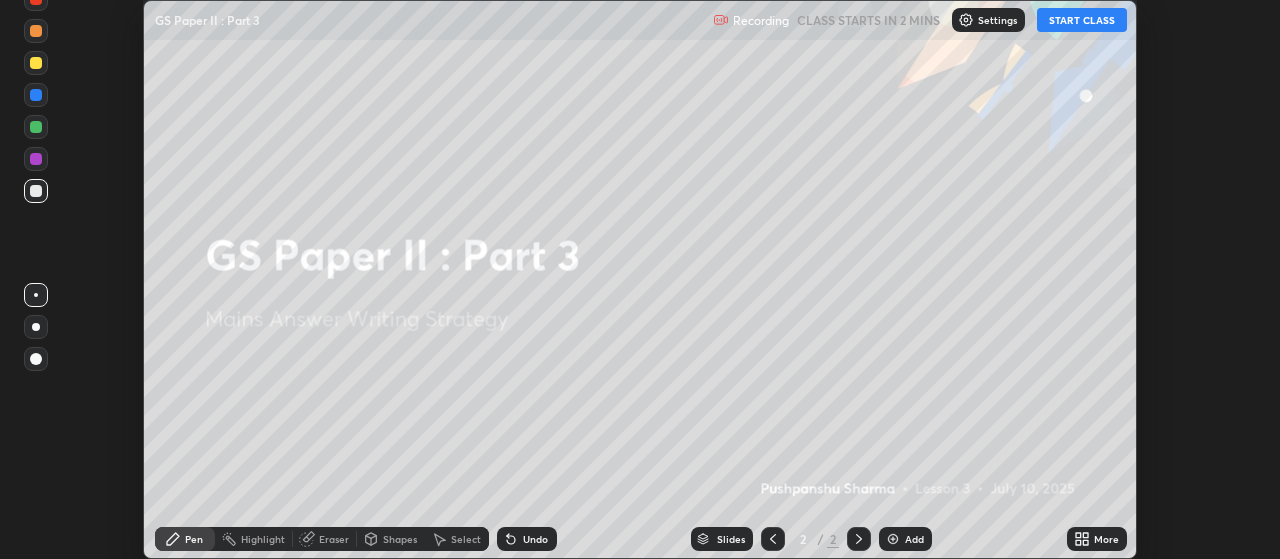 click 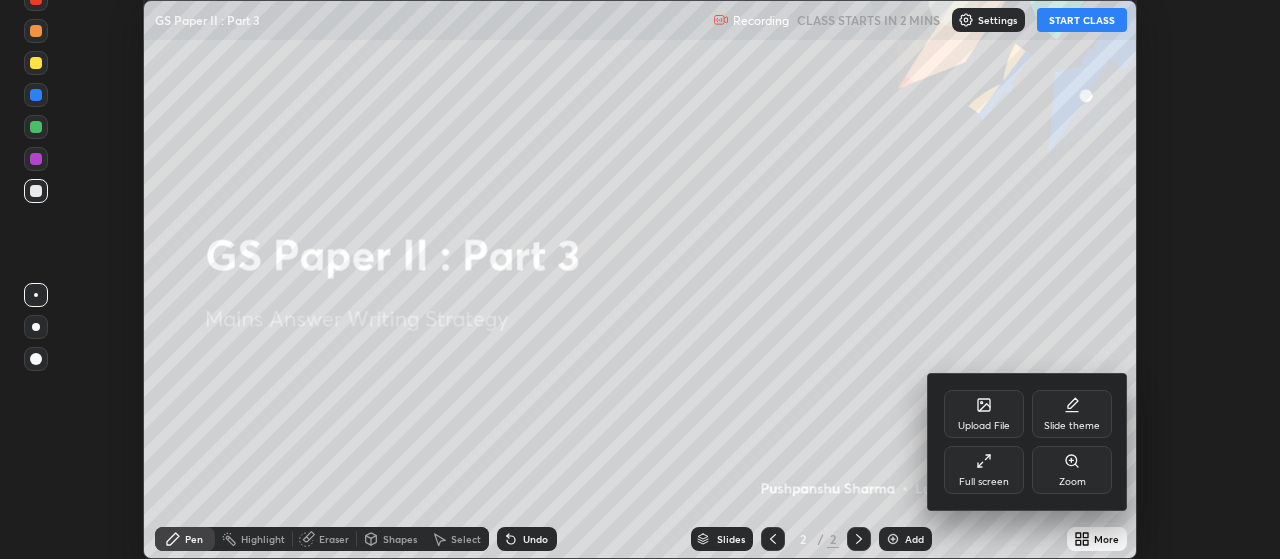click 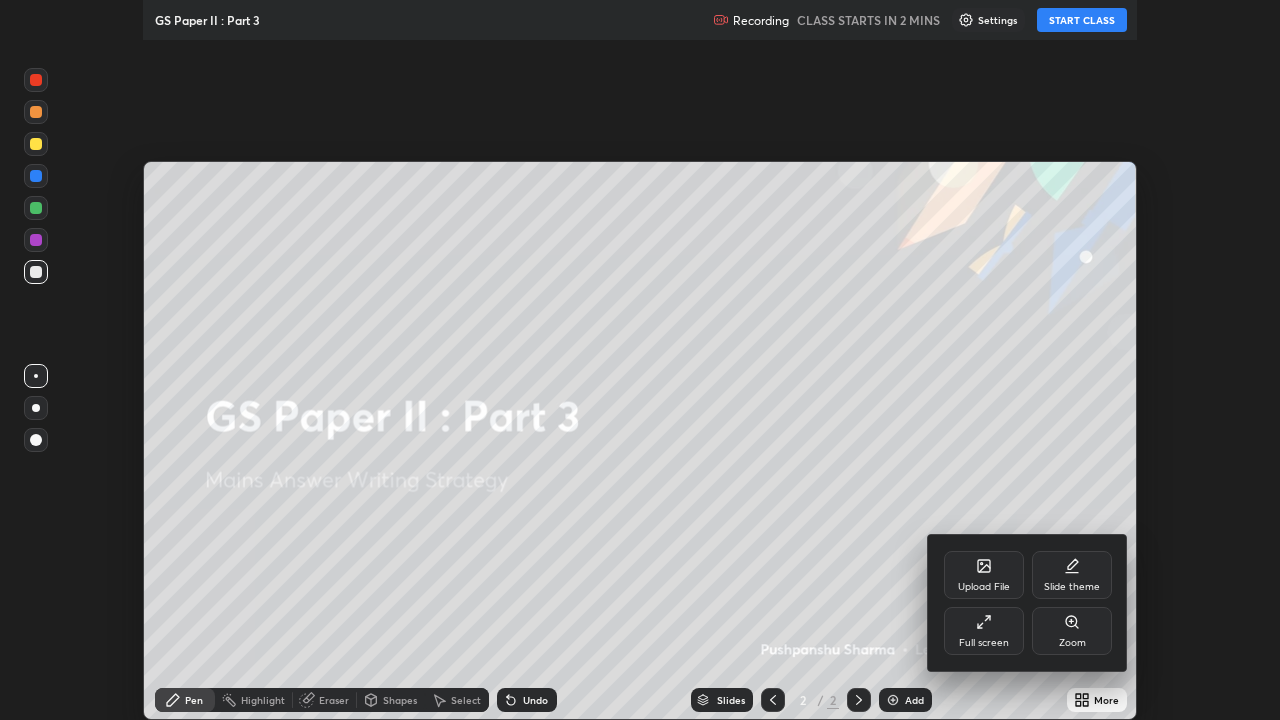 scroll, scrollTop: 99280, scrollLeft: 98720, axis: both 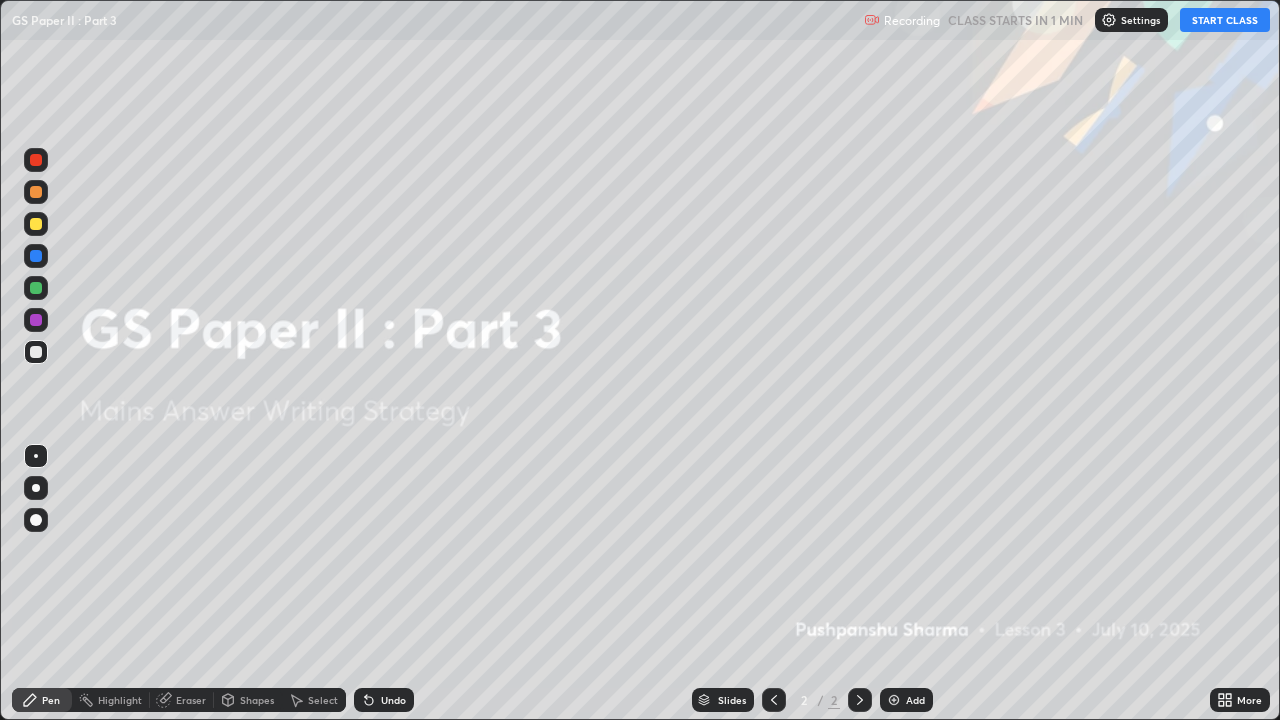 click 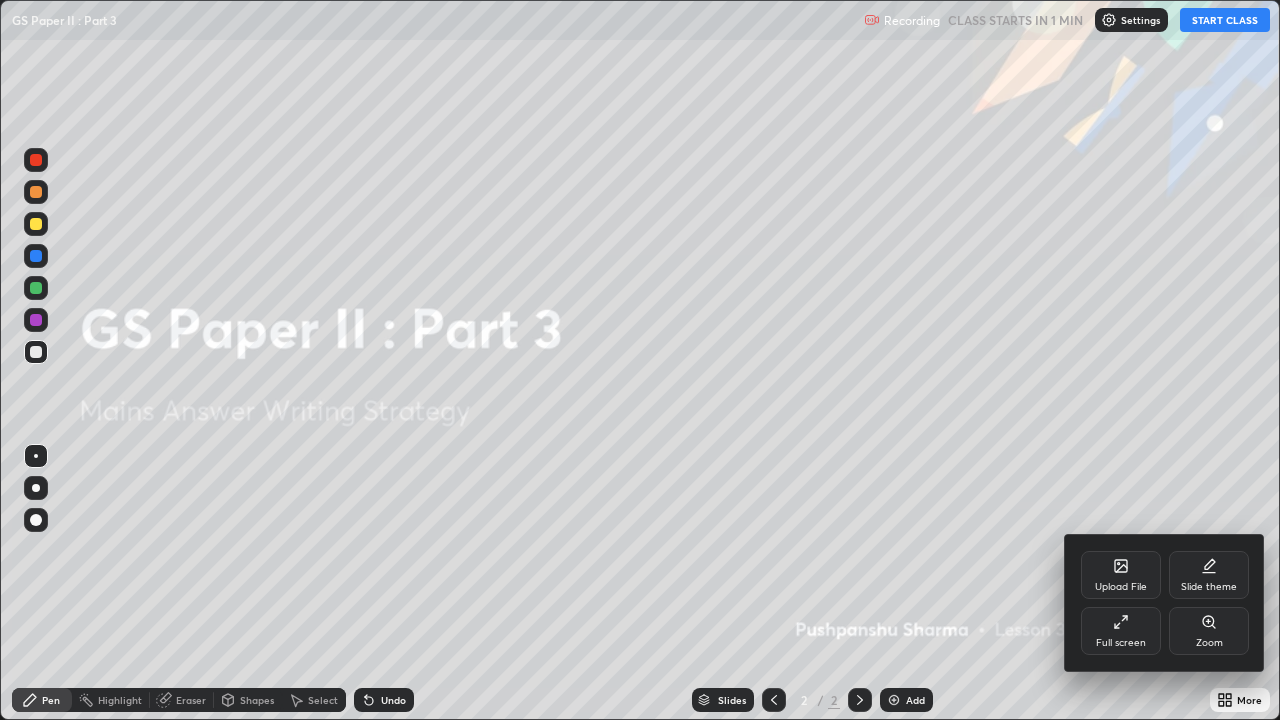 click on "Upload File" at bounding box center [1121, 587] 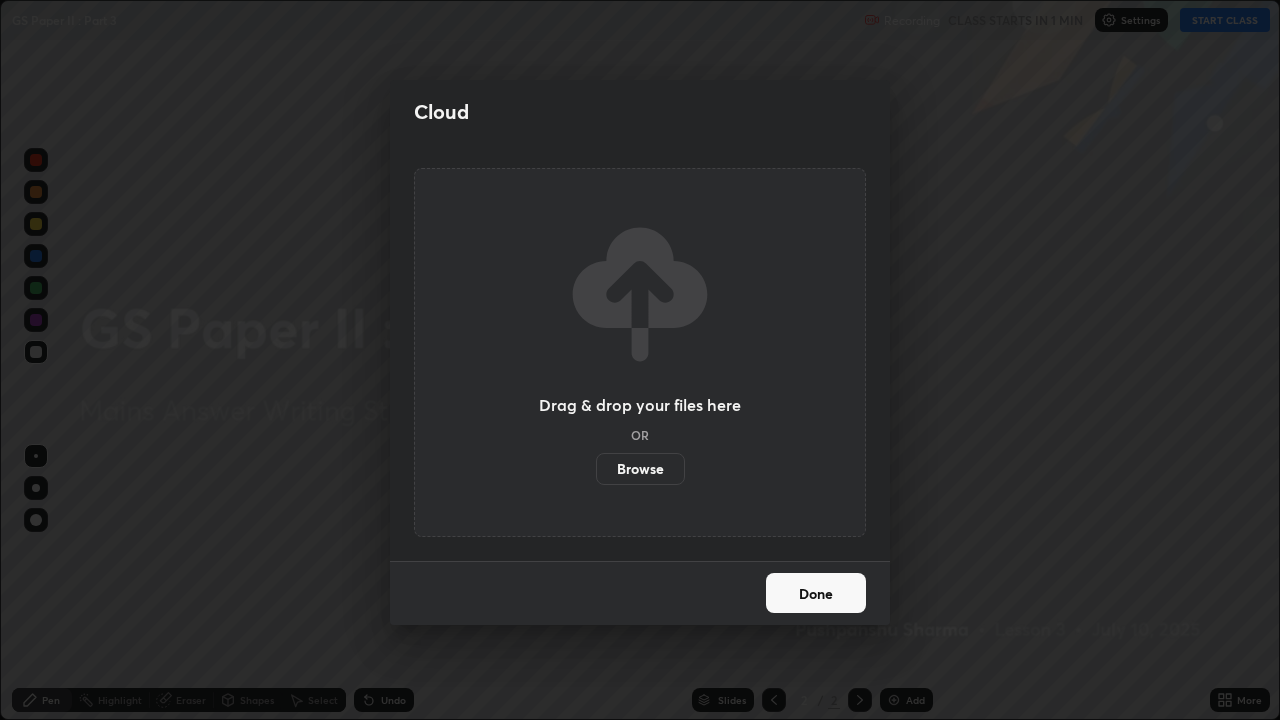click on "Browse" at bounding box center [640, 469] 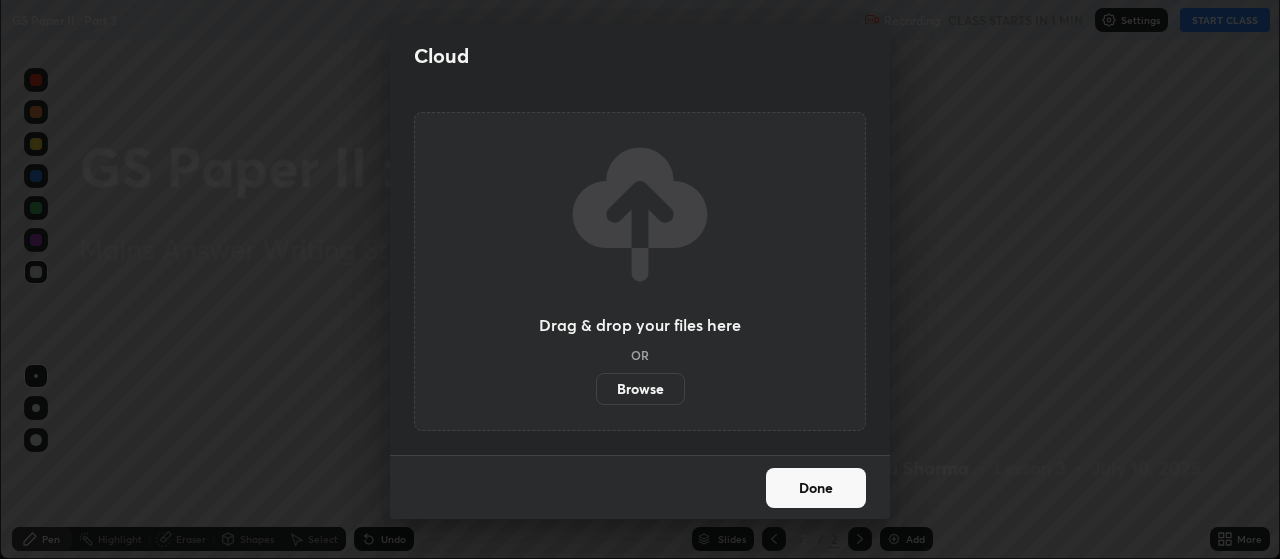 scroll, scrollTop: 559, scrollLeft: 1280, axis: both 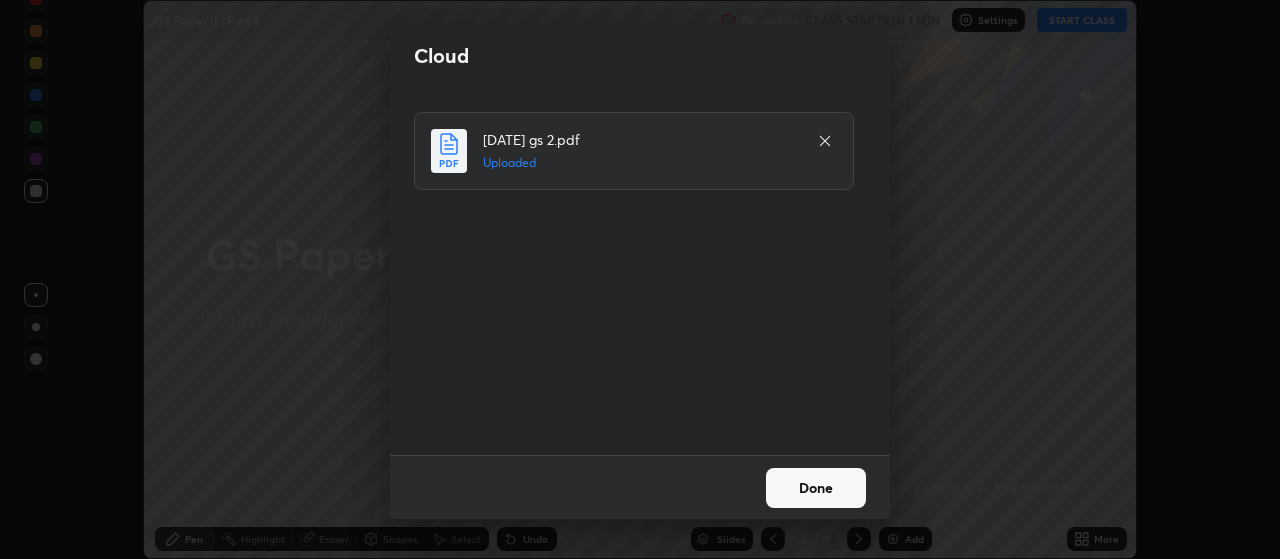click on "Done" at bounding box center (816, 488) 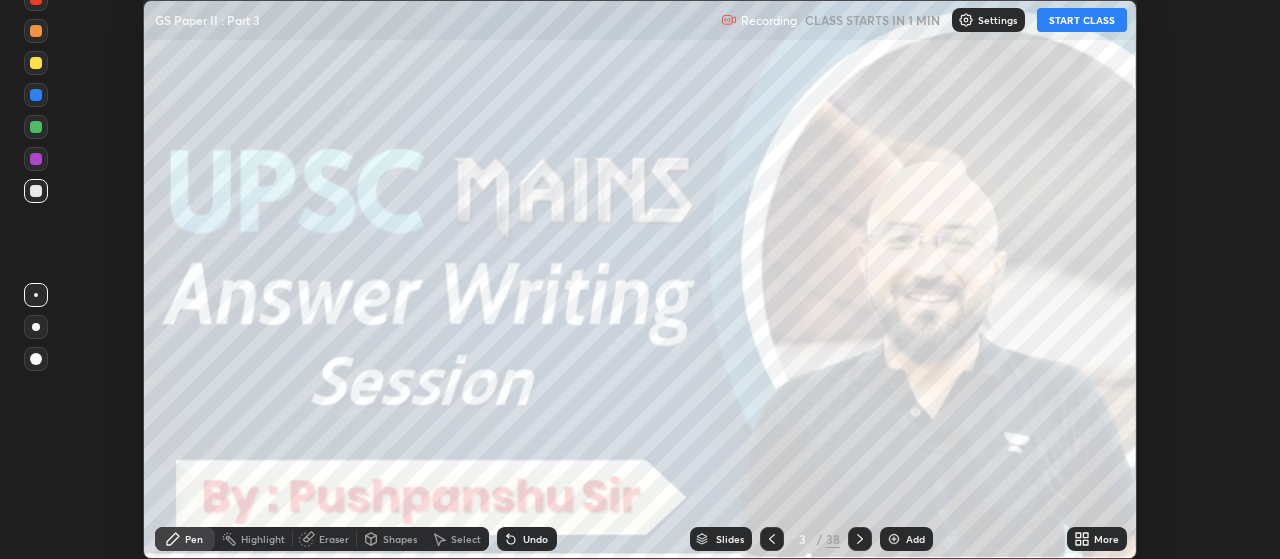 click 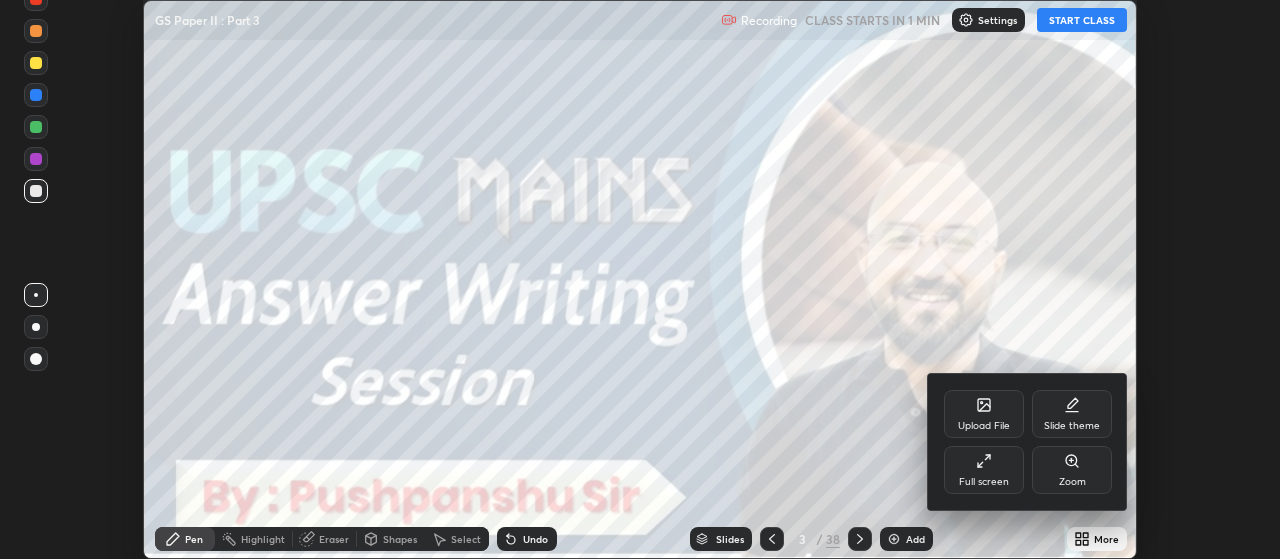 click on "Full screen" at bounding box center [984, 482] 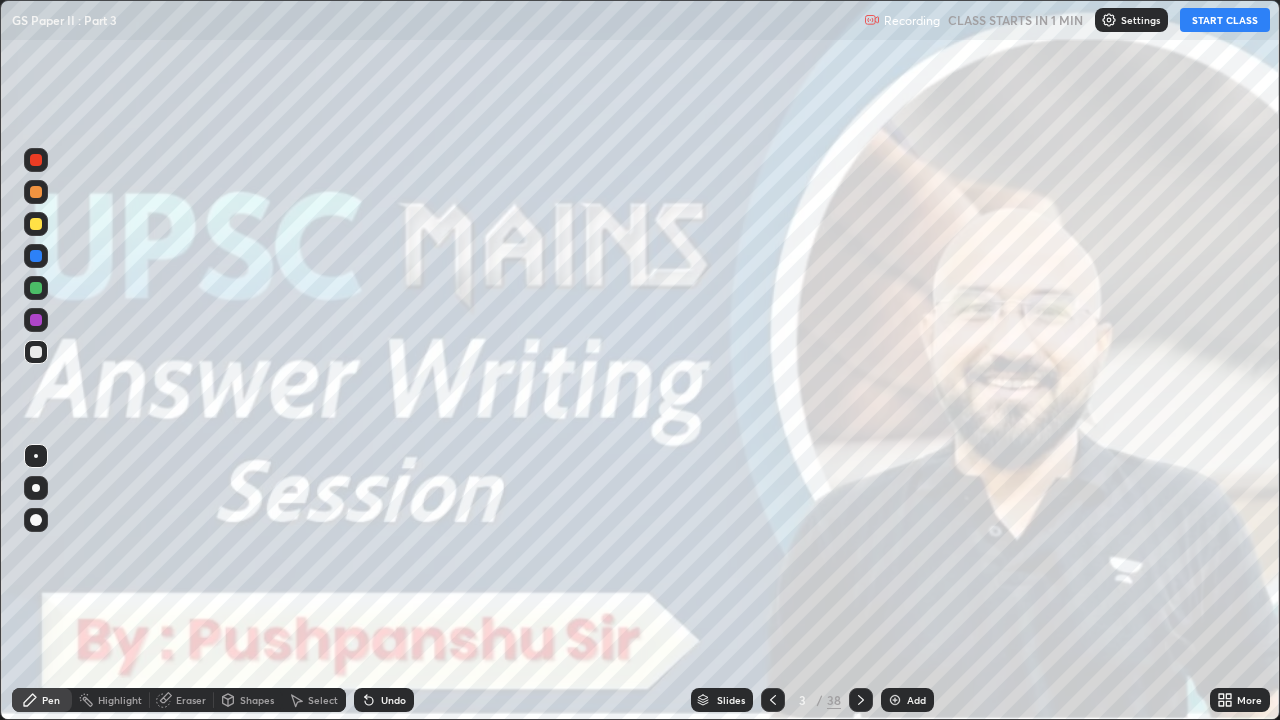 scroll, scrollTop: 99280, scrollLeft: 98720, axis: both 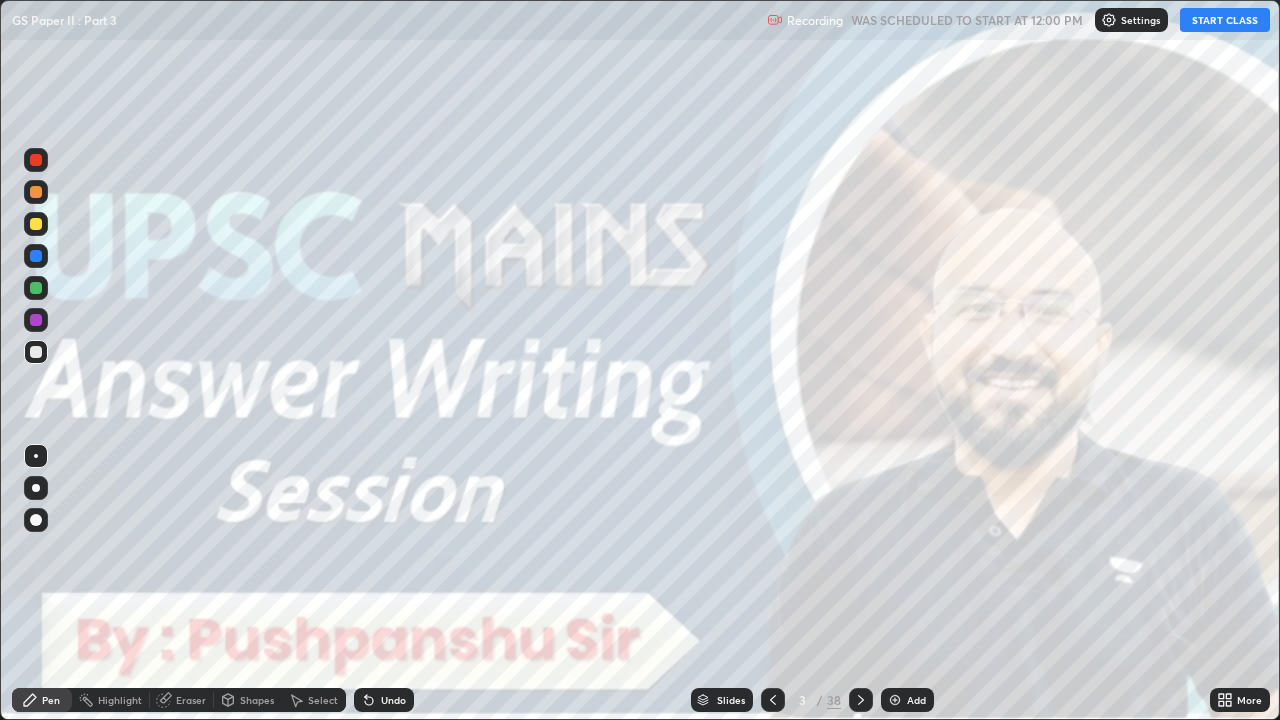 click on "START CLASS" at bounding box center (1225, 20) 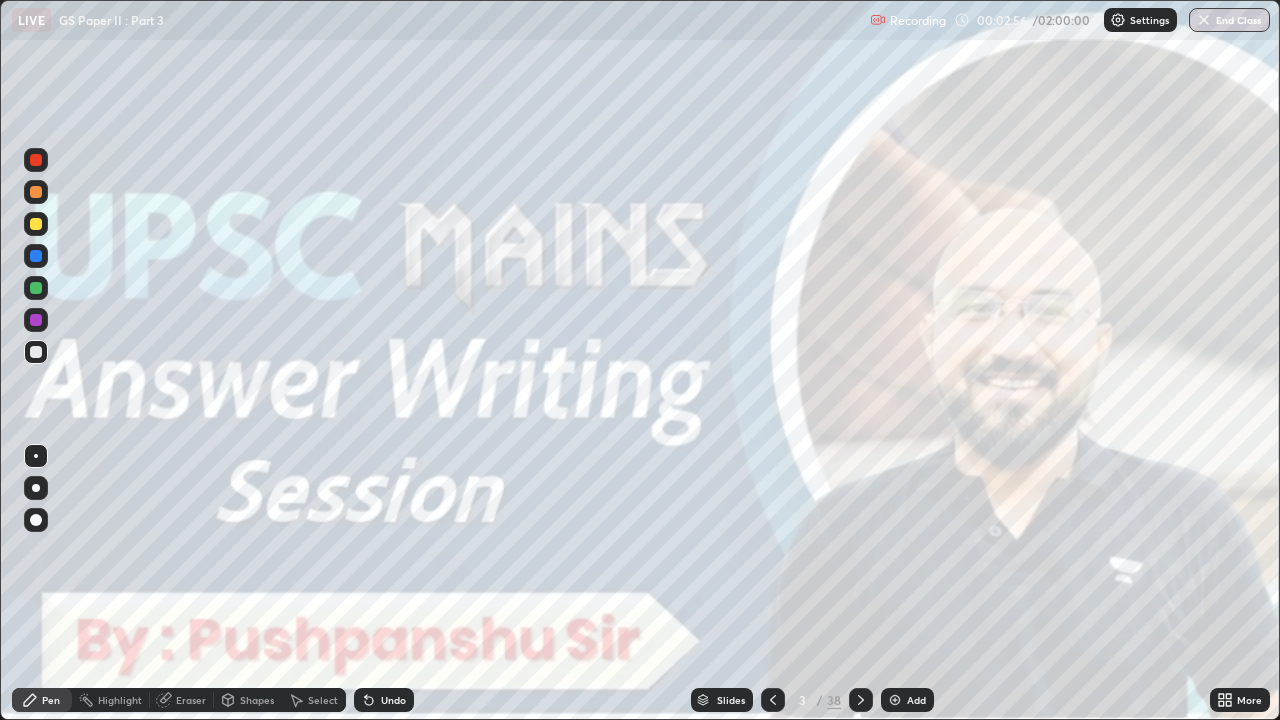 click on "Add" at bounding box center (907, 700) 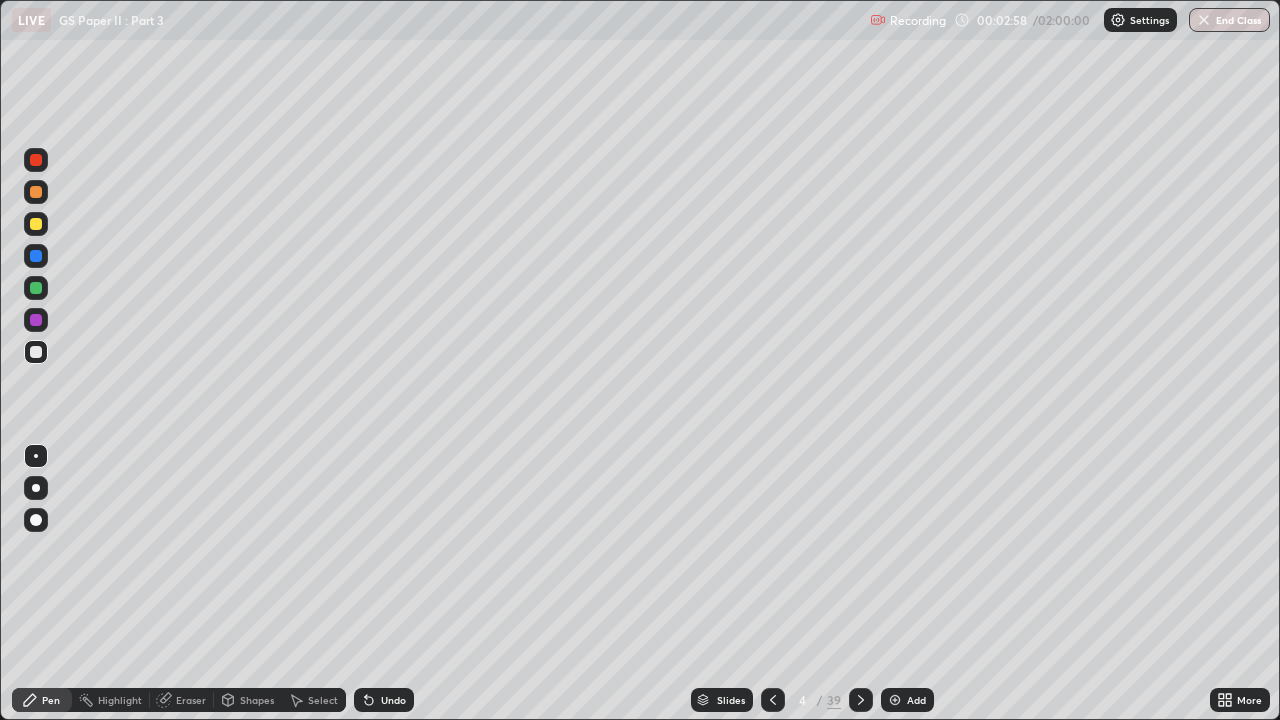 click at bounding box center (36, 160) 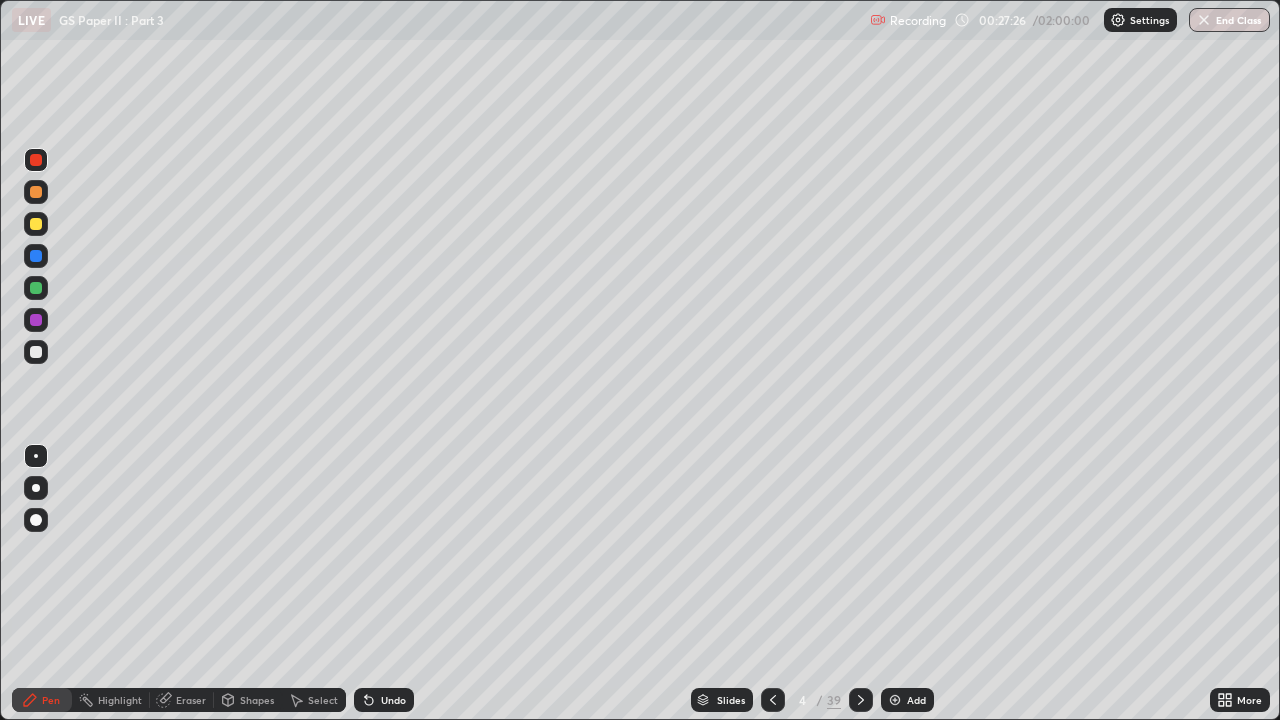 click at bounding box center (895, 700) 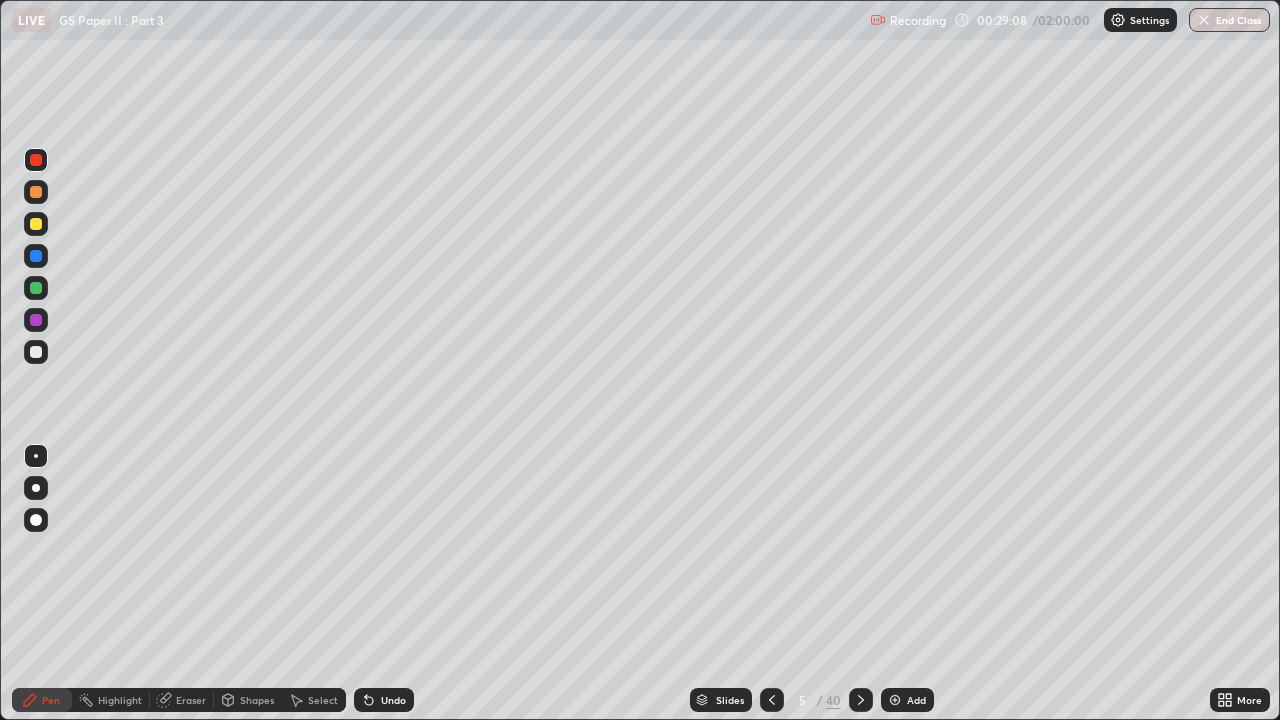 click on "Add" at bounding box center [907, 700] 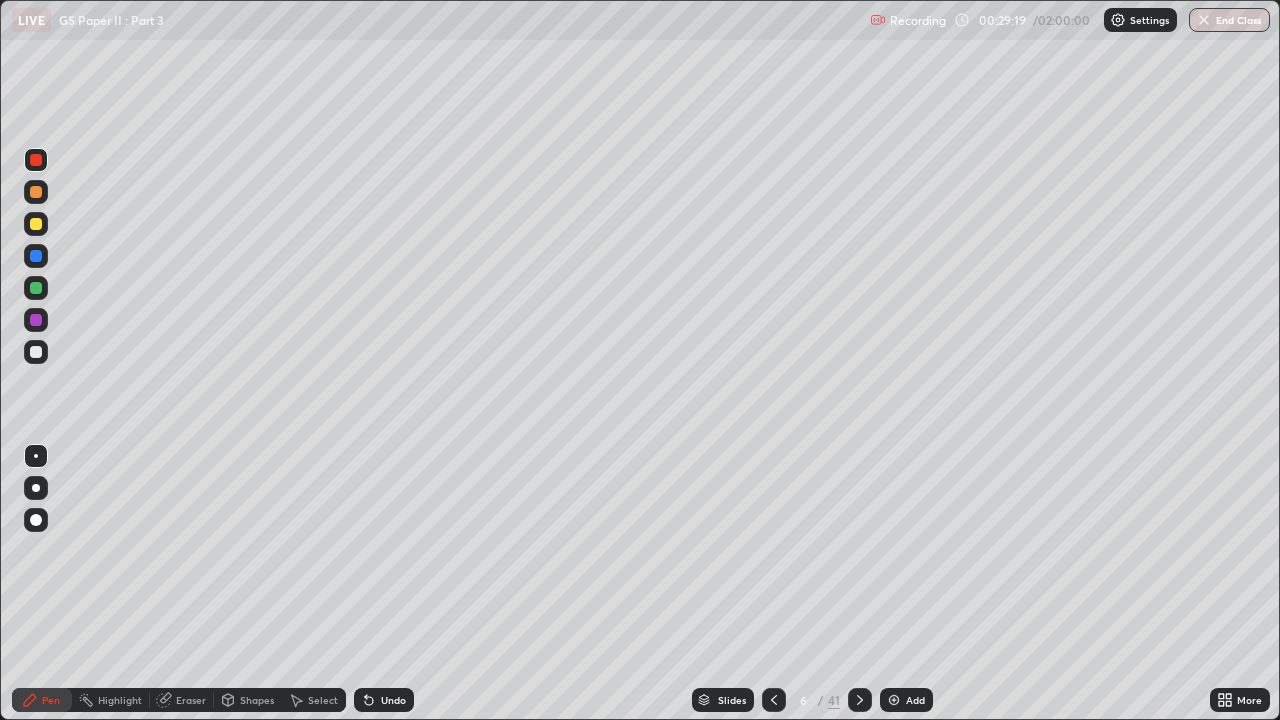 click on "Eraser" at bounding box center [191, 700] 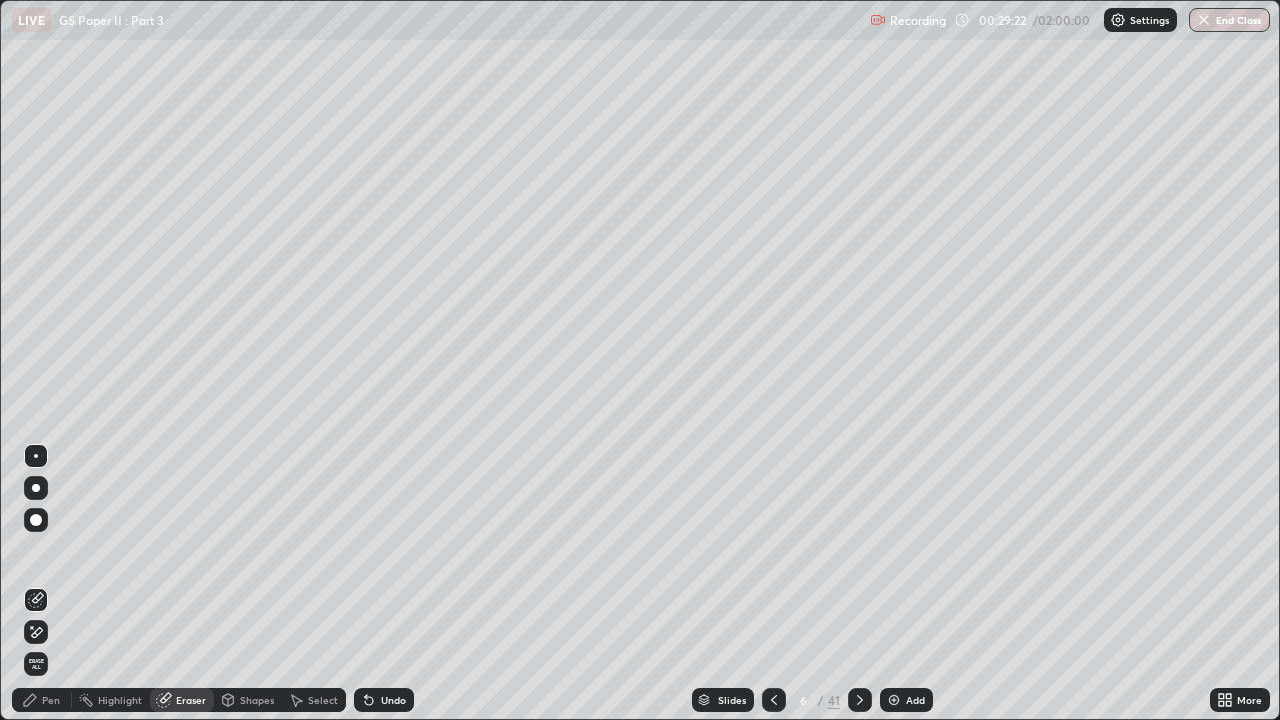 click on "Pen" at bounding box center (51, 700) 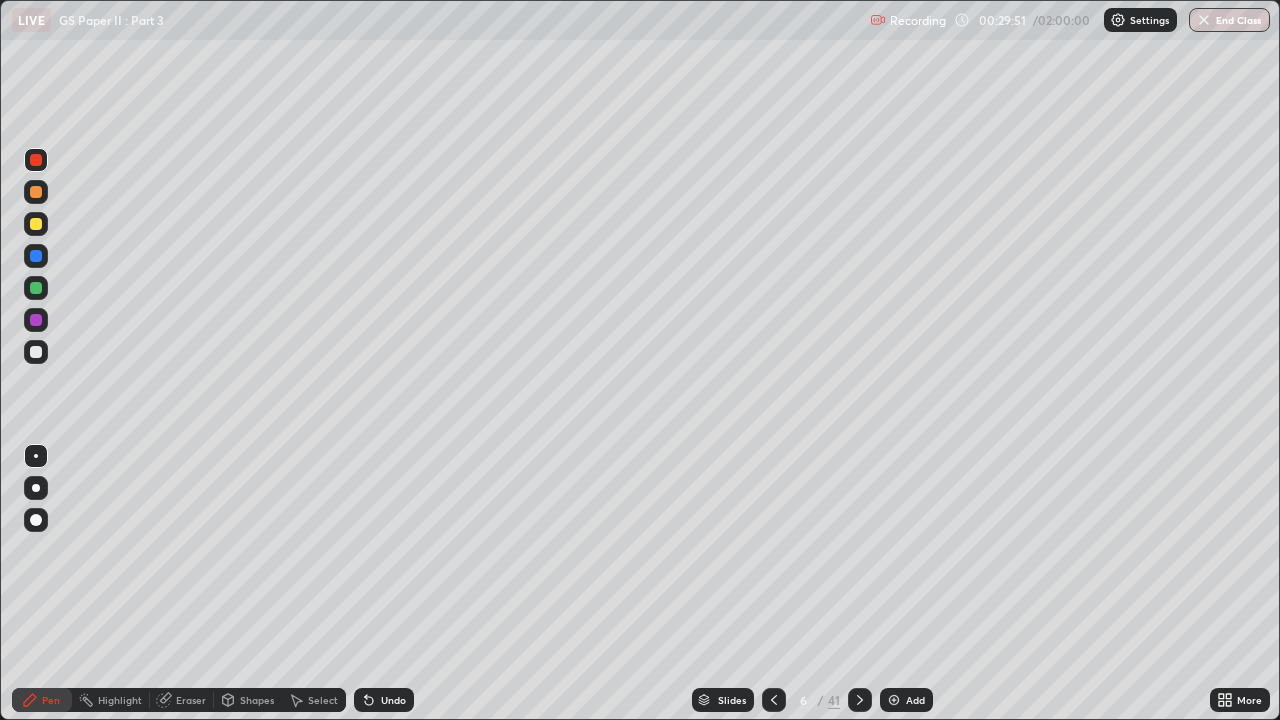 click on "Eraser" at bounding box center (191, 700) 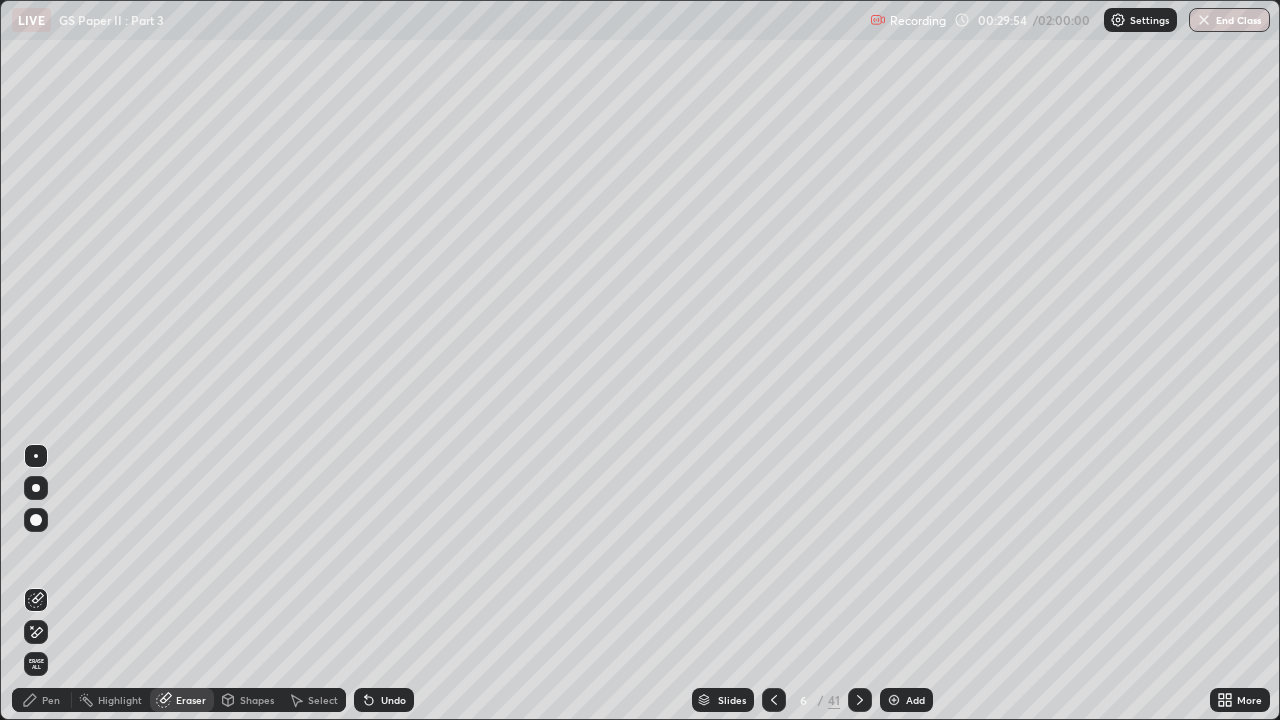 click on "Pen" at bounding box center (42, 700) 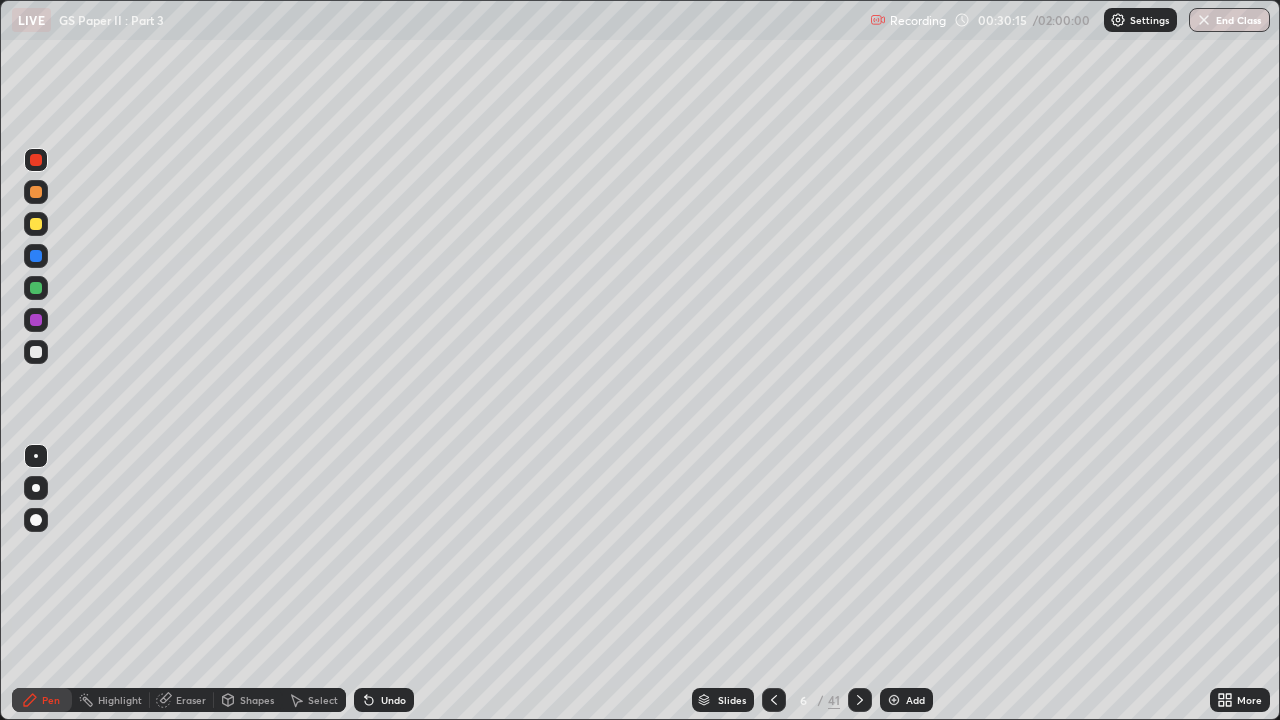 click on "Eraser" at bounding box center (182, 700) 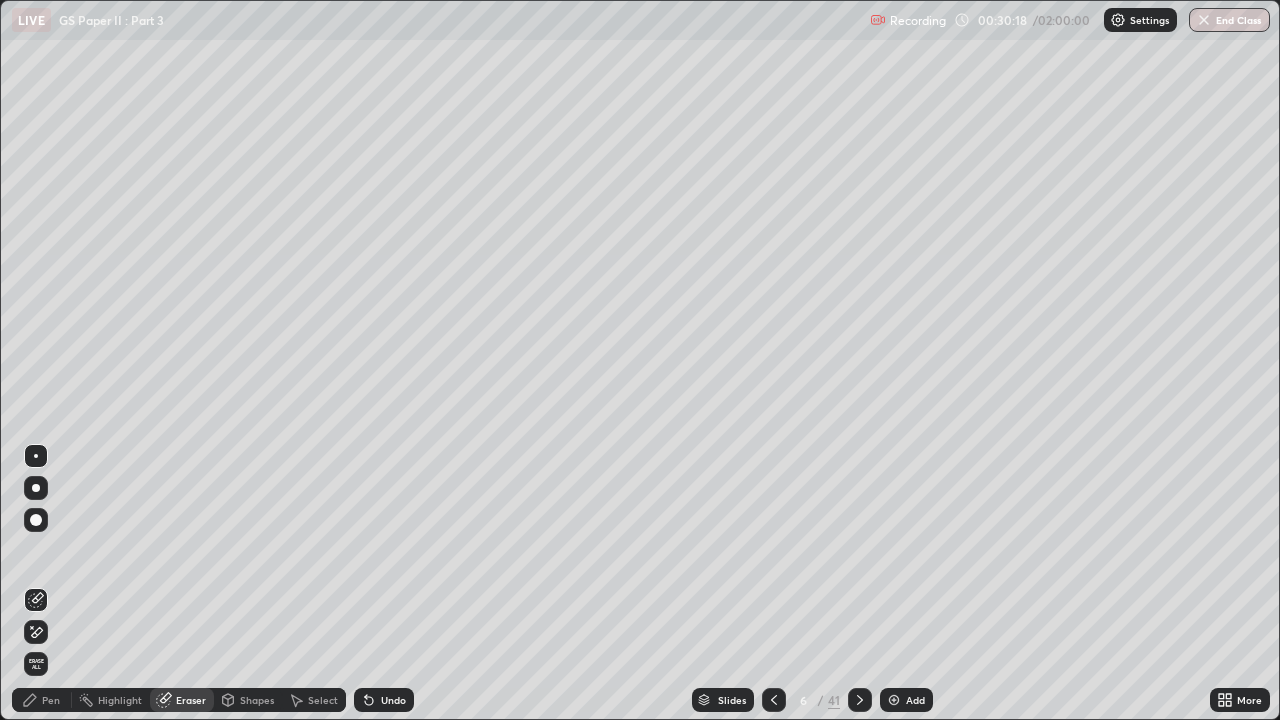 click on "Pen" at bounding box center (42, 700) 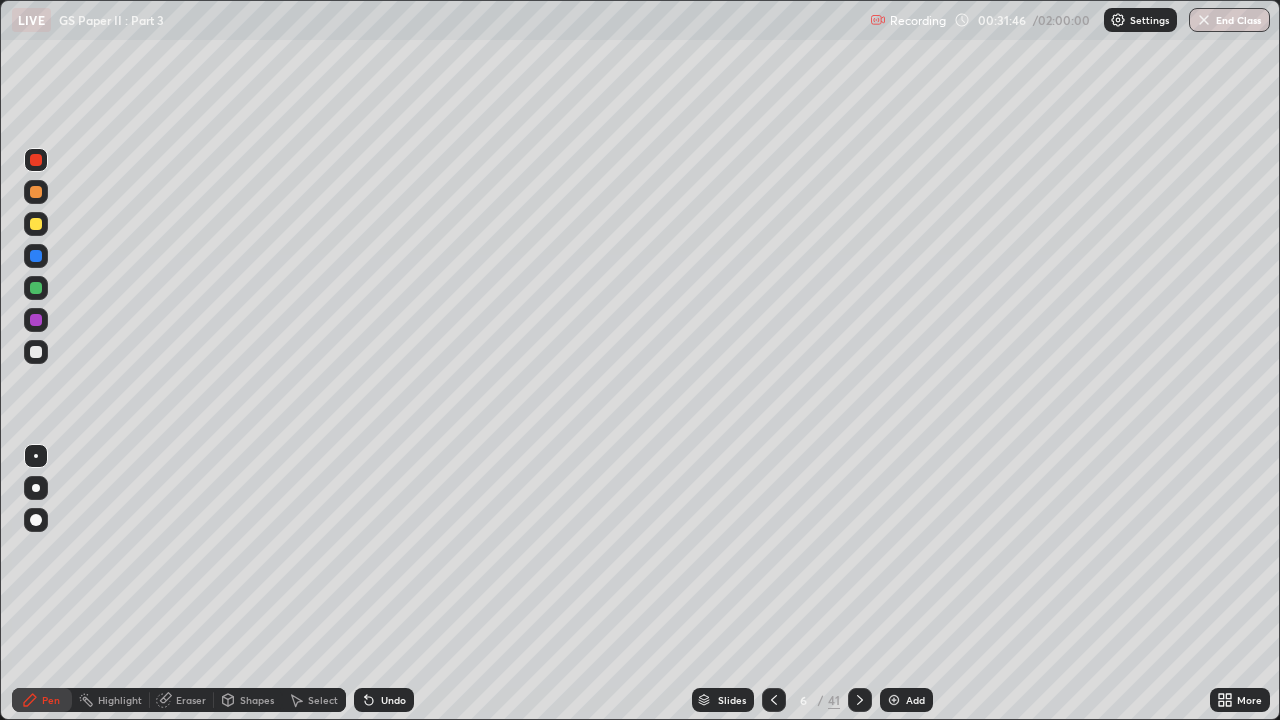 click at bounding box center (894, 700) 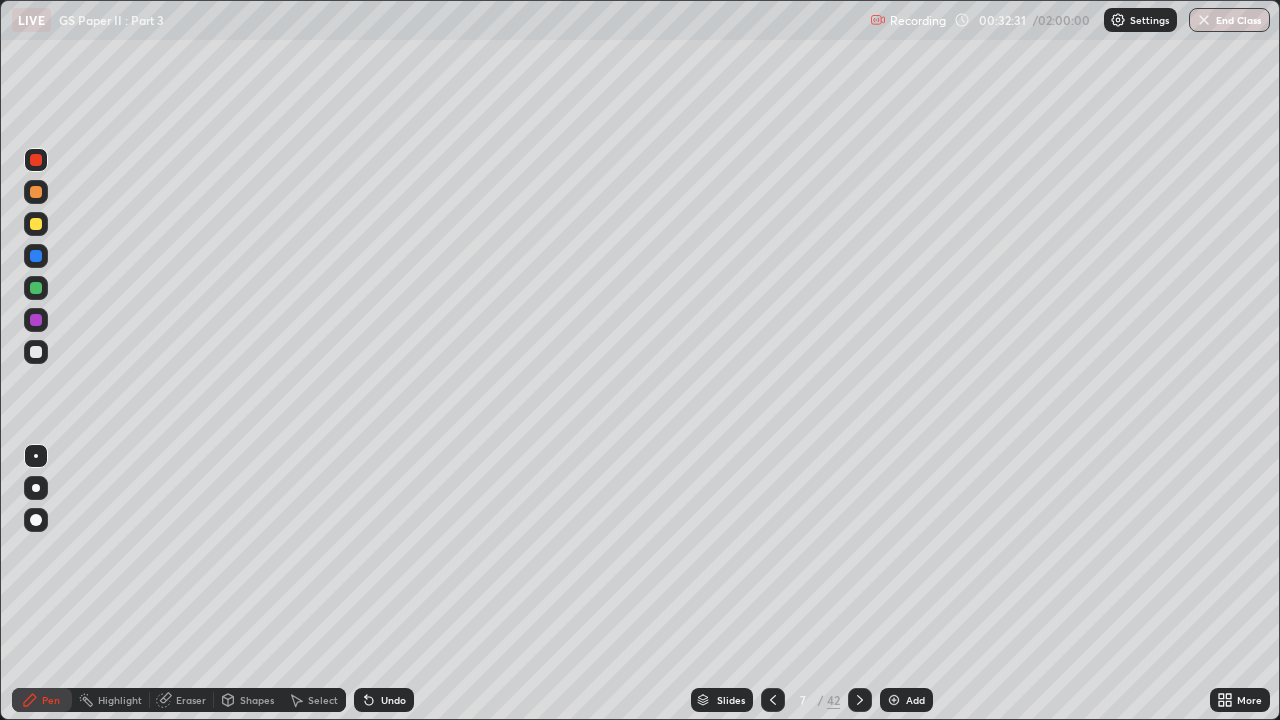 click on "Eraser" at bounding box center [191, 700] 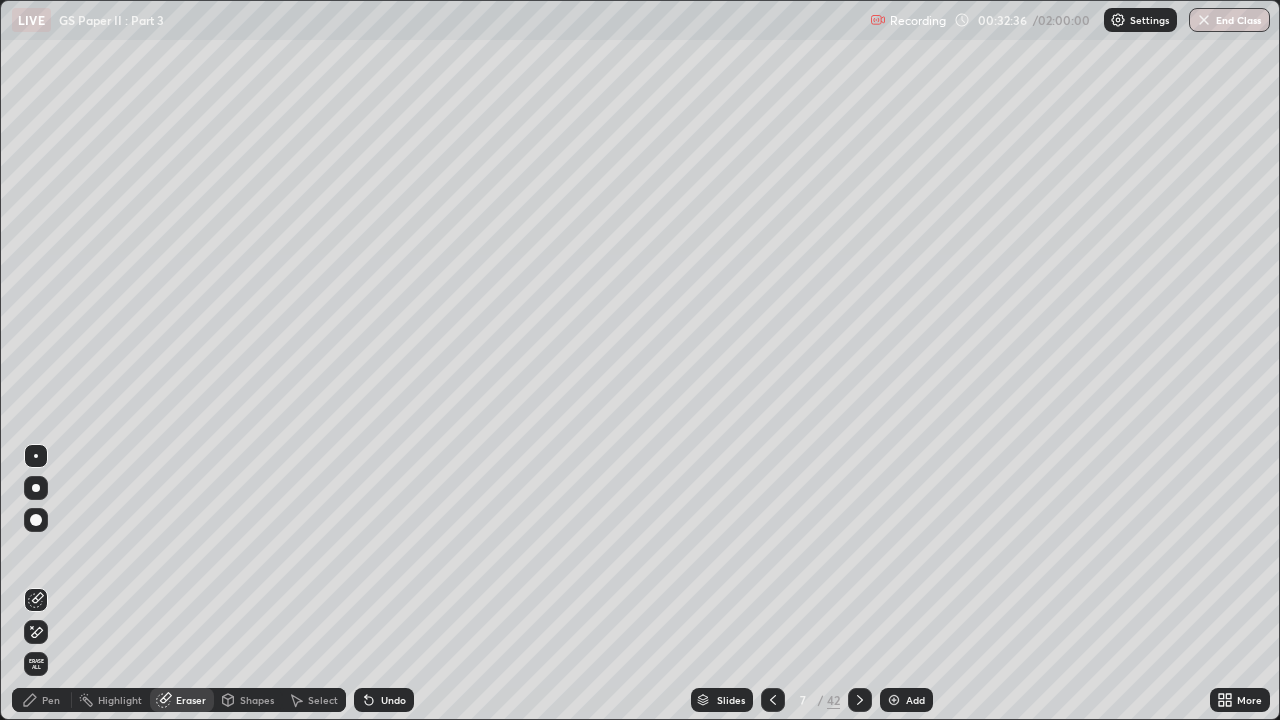 click on "Pen" at bounding box center [42, 700] 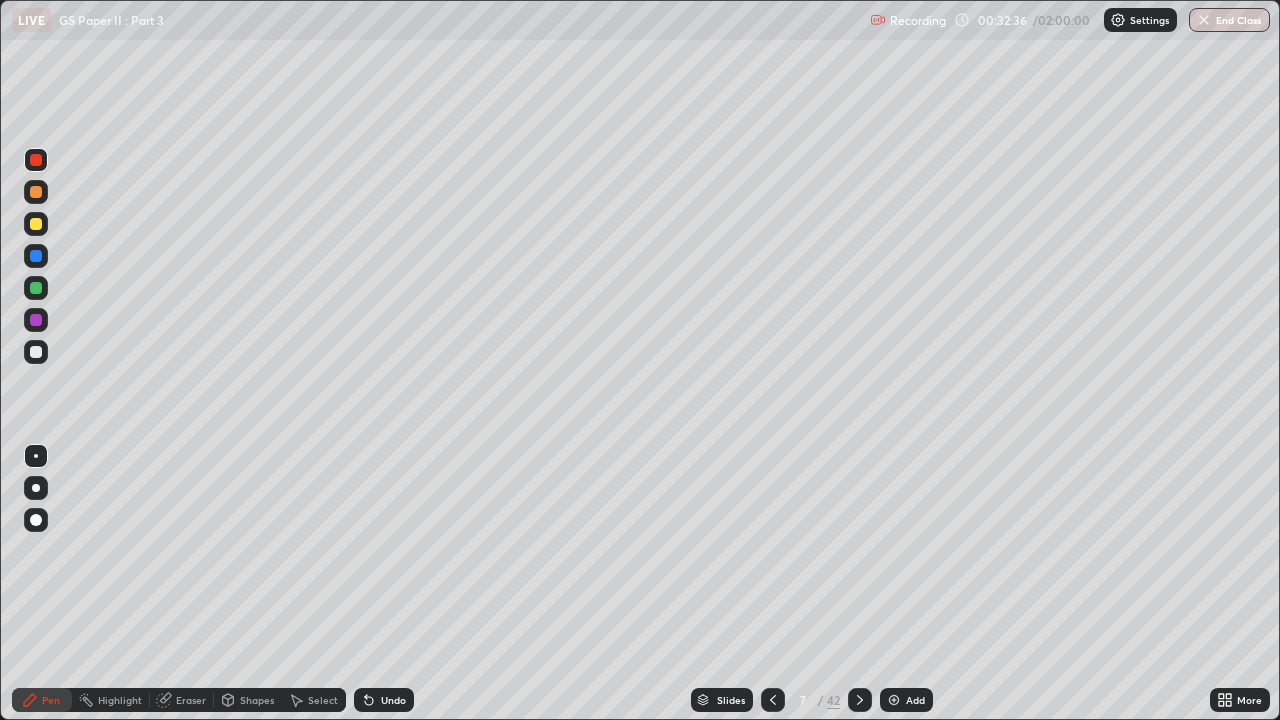 click on "Pen" at bounding box center (42, 700) 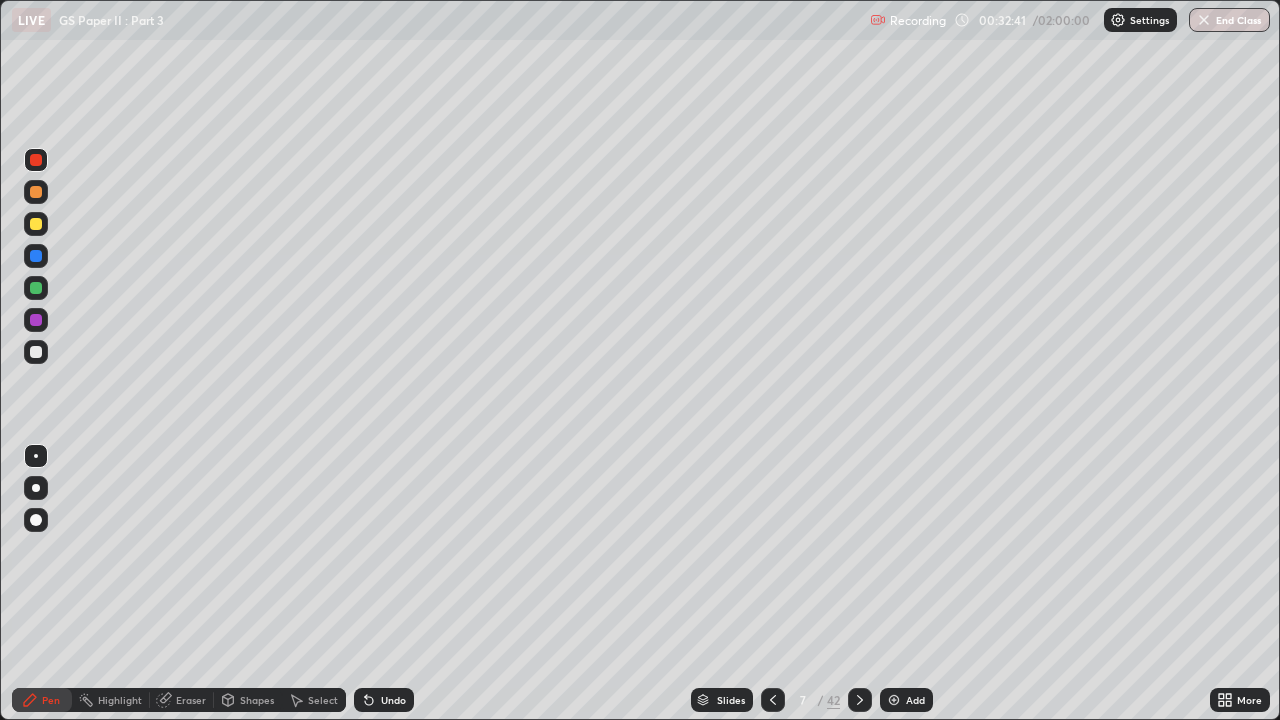 click on "Eraser" at bounding box center (191, 700) 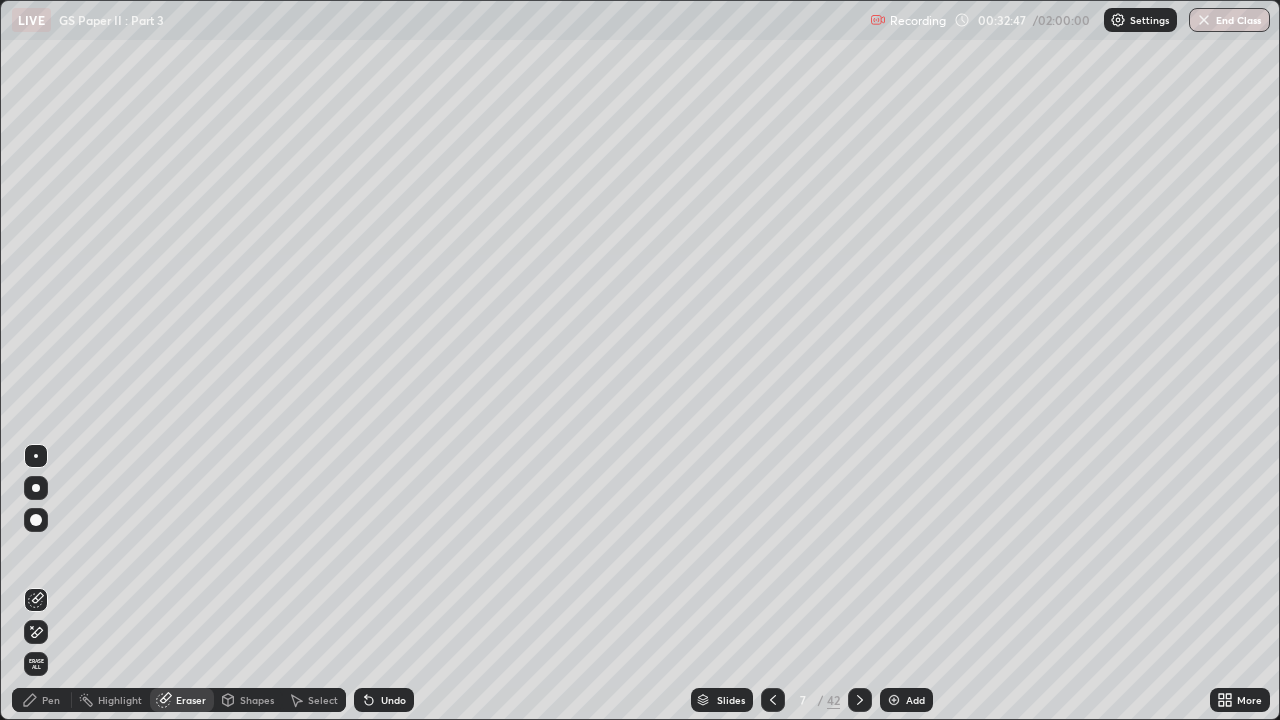 click 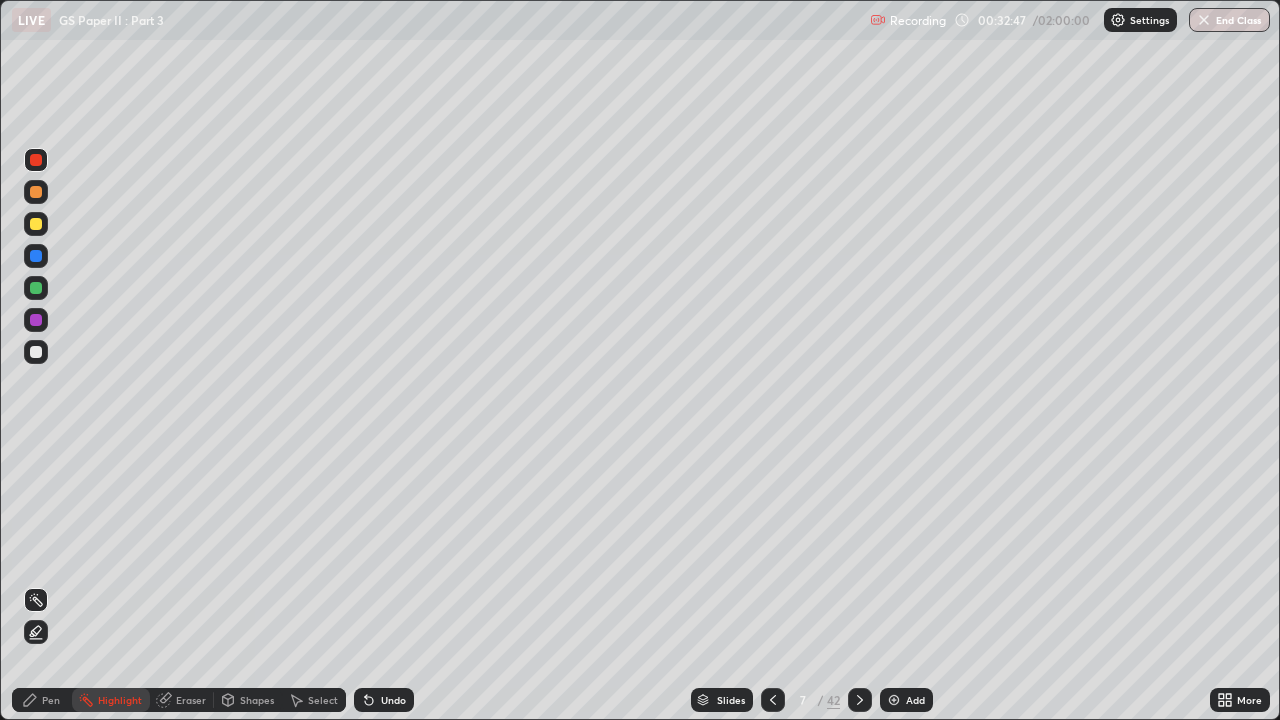 click on "Pen" at bounding box center (51, 700) 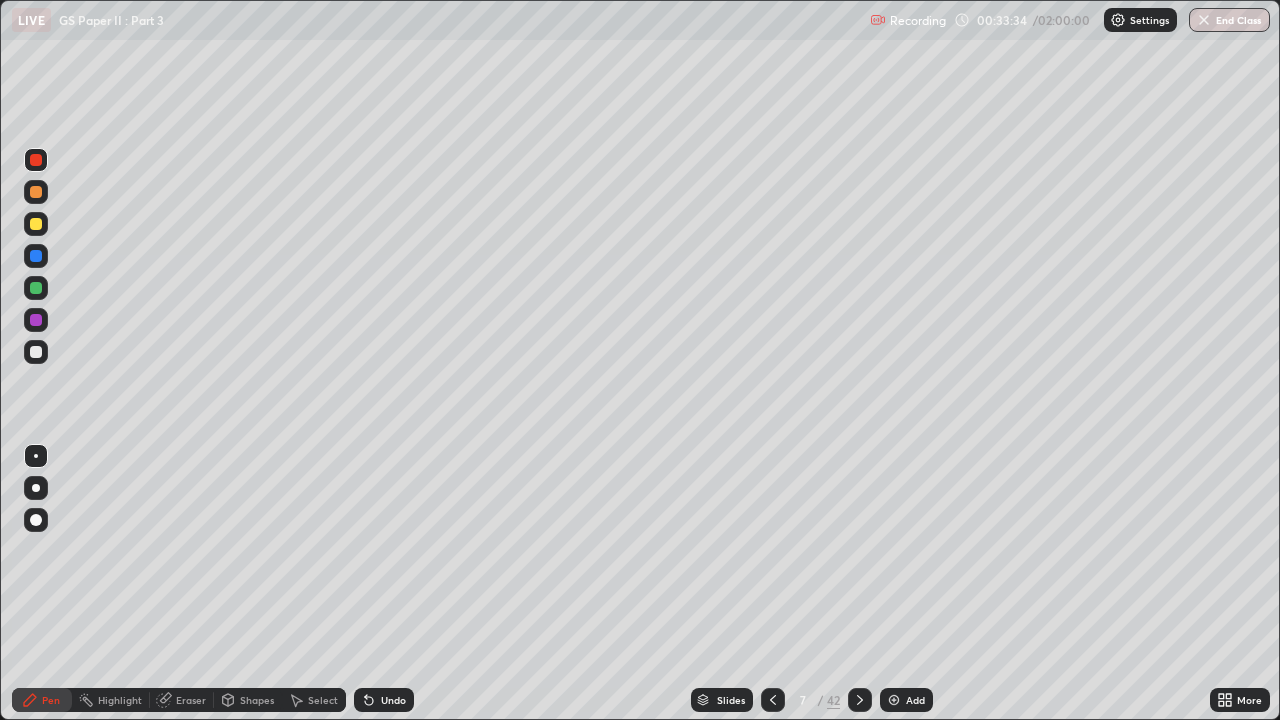 click at bounding box center [894, 700] 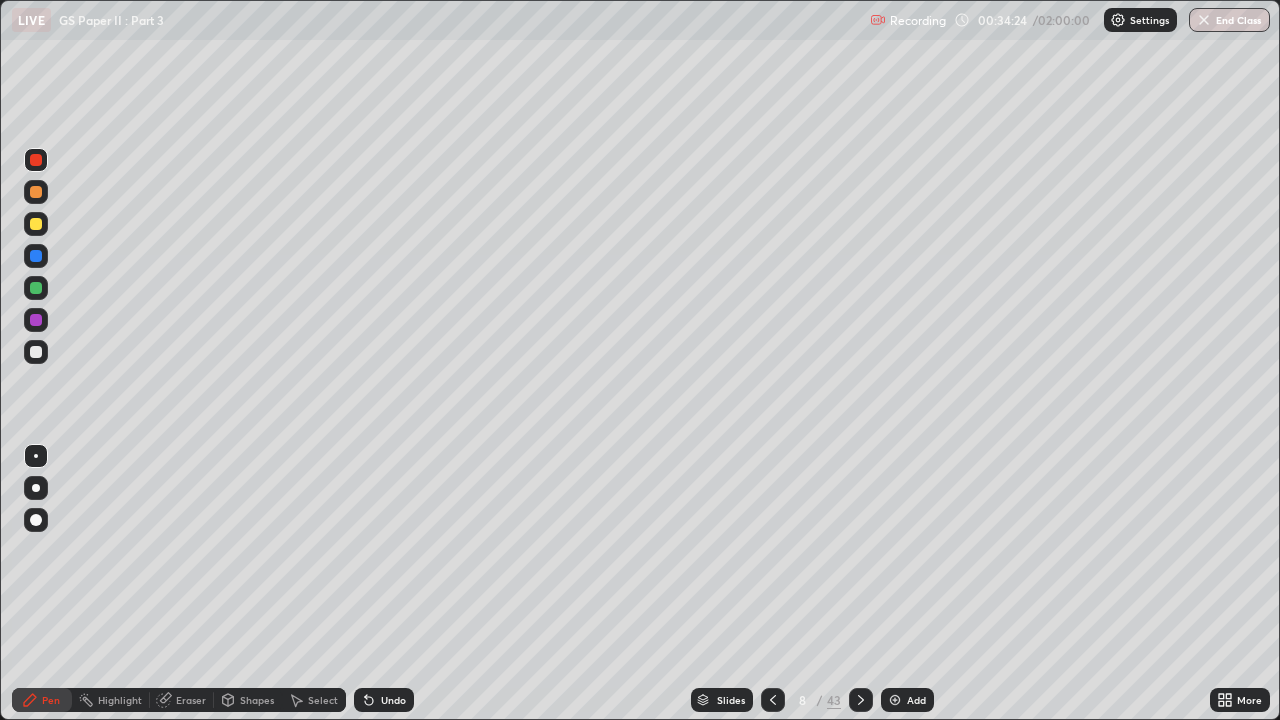 click 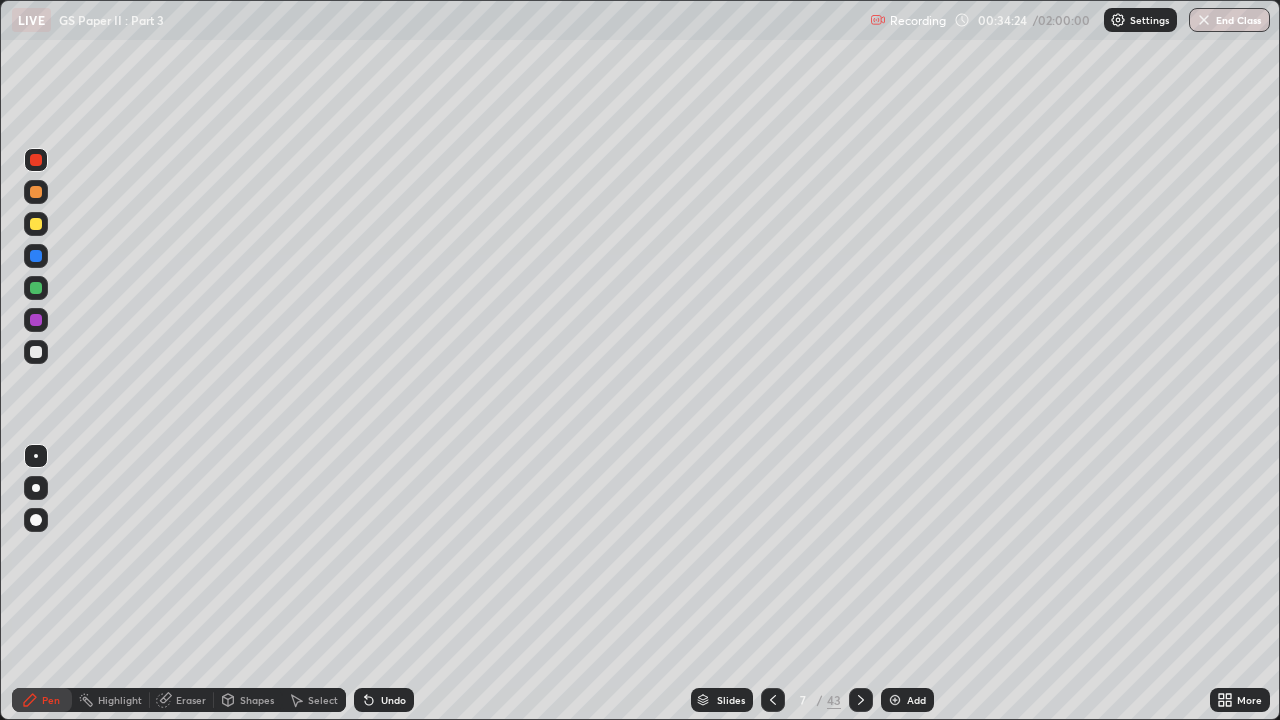 click 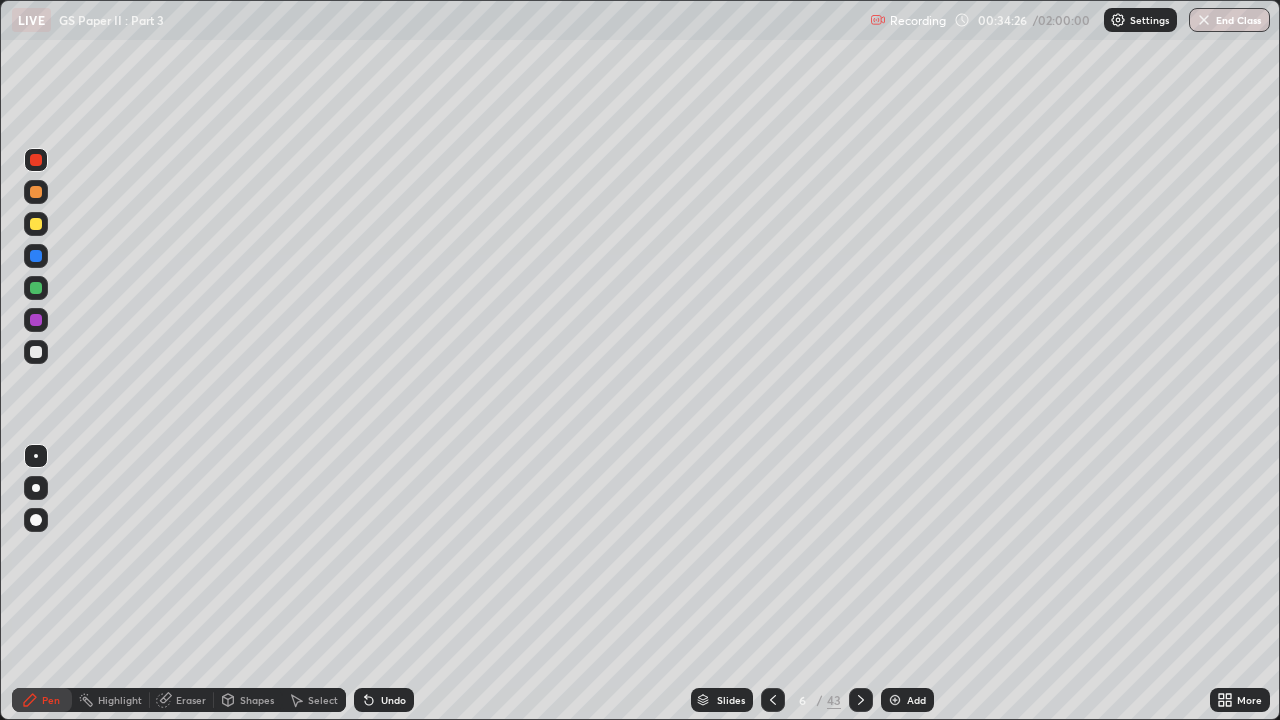 click 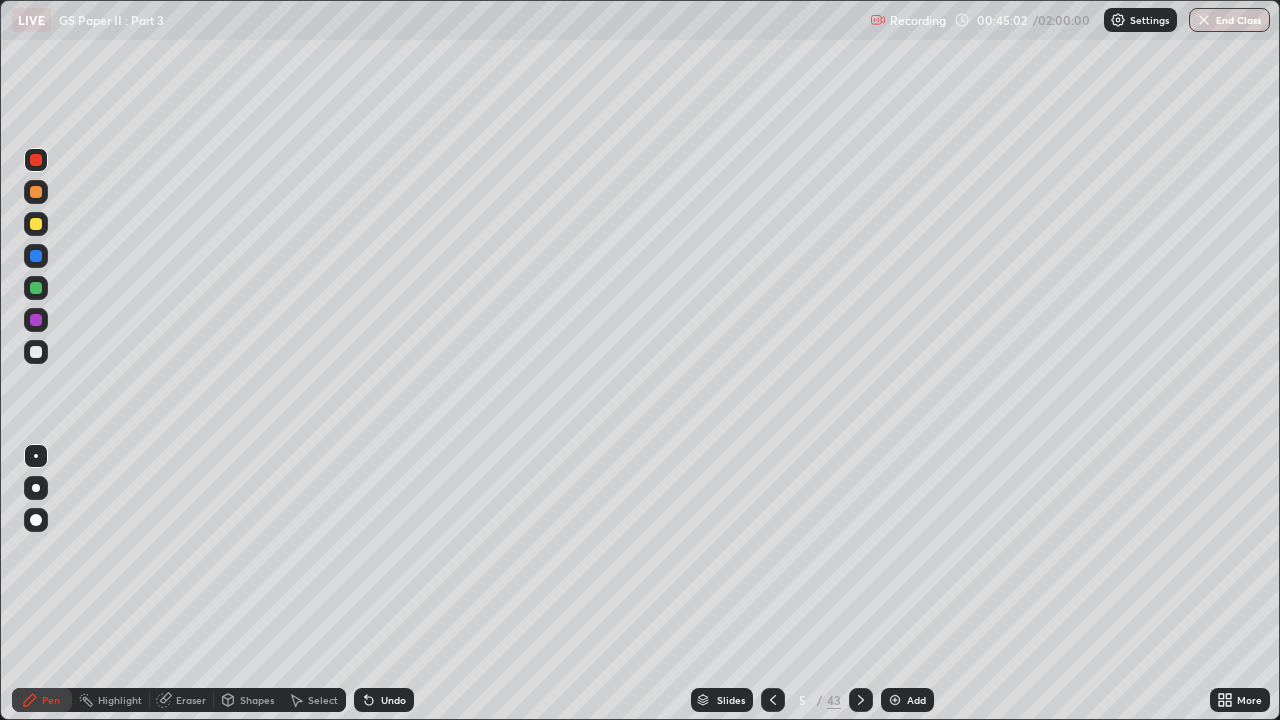 click 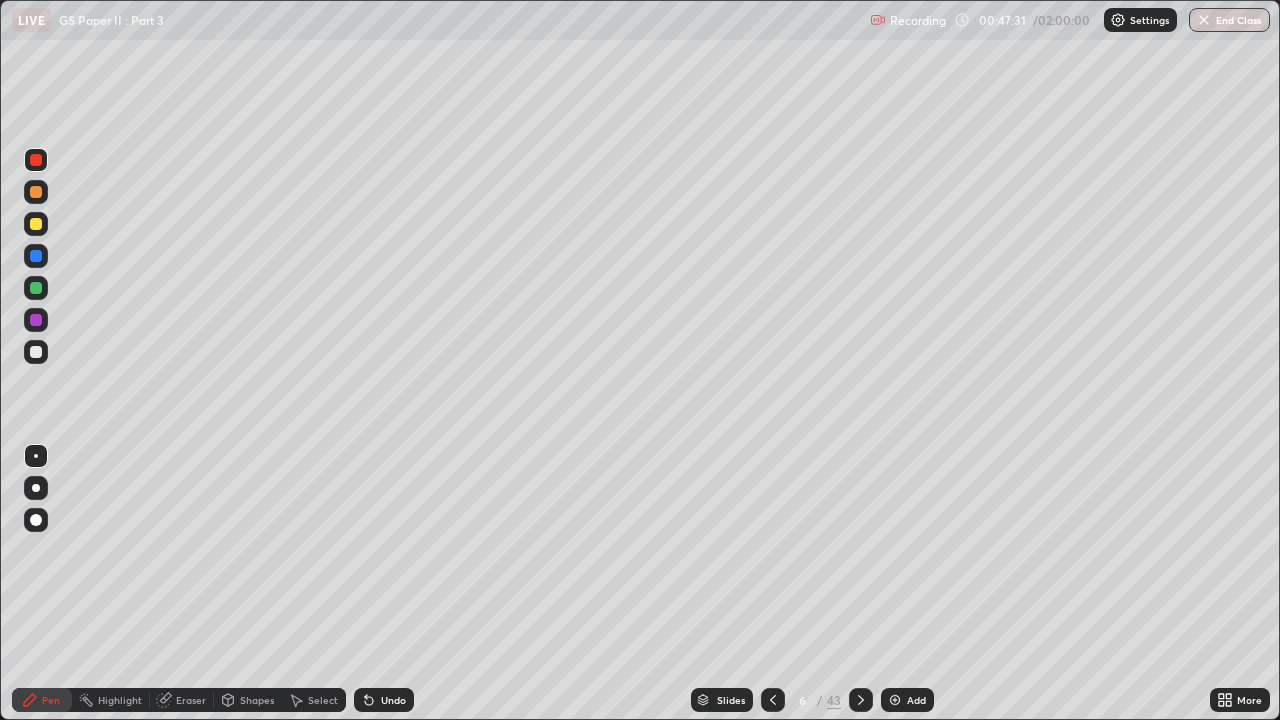 click 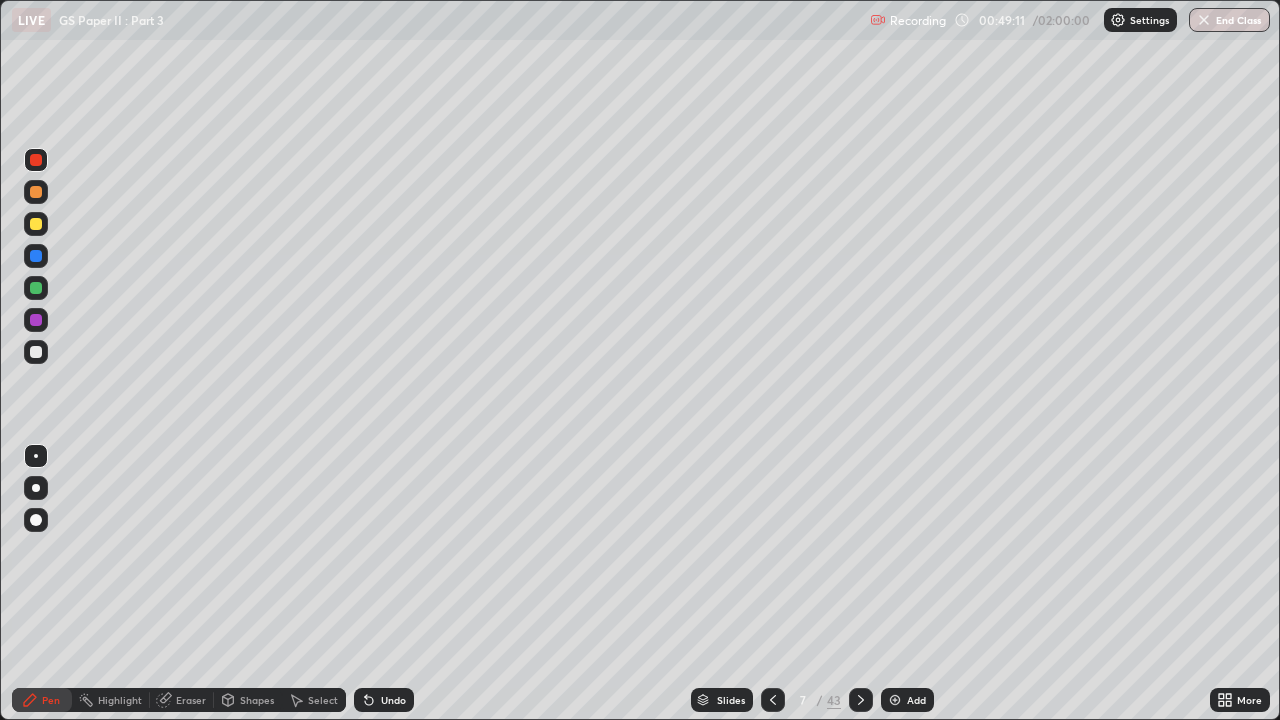 click 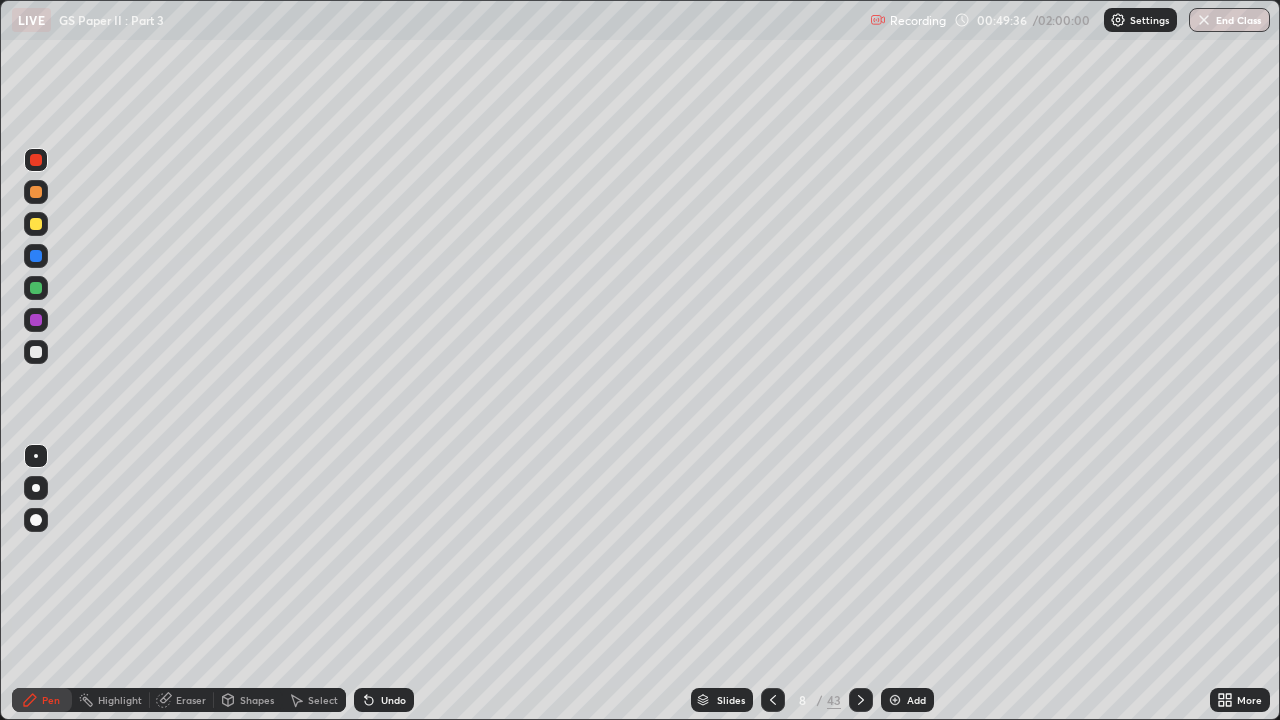 click on "Slides" at bounding box center (731, 700) 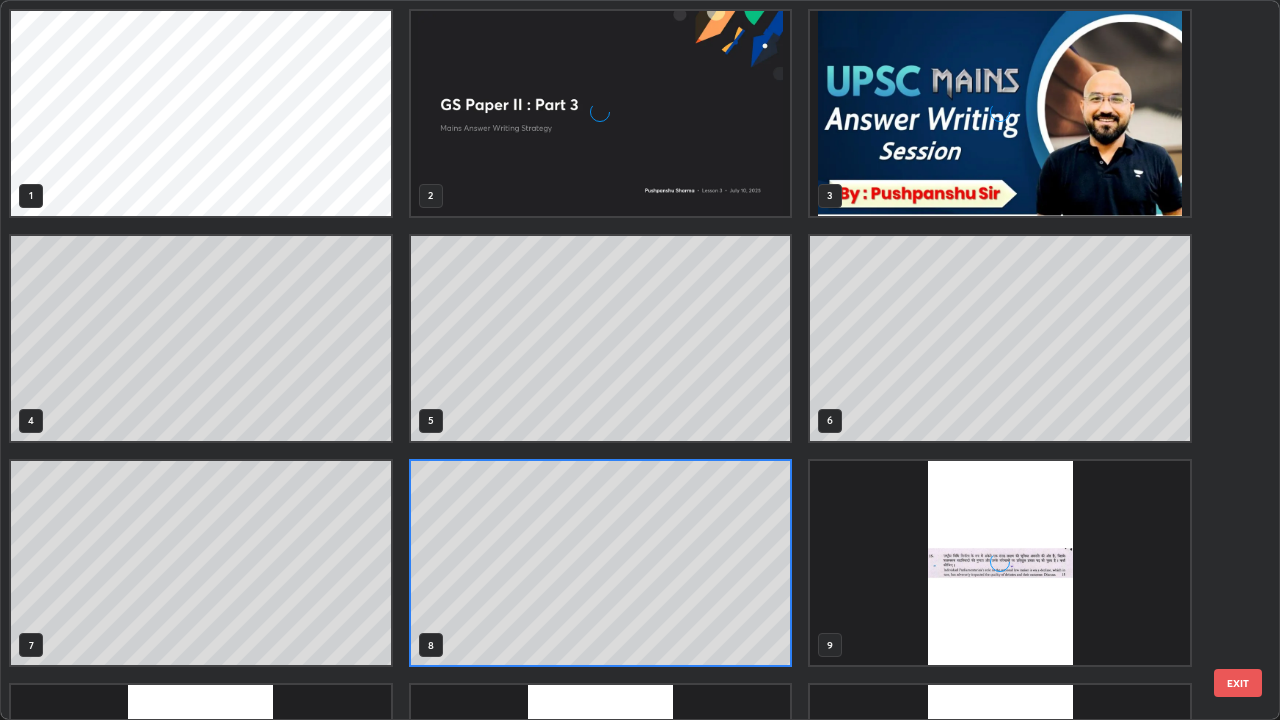 scroll, scrollTop: 7, scrollLeft: 11, axis: both 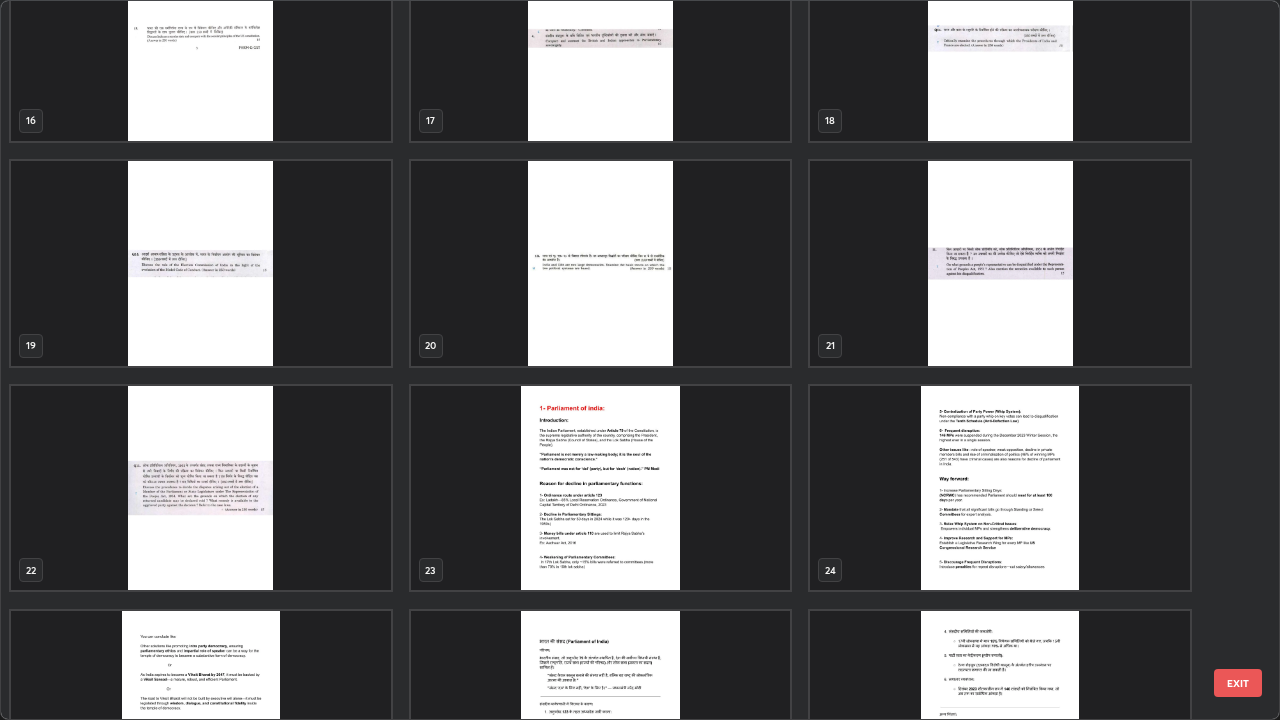 click at bounding box center (601, 488) 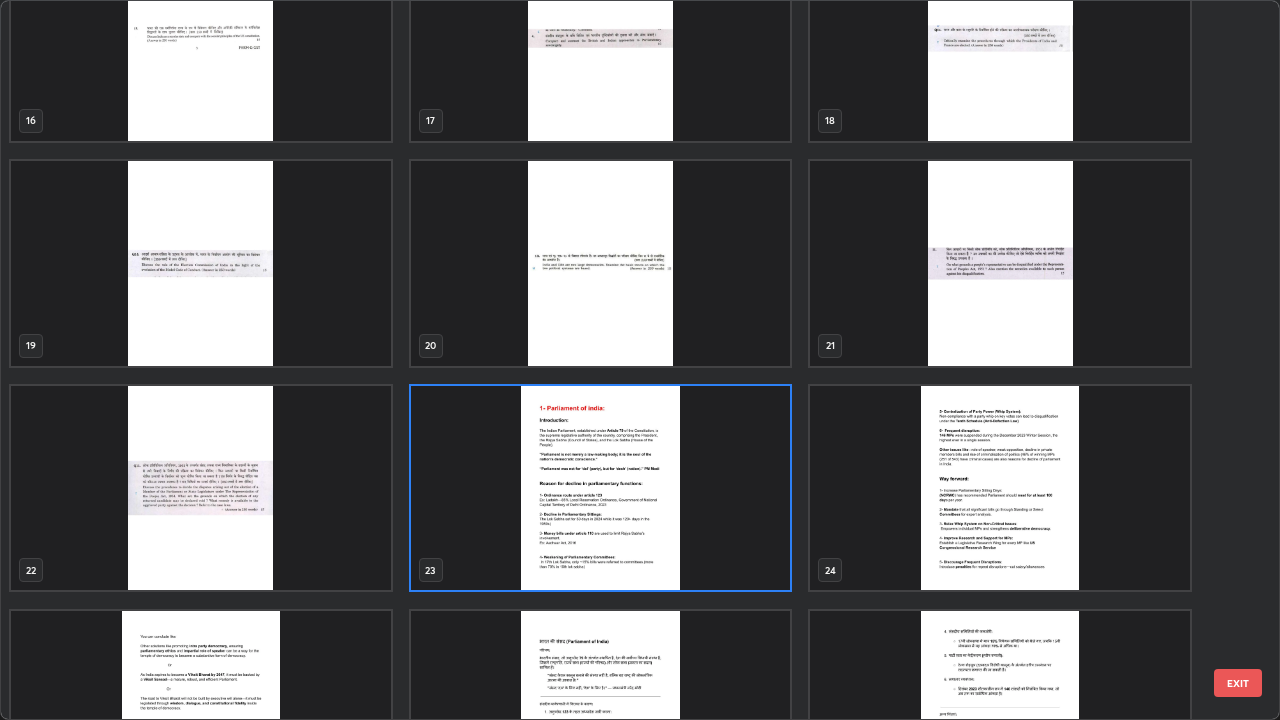 click at bounding box center (601, 488) 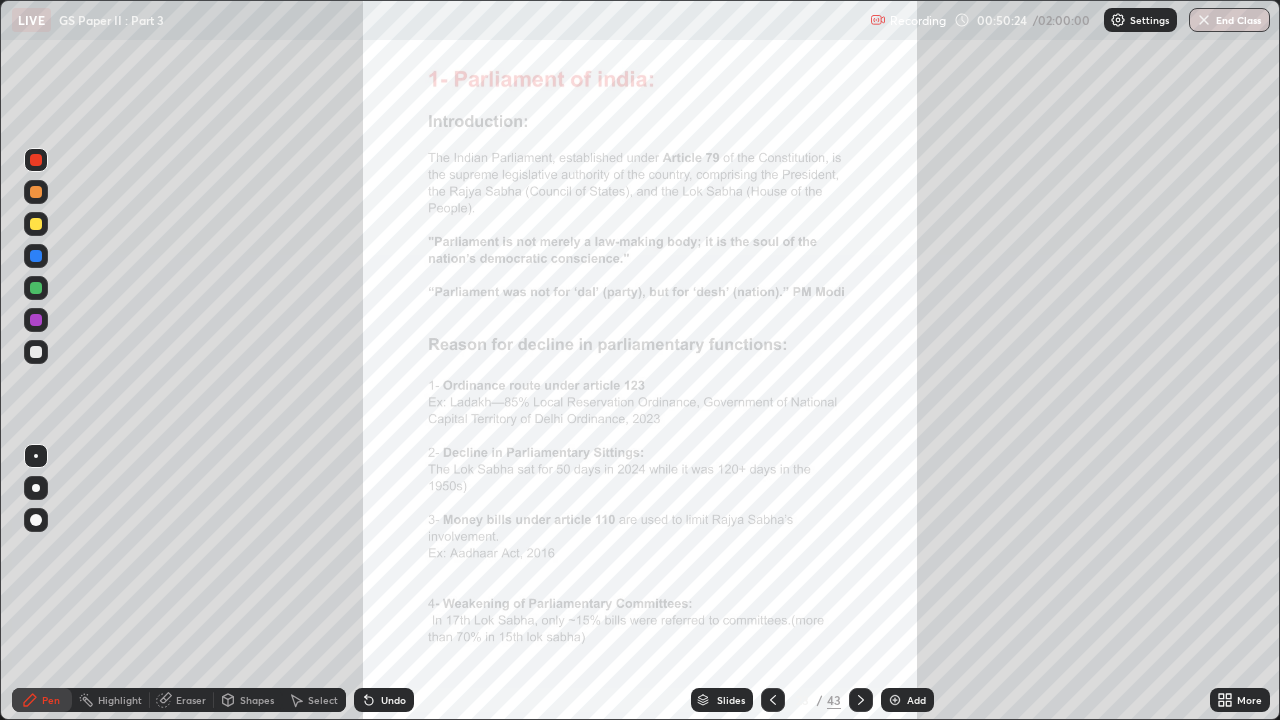 click 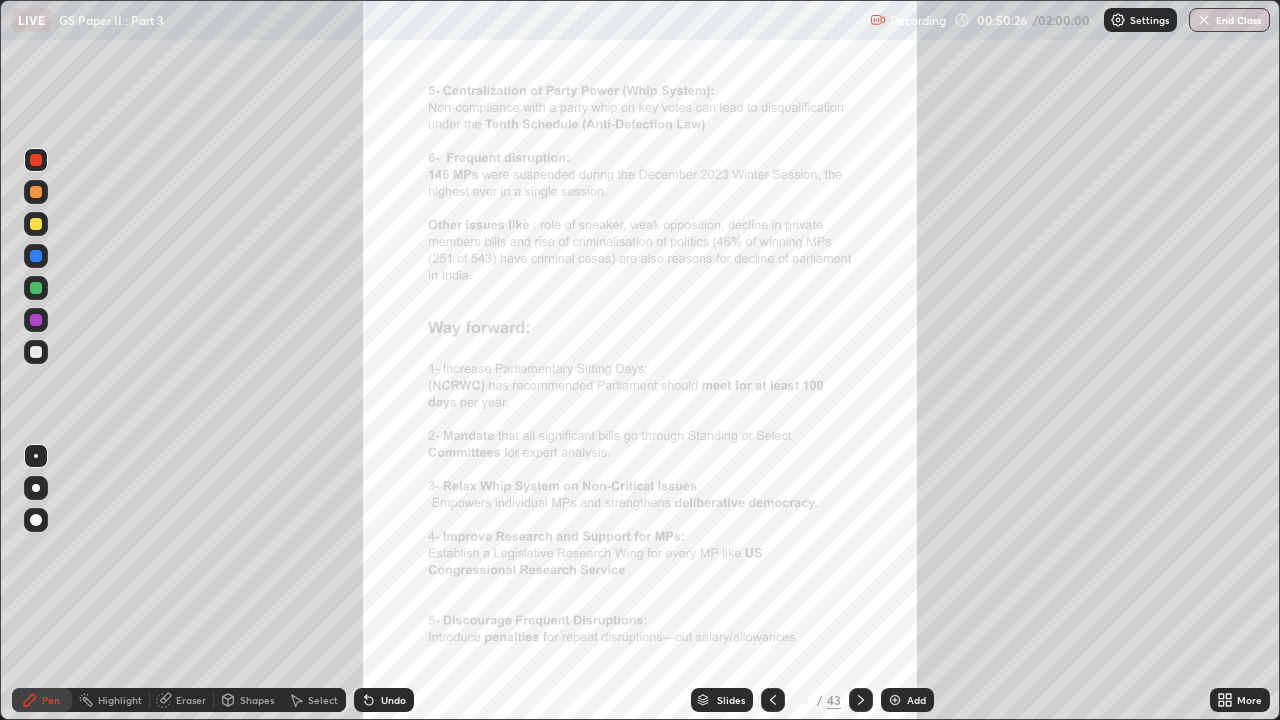 click 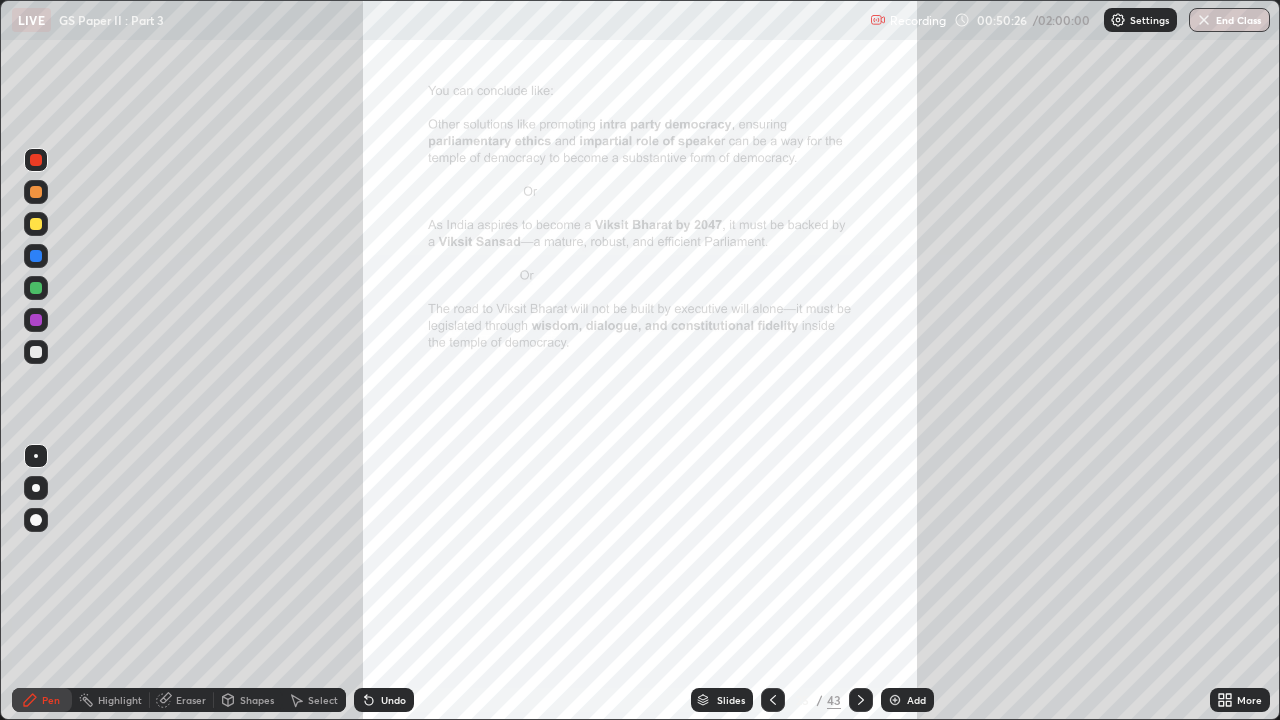click 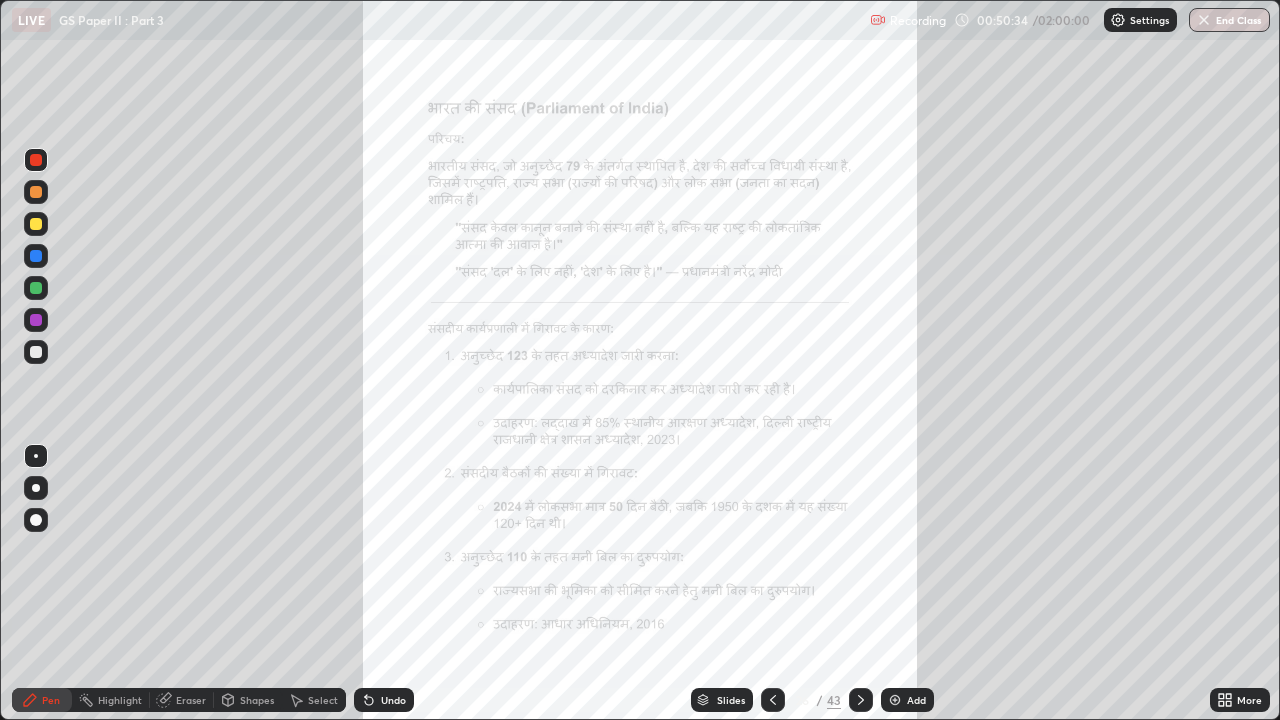 click 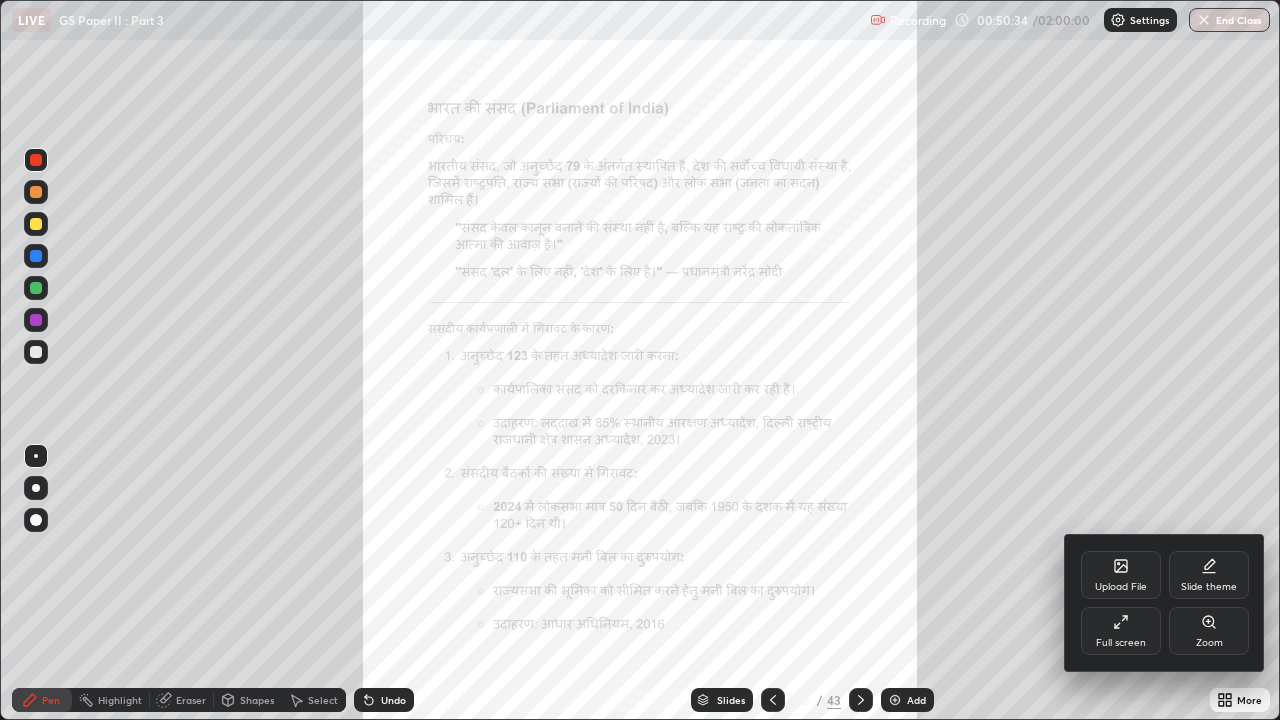 click 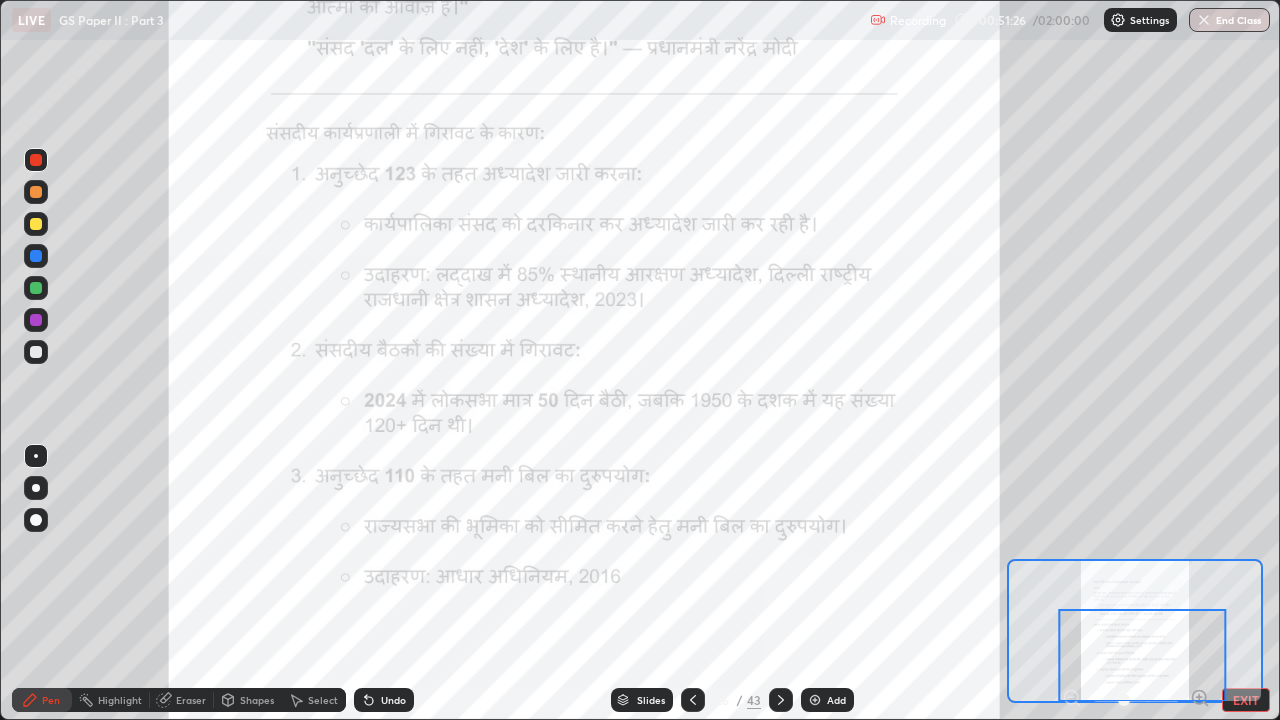 click 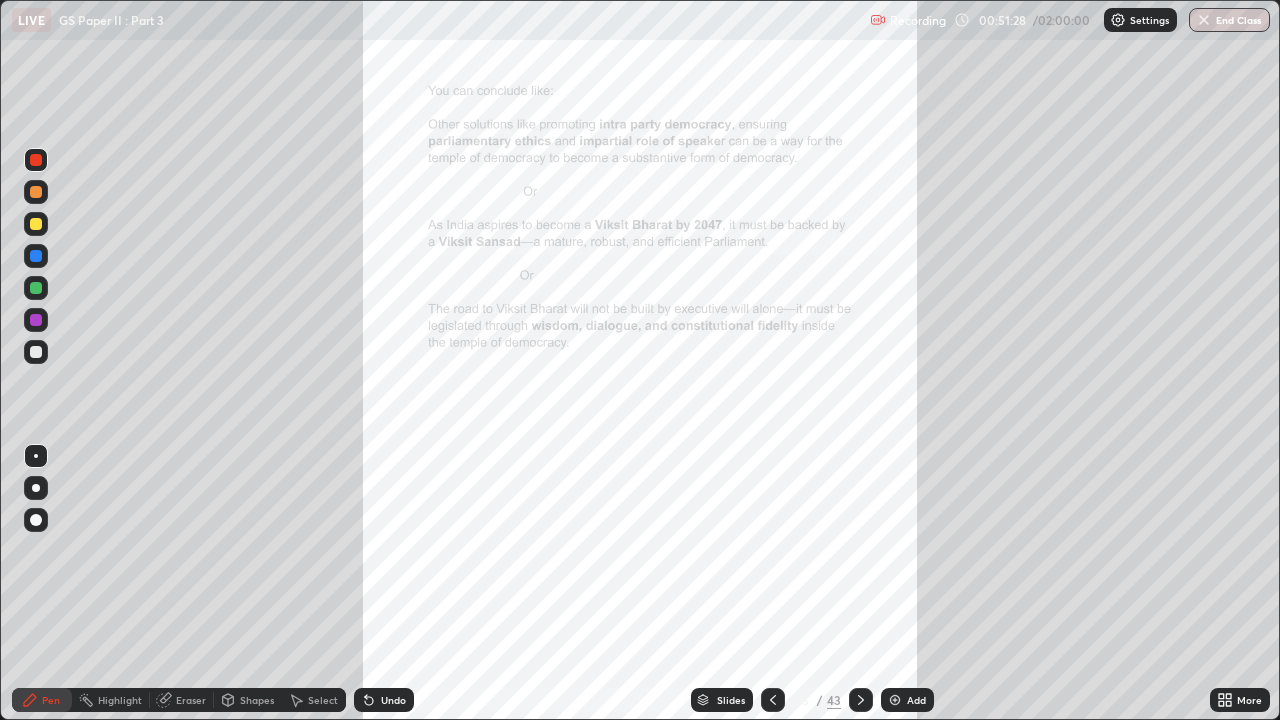 click 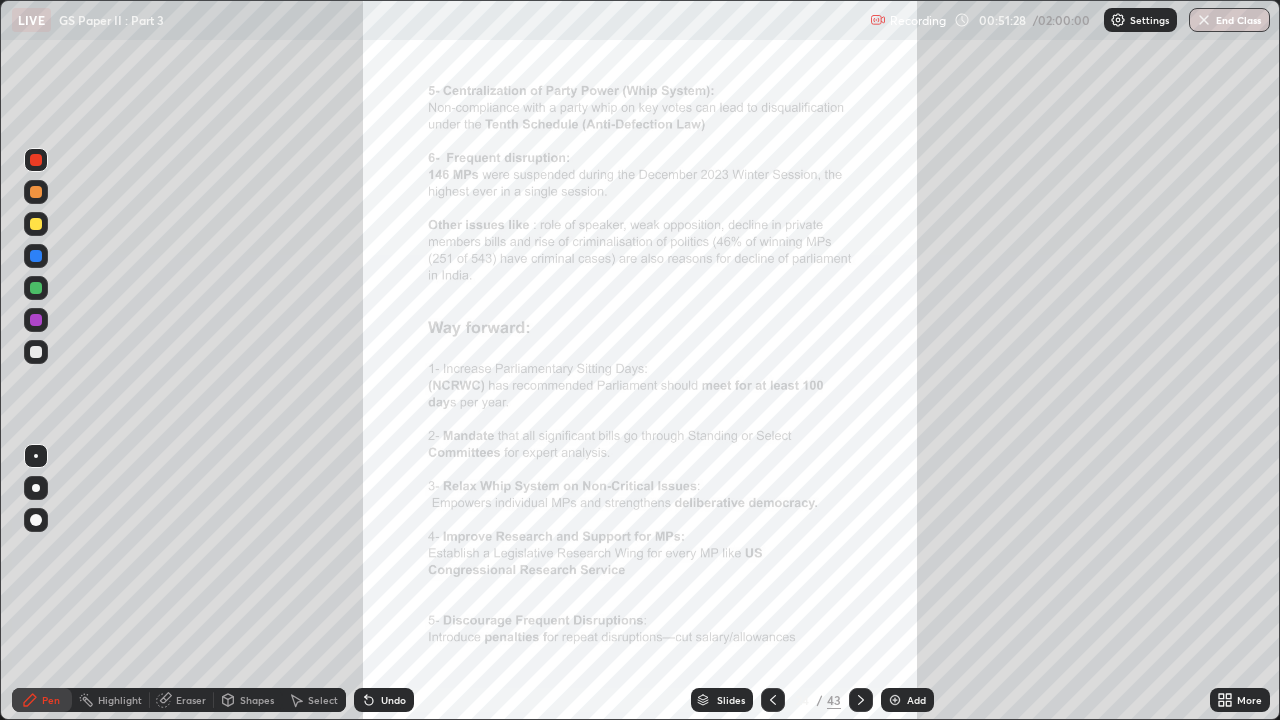 click at bounding box center (773, 700) 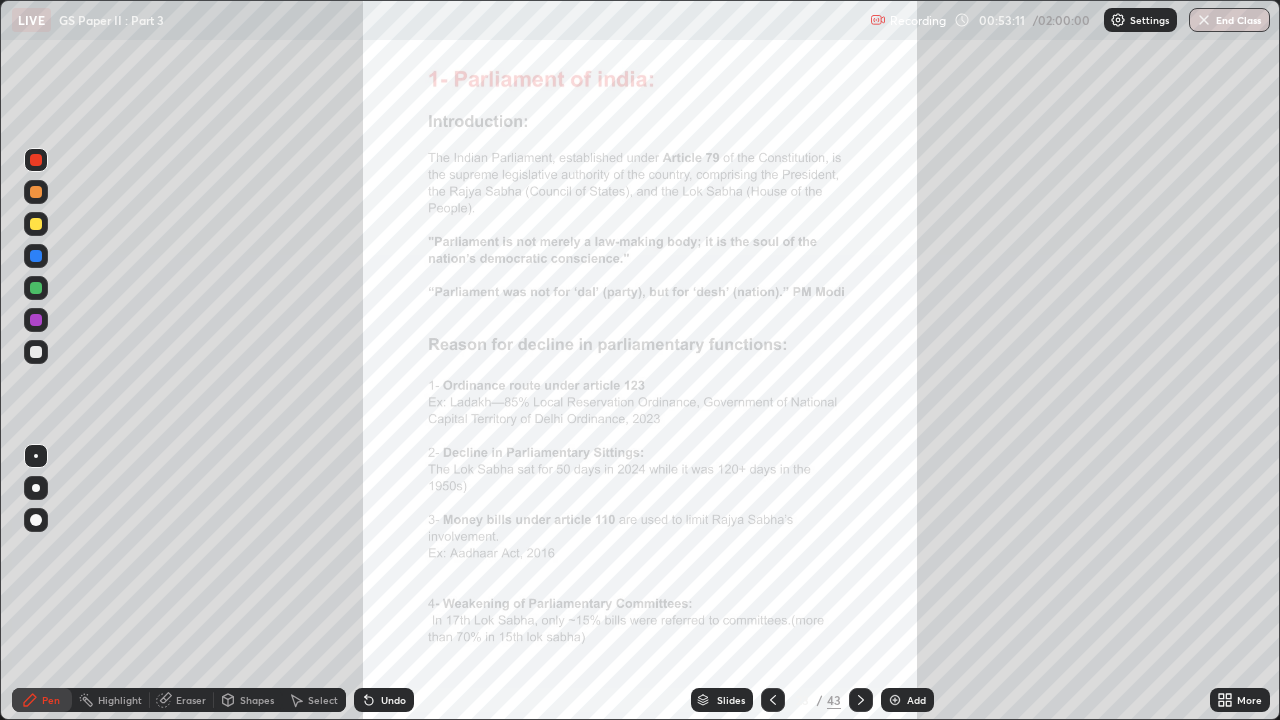 click 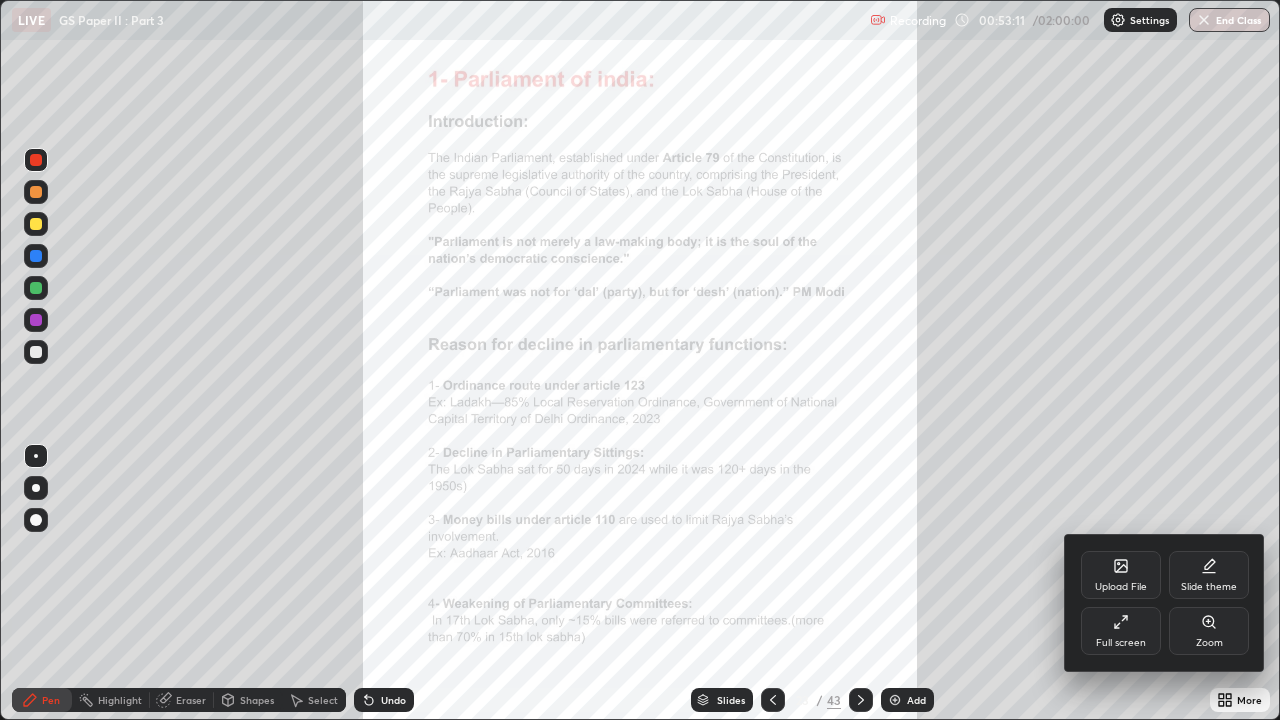 click 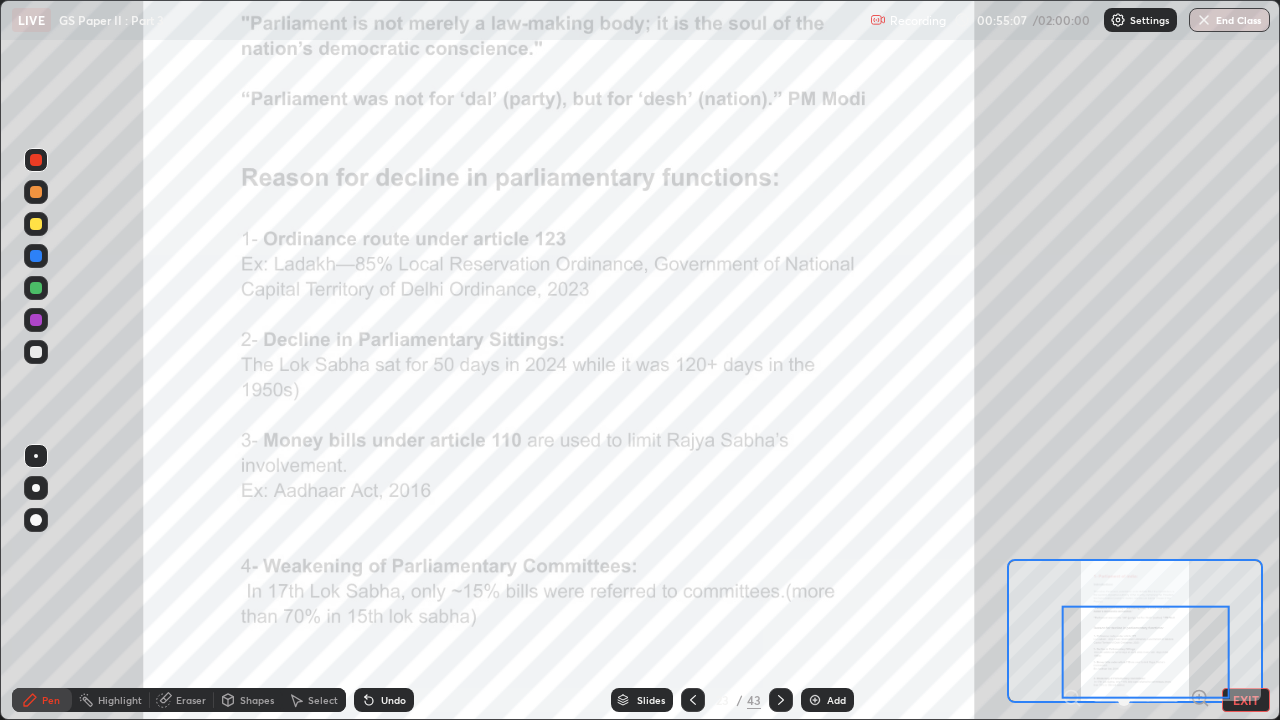 click 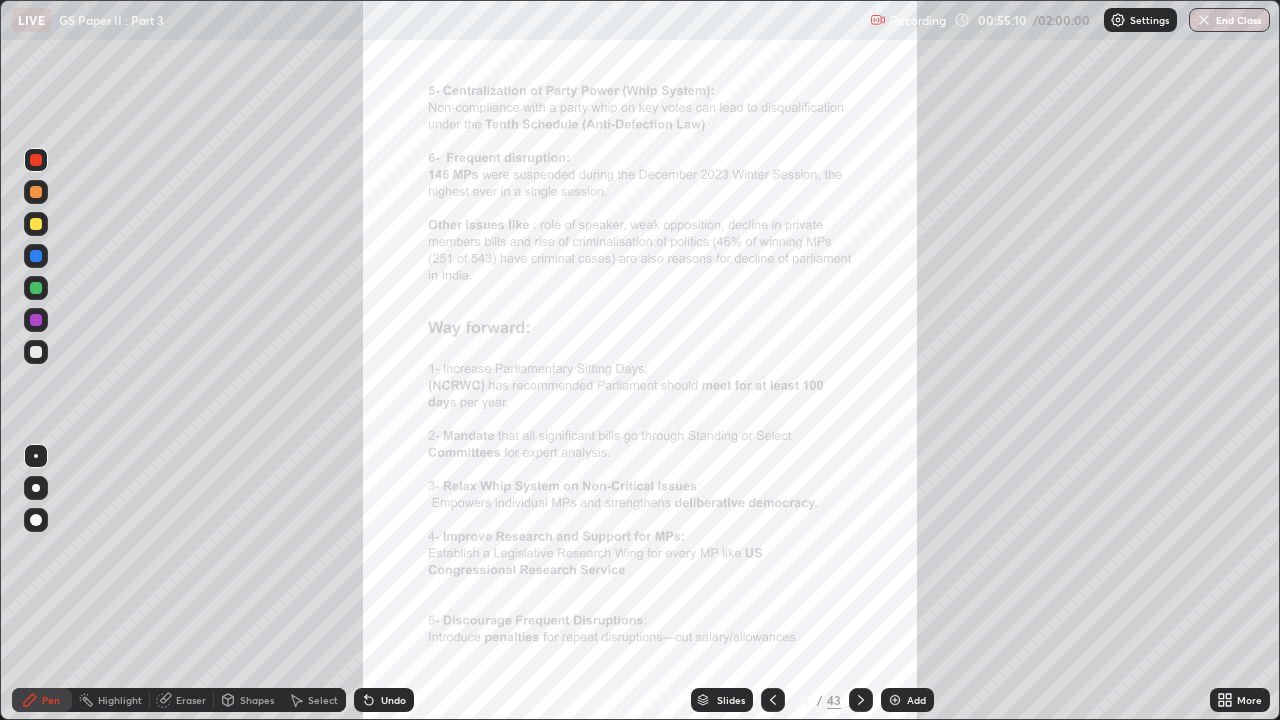 click 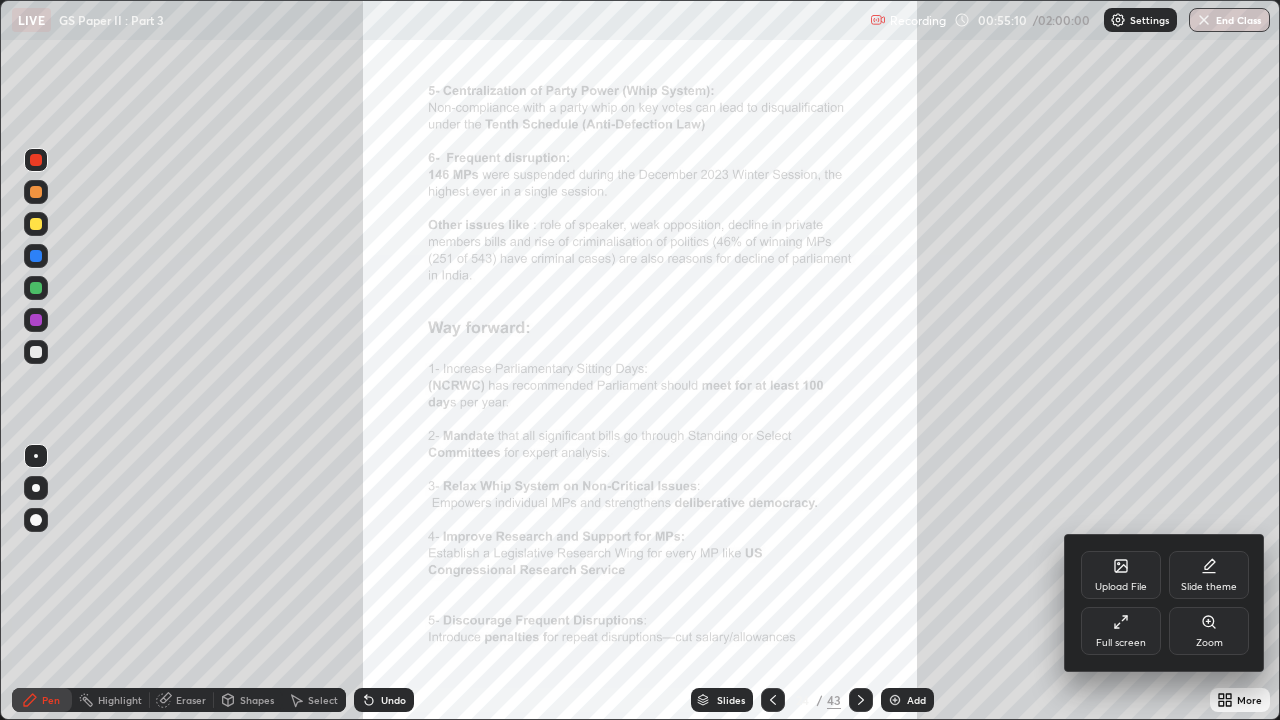 click at bounding box center (640, 360) 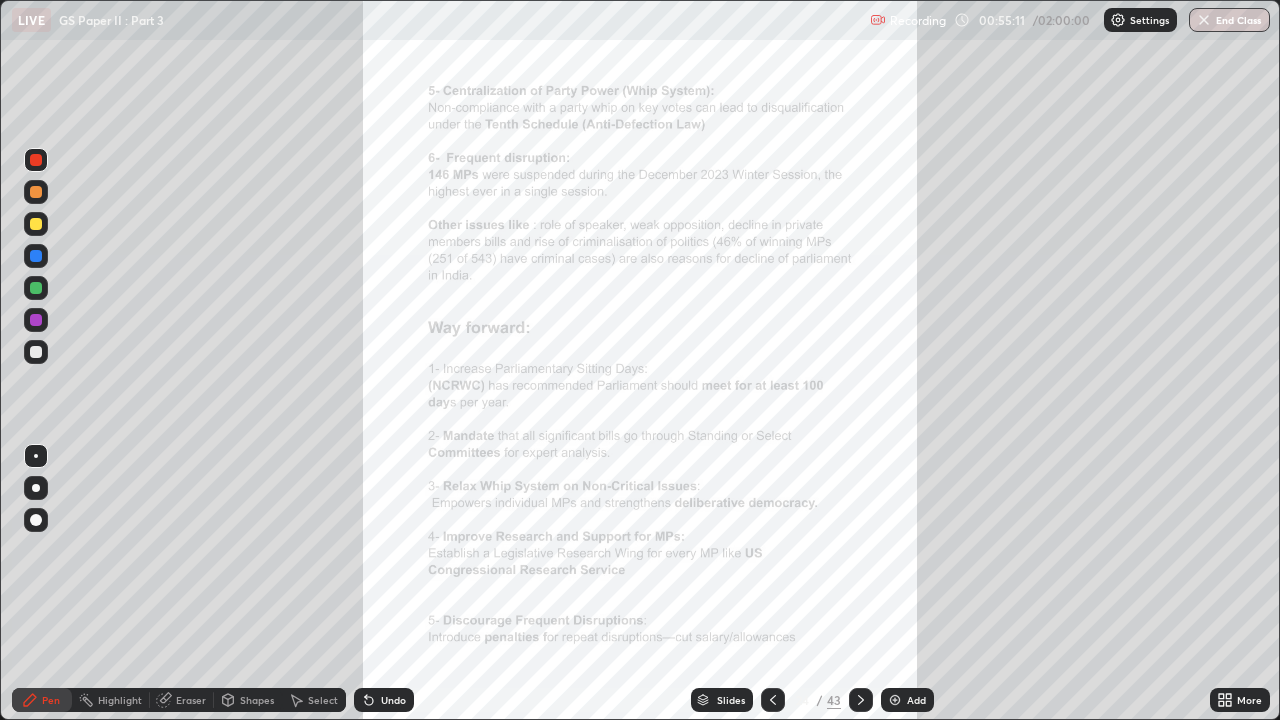 click 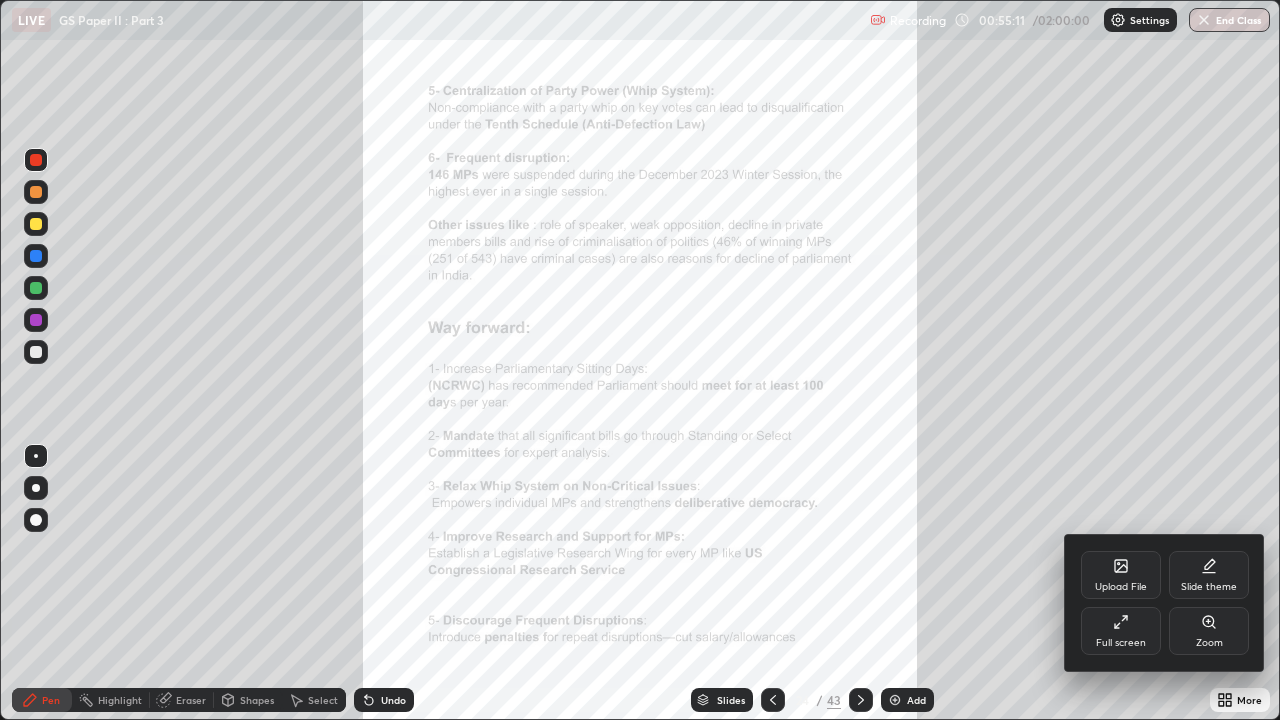 click on "Zoom" at bounding box center [1209, 631] 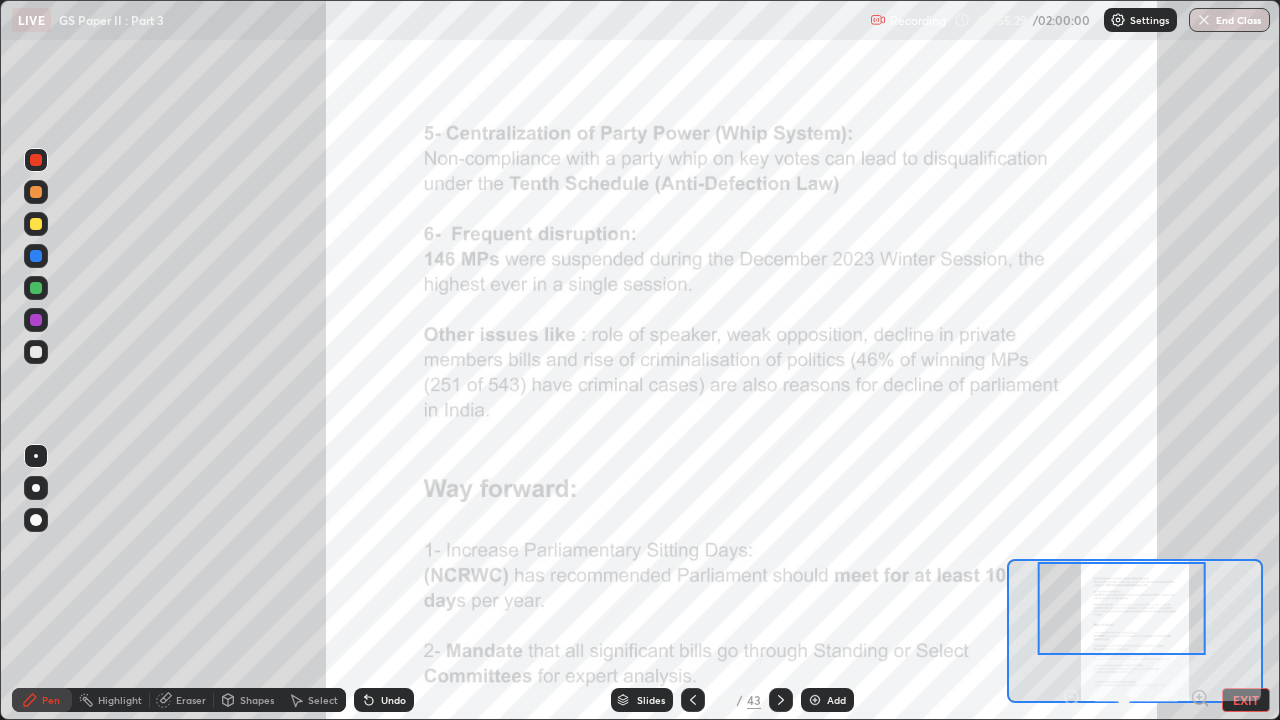 click 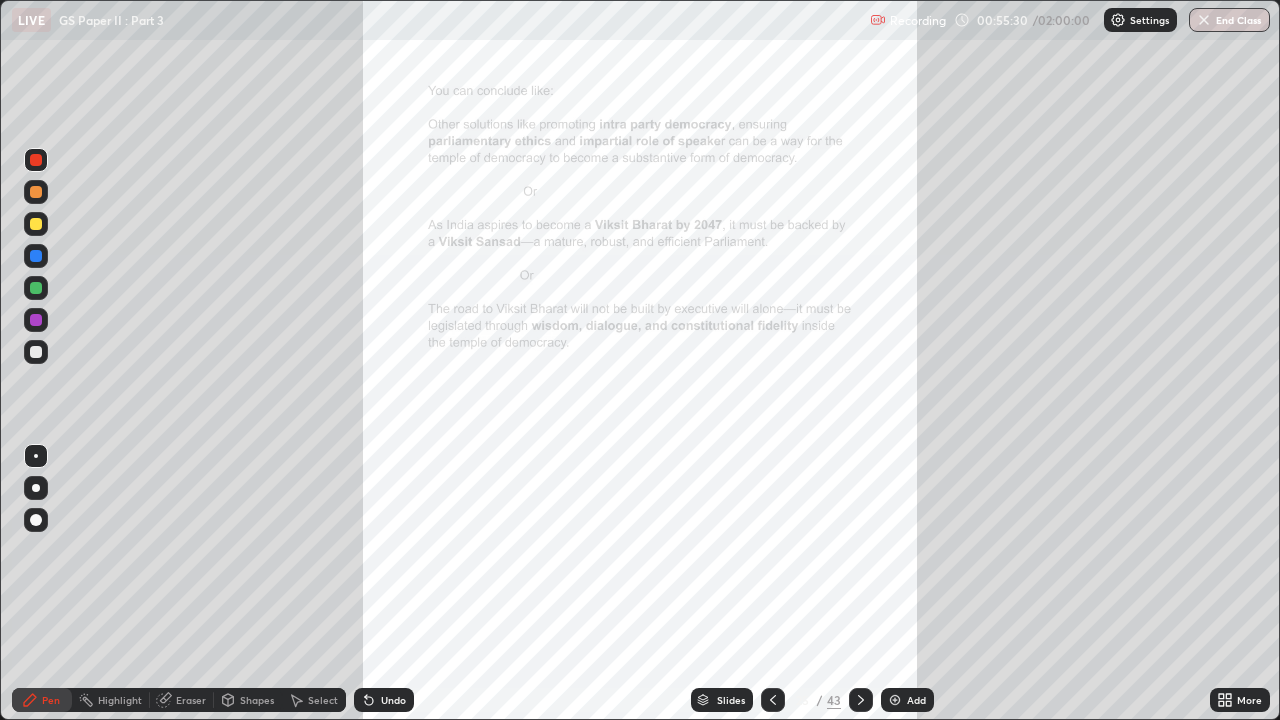 click 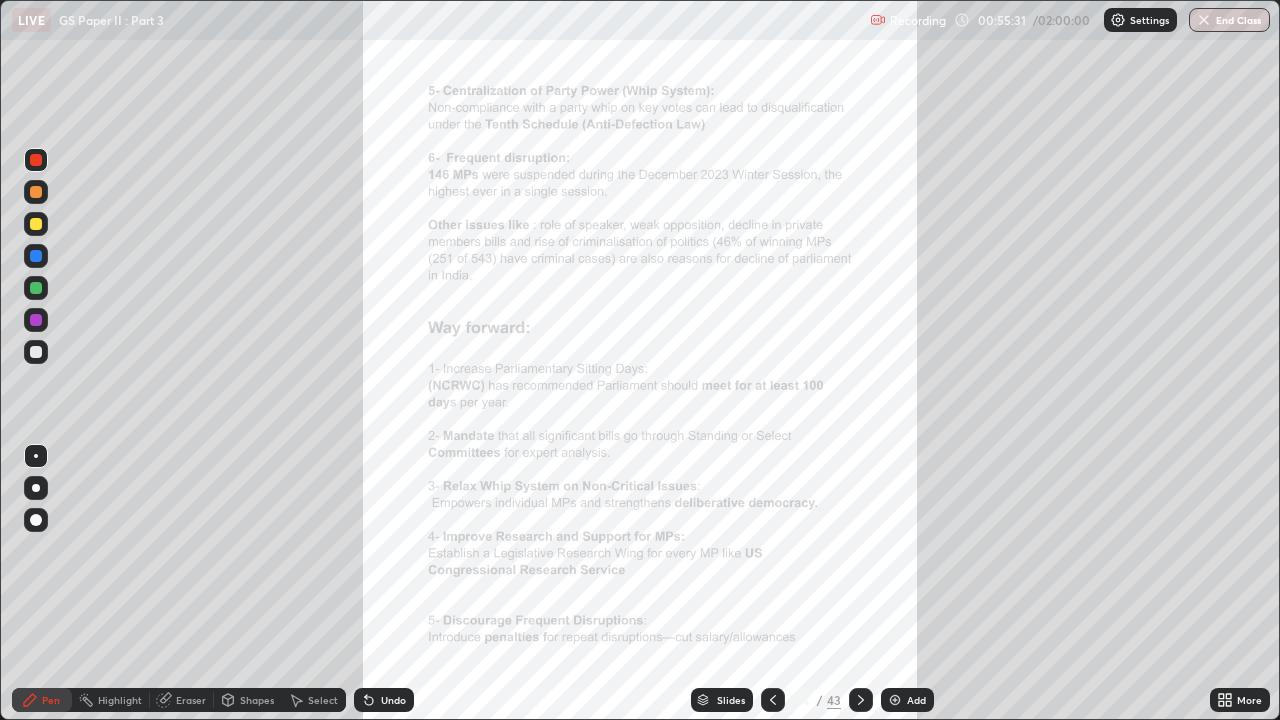 click 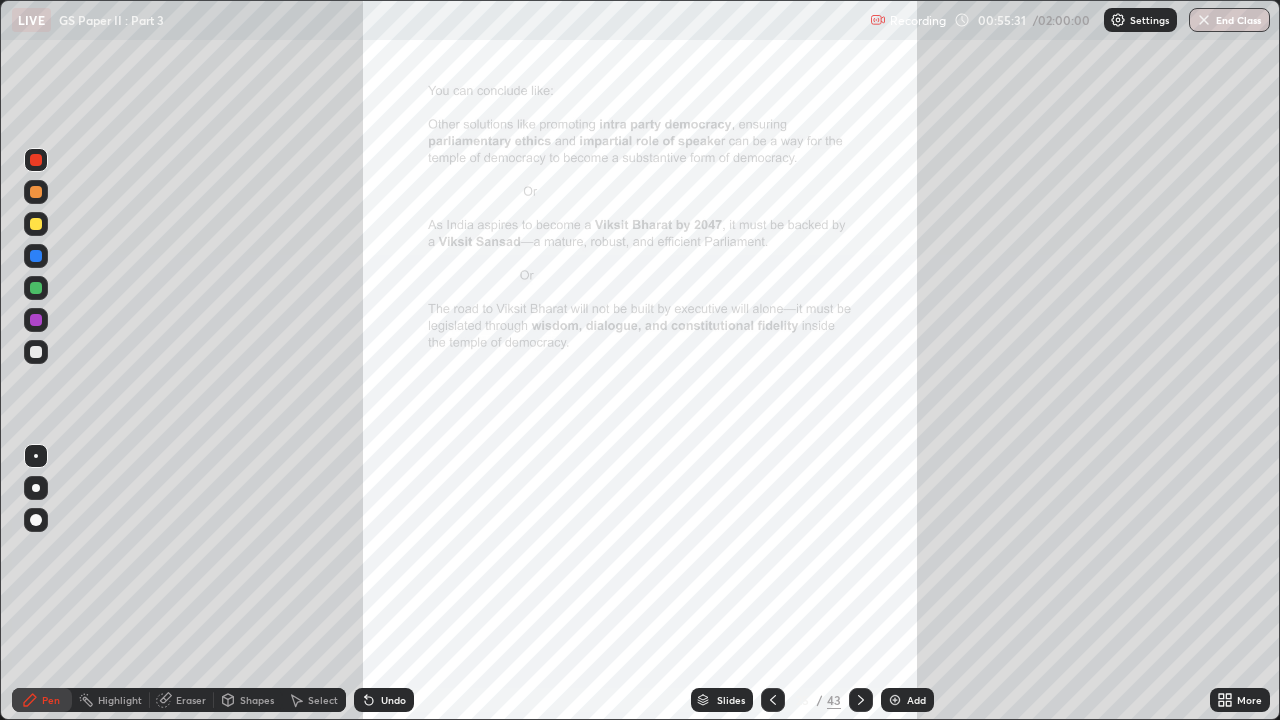 click 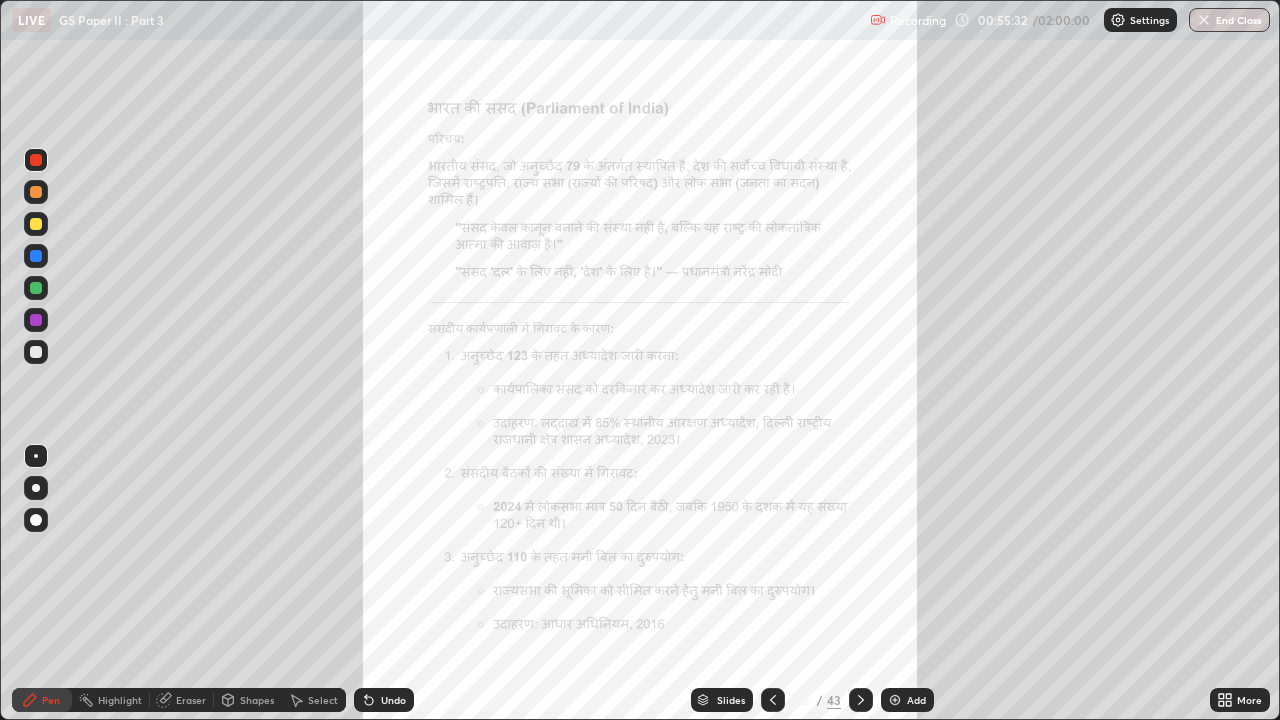 click 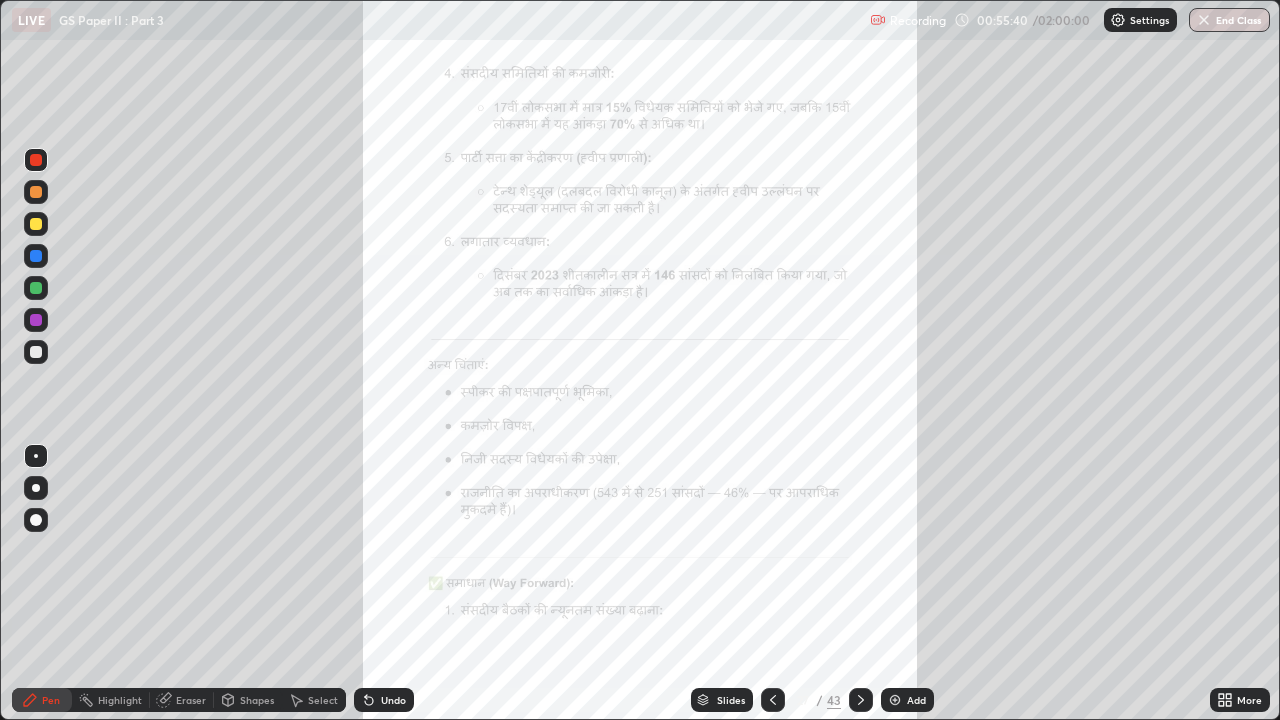 click 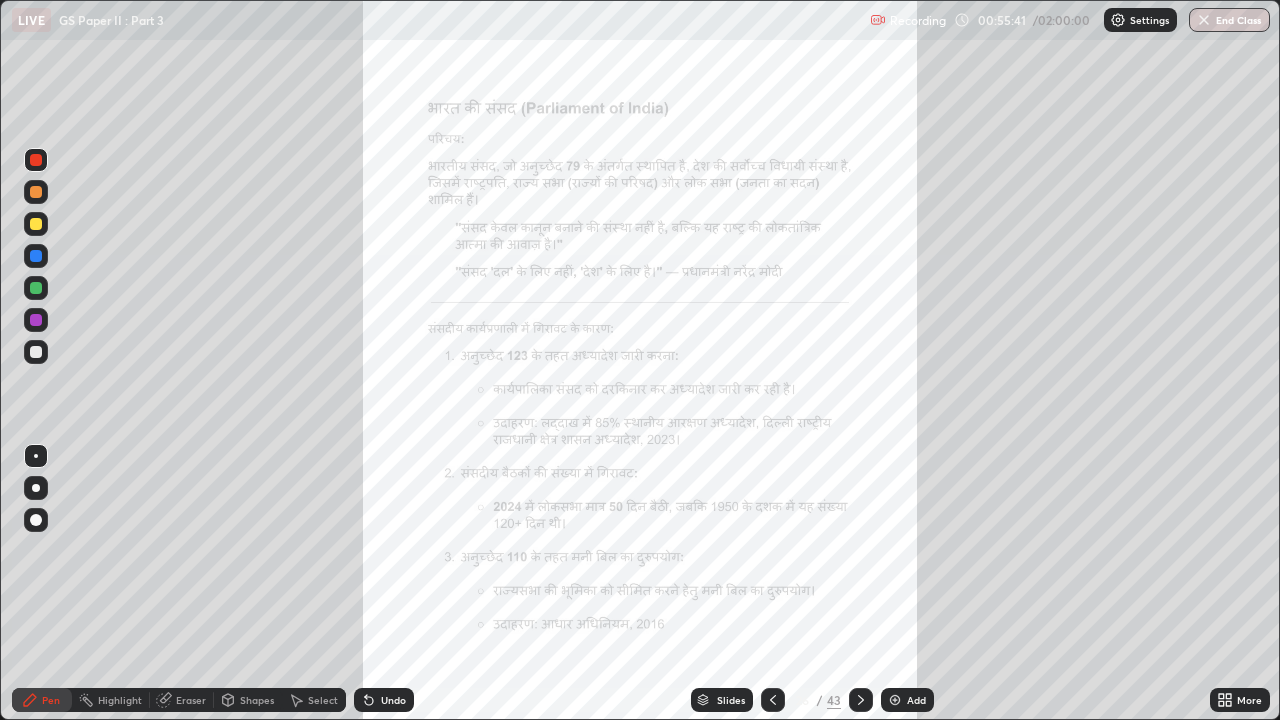 click 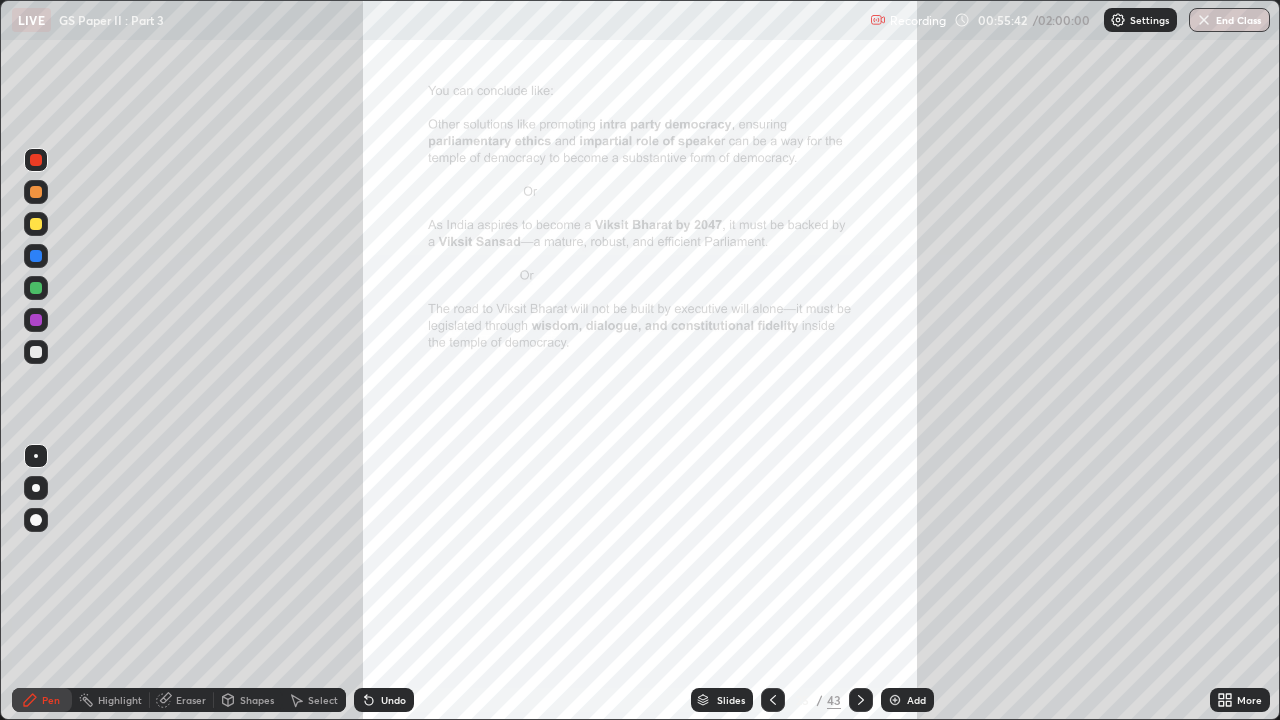 click at bounding box center [773, 700] 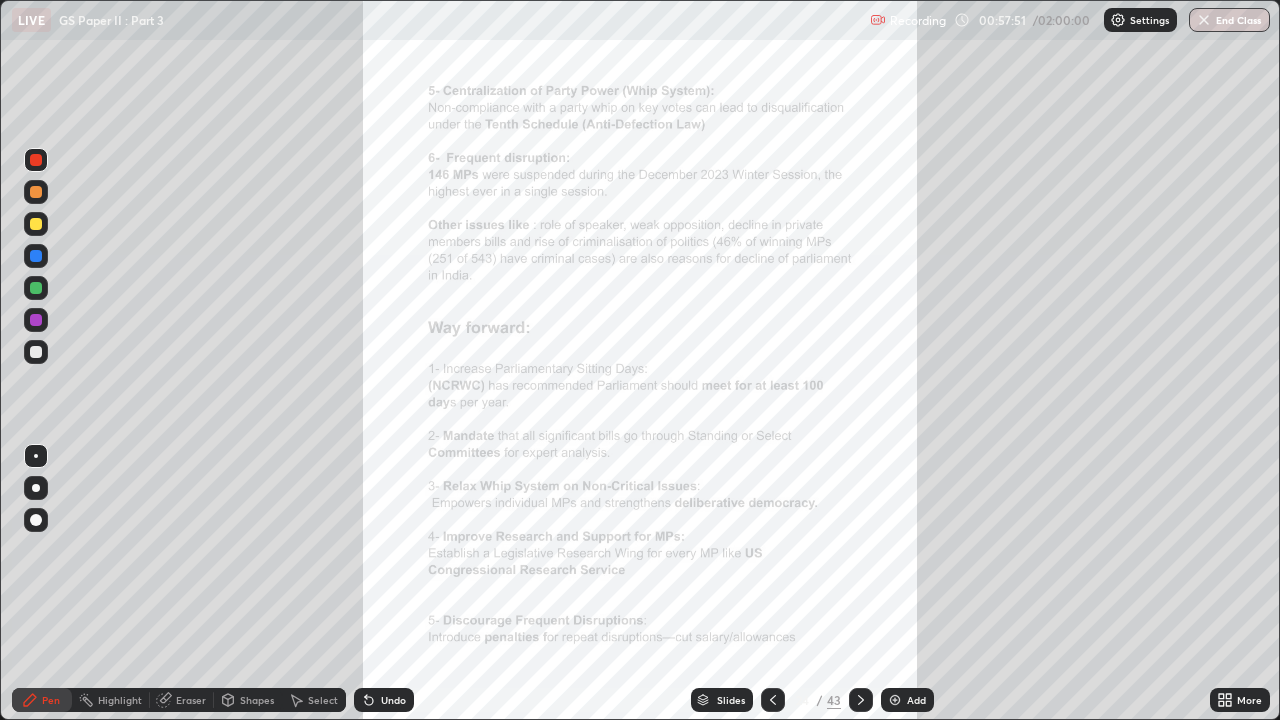 click 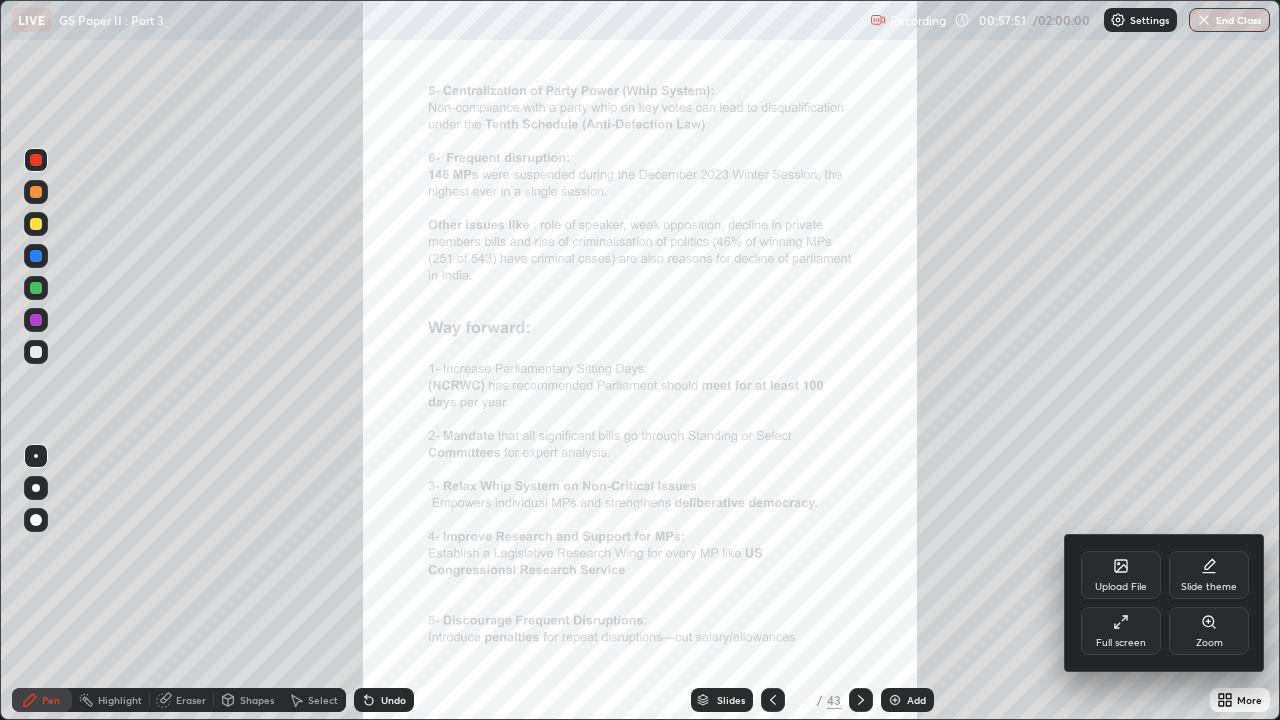 click 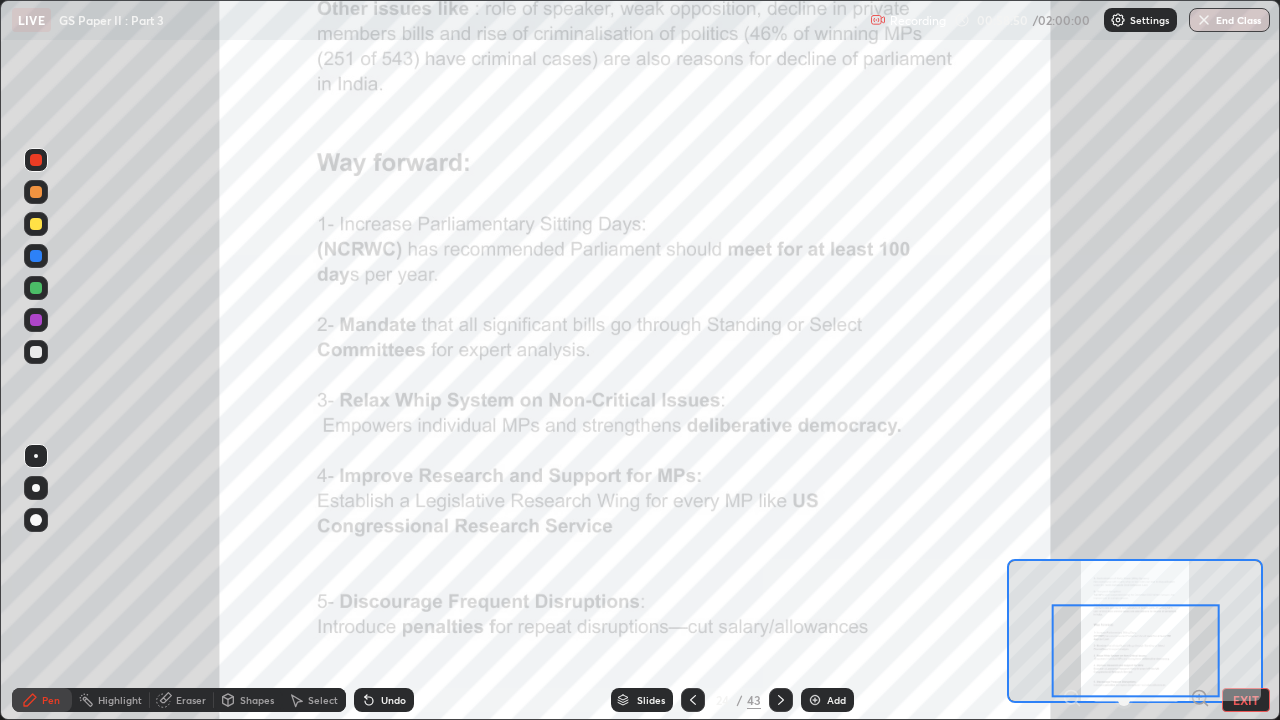 click 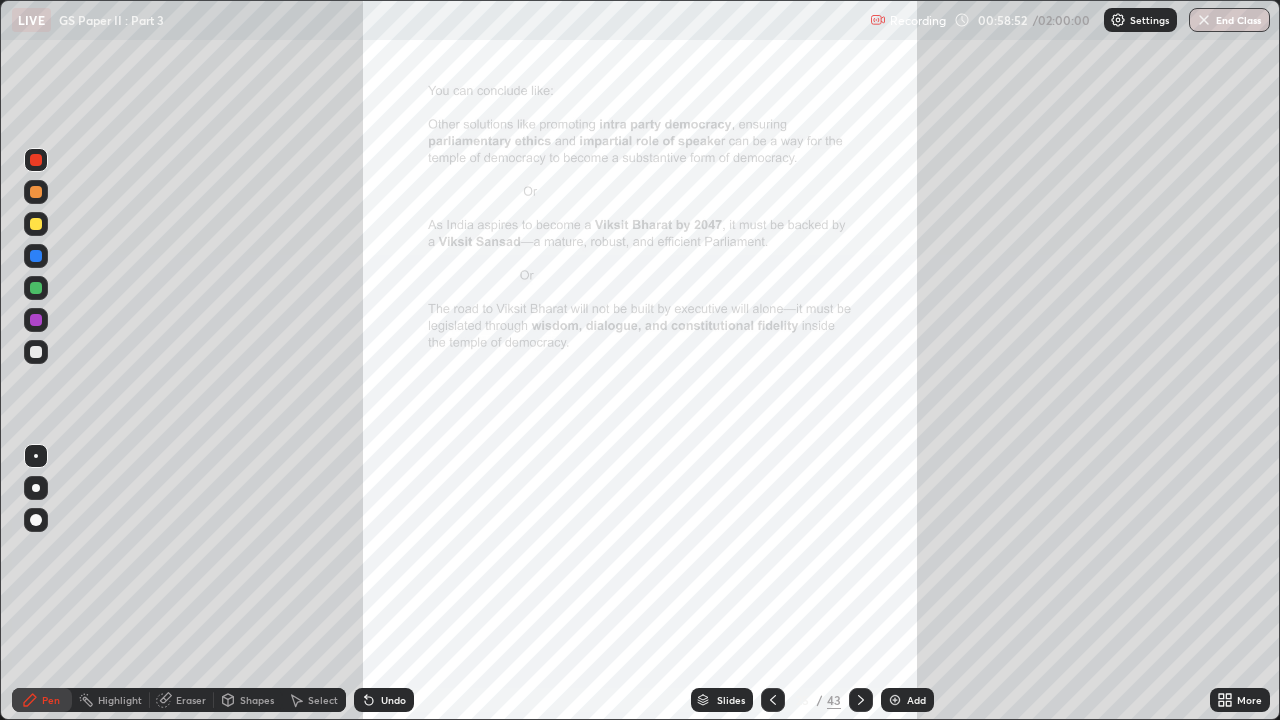click 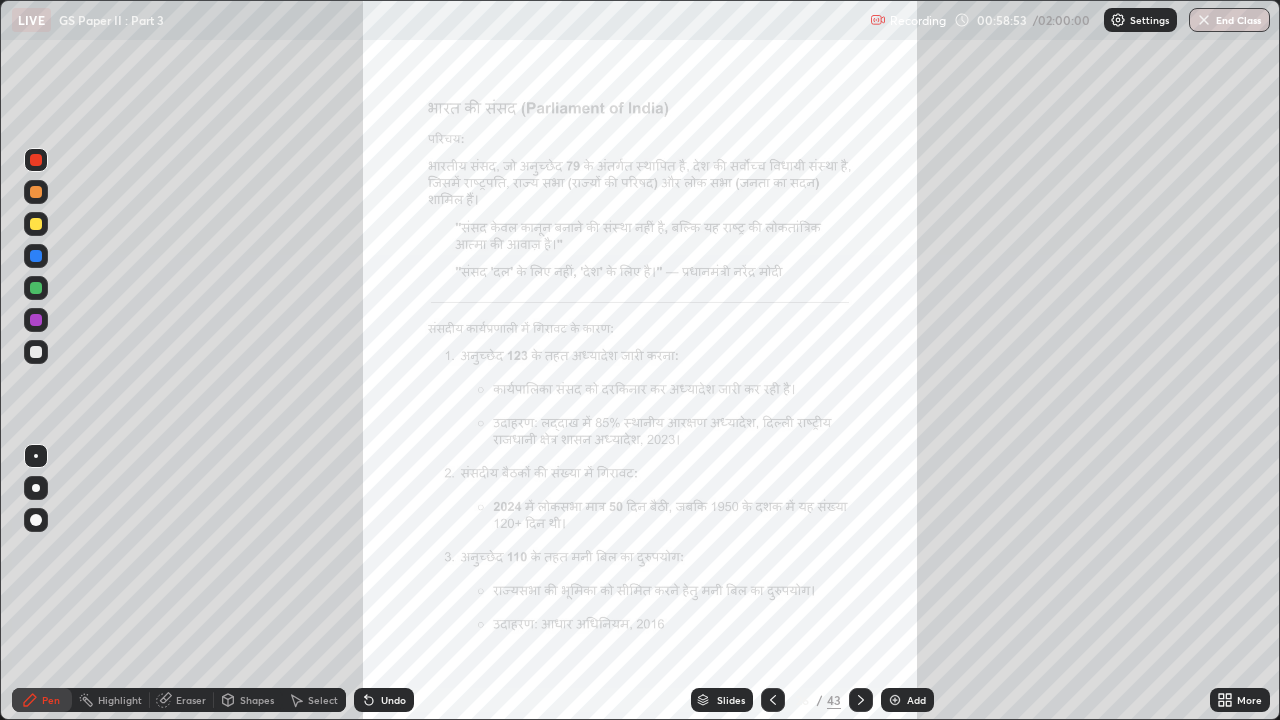 click 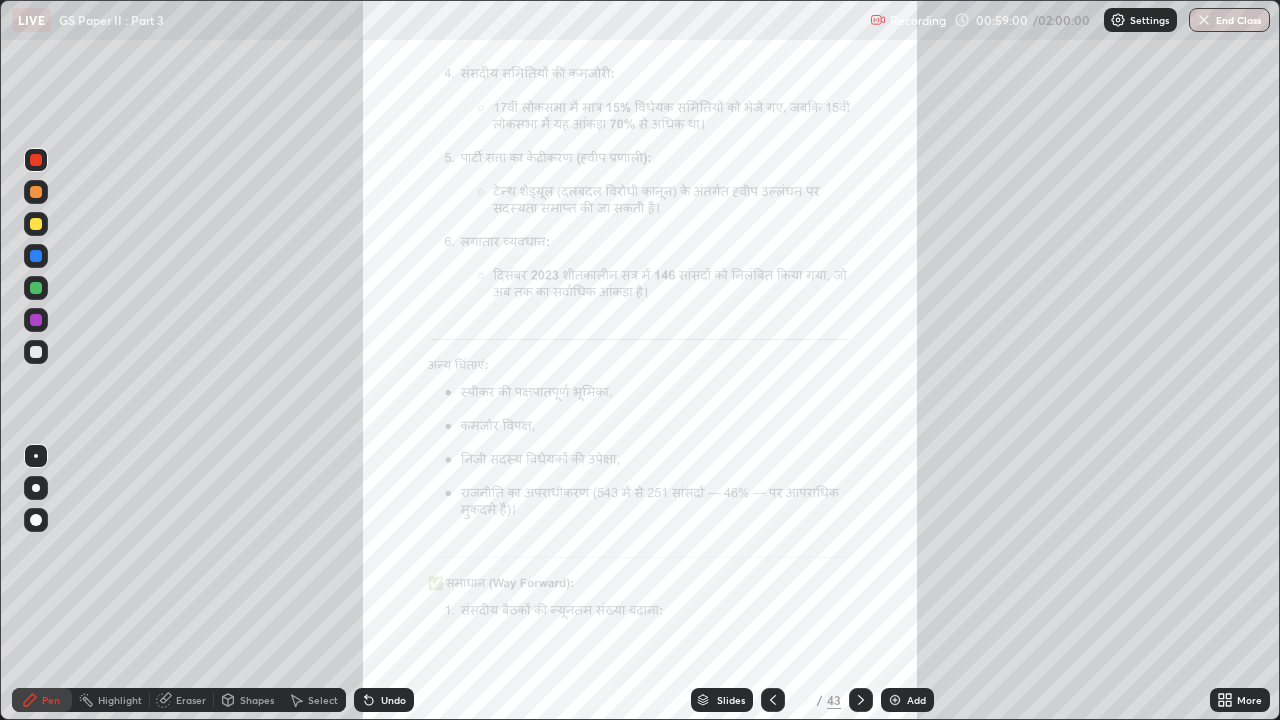 click 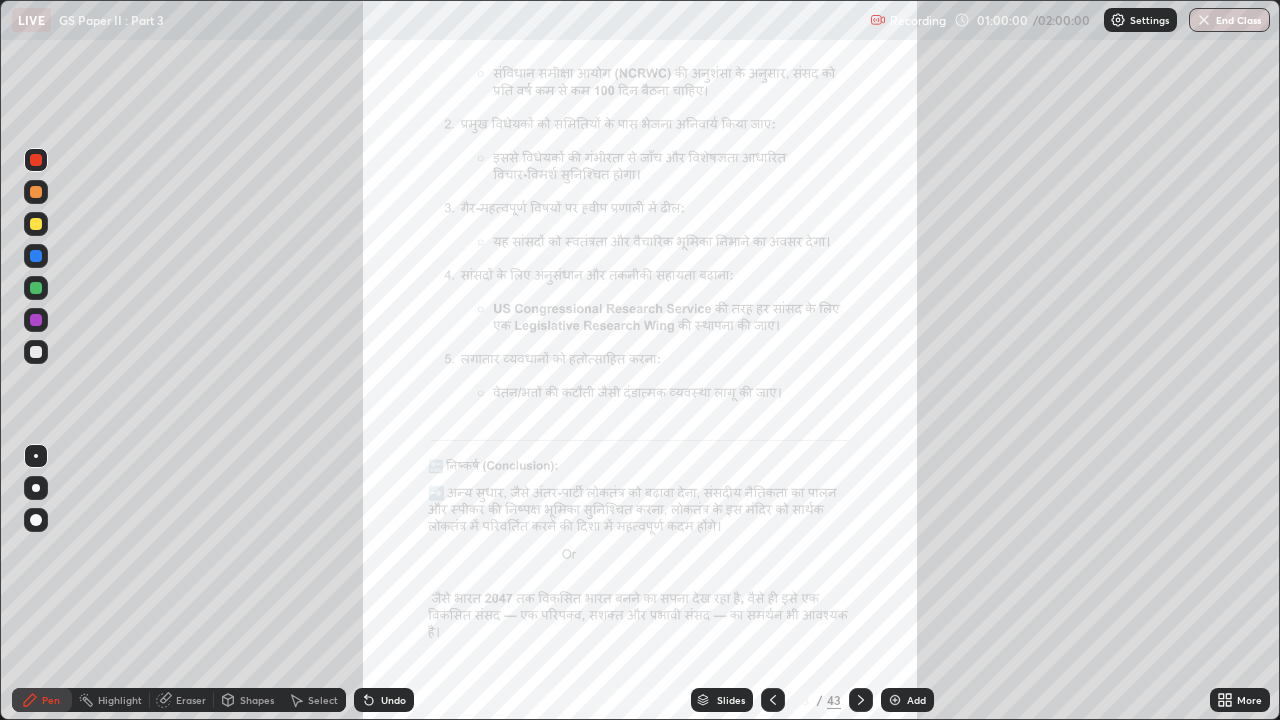 click 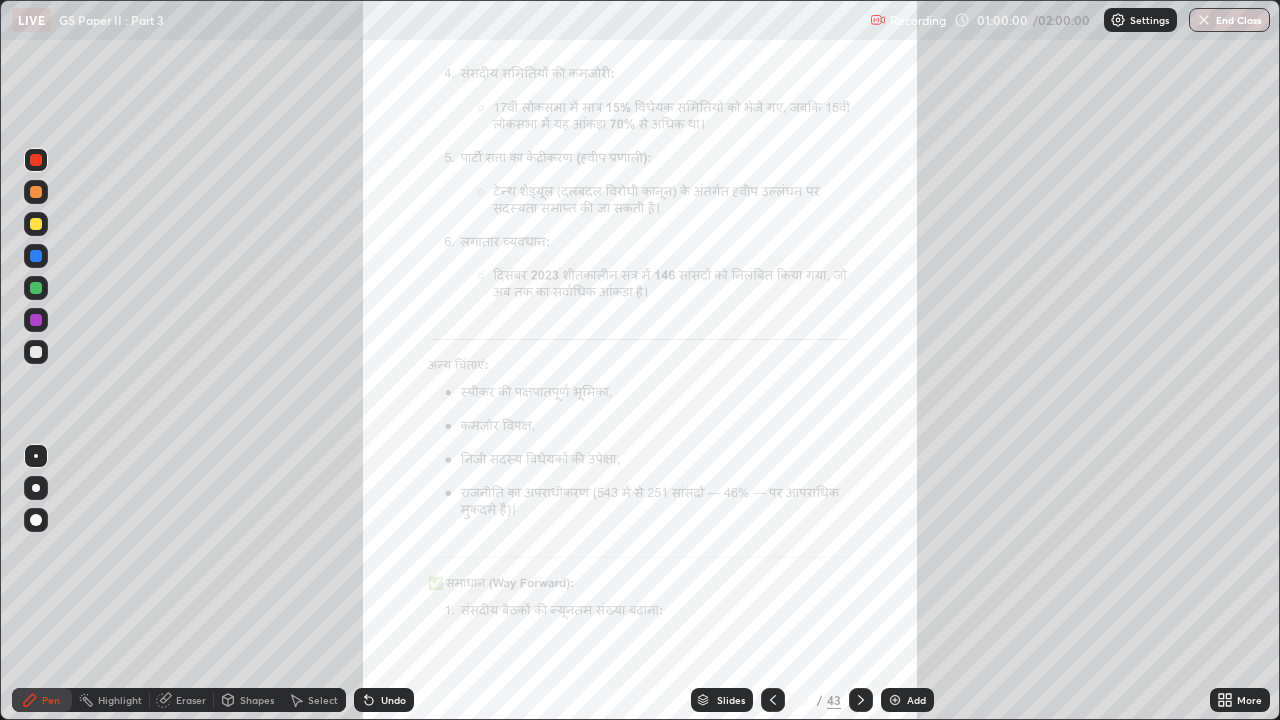 click 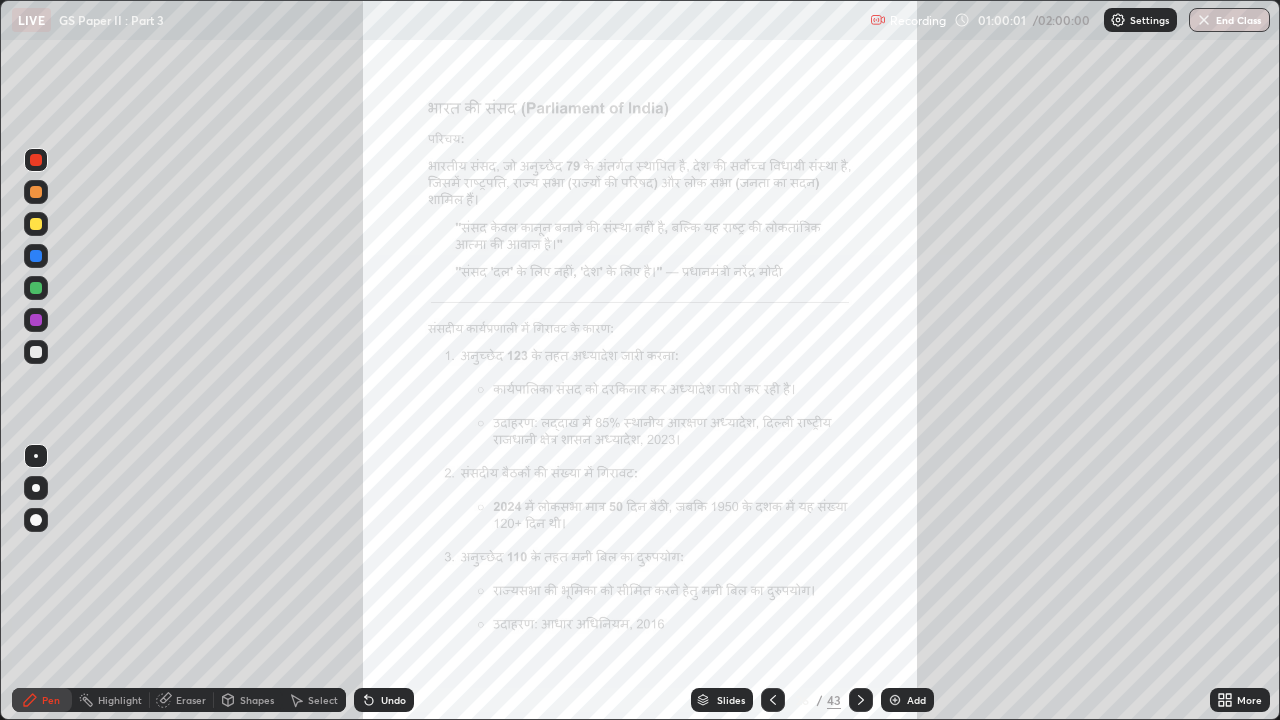 click 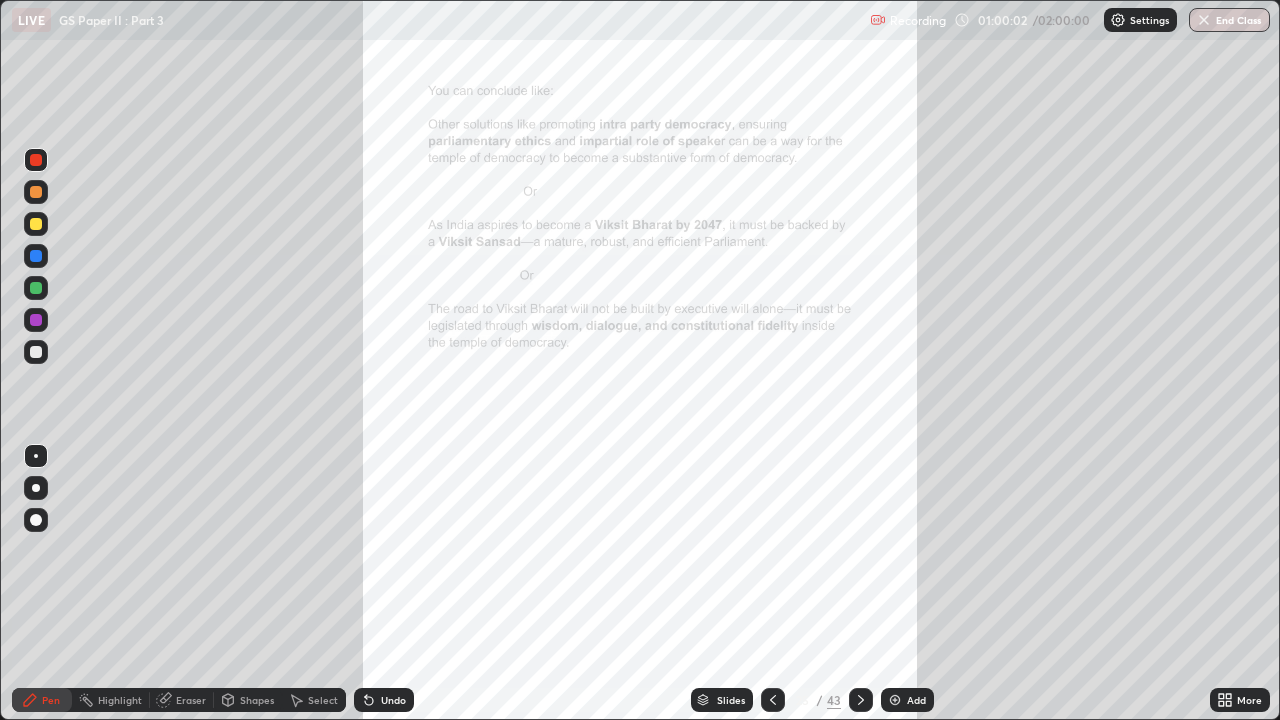 click 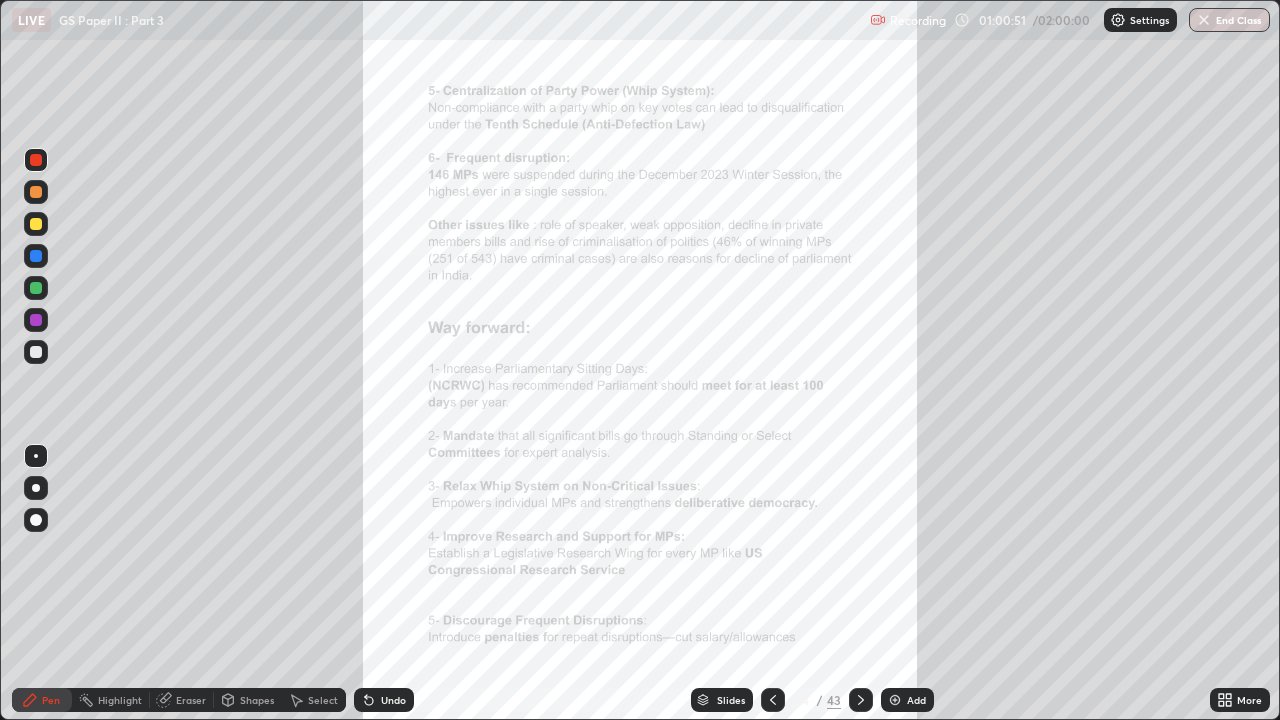 click 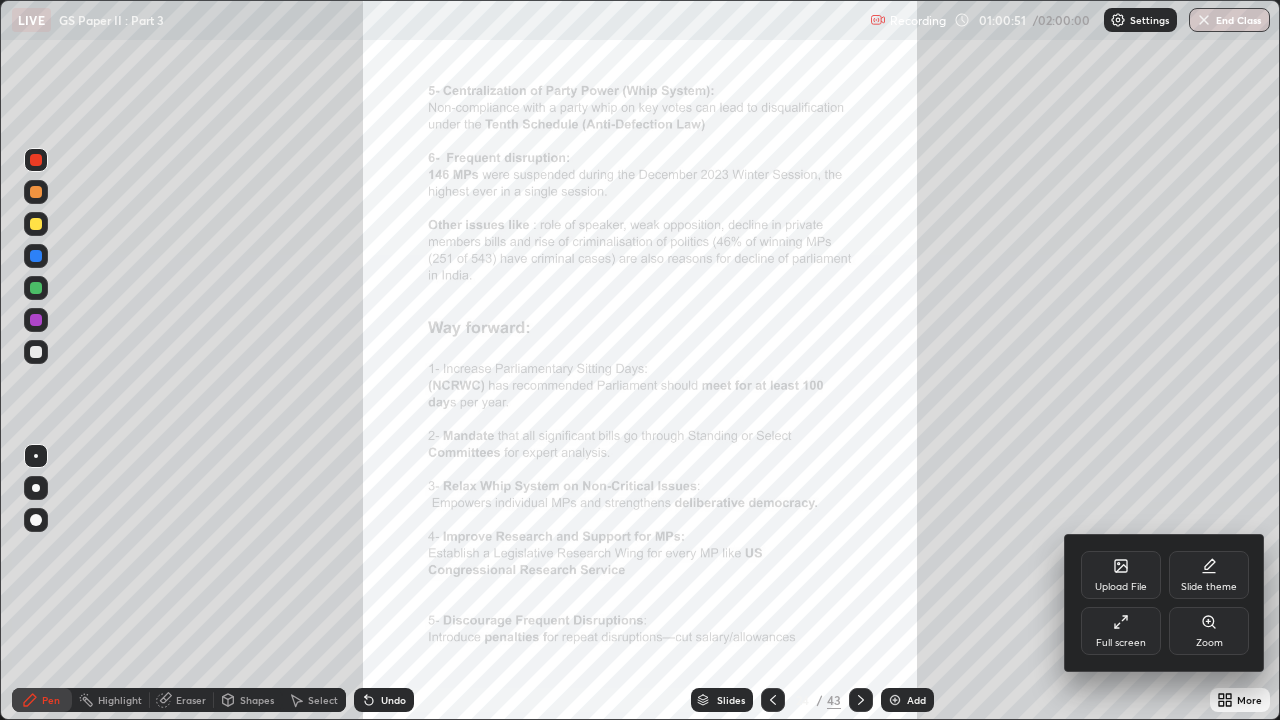 click 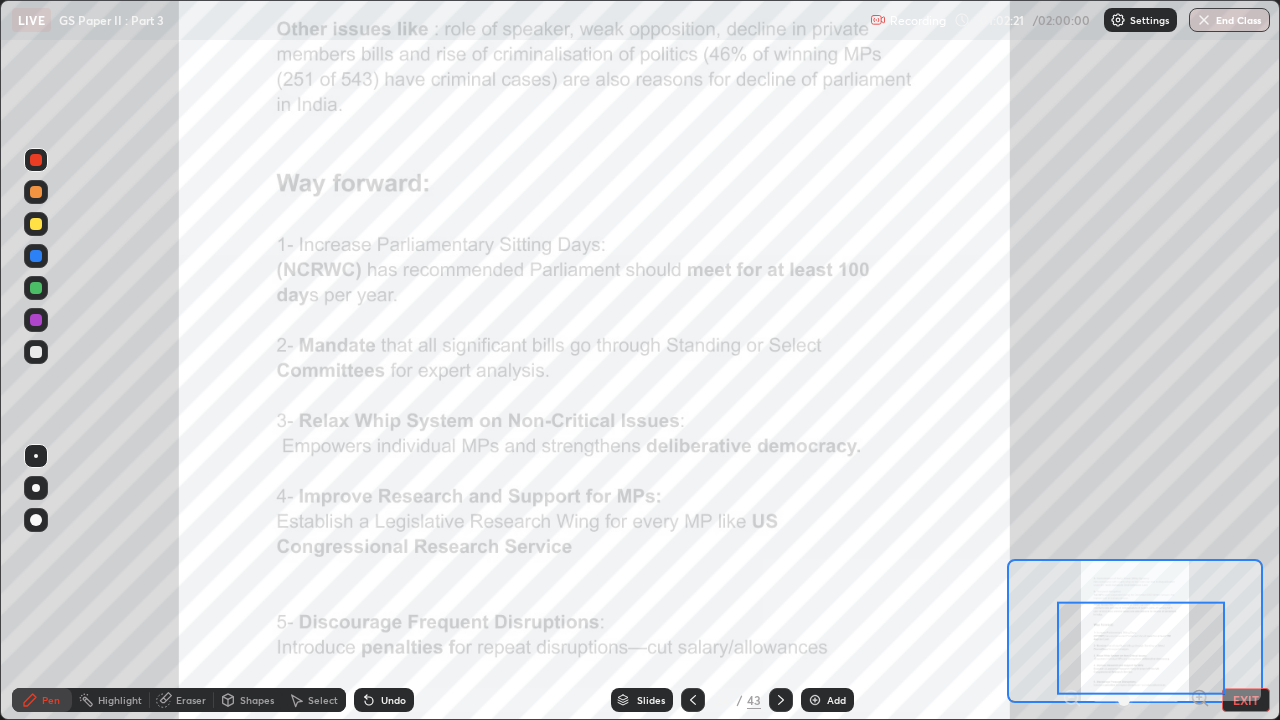 click 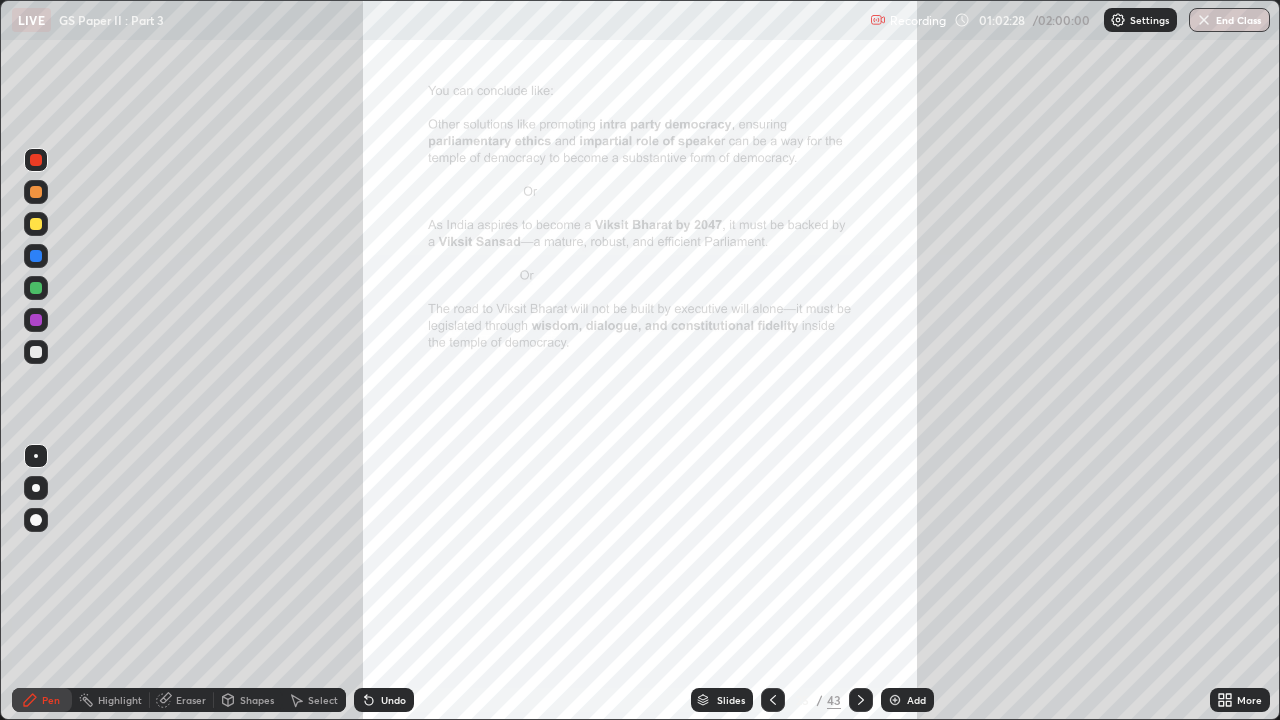 click 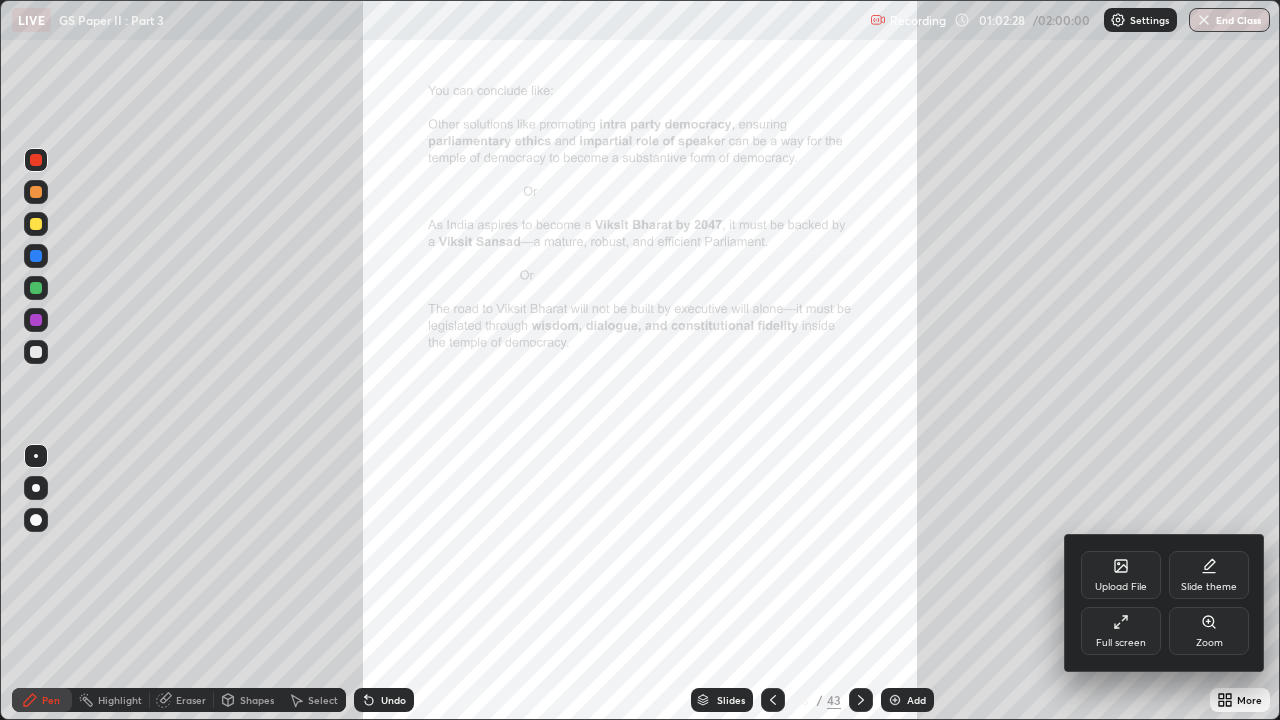 click on "Zoom" at bounding box center [1209, 631] 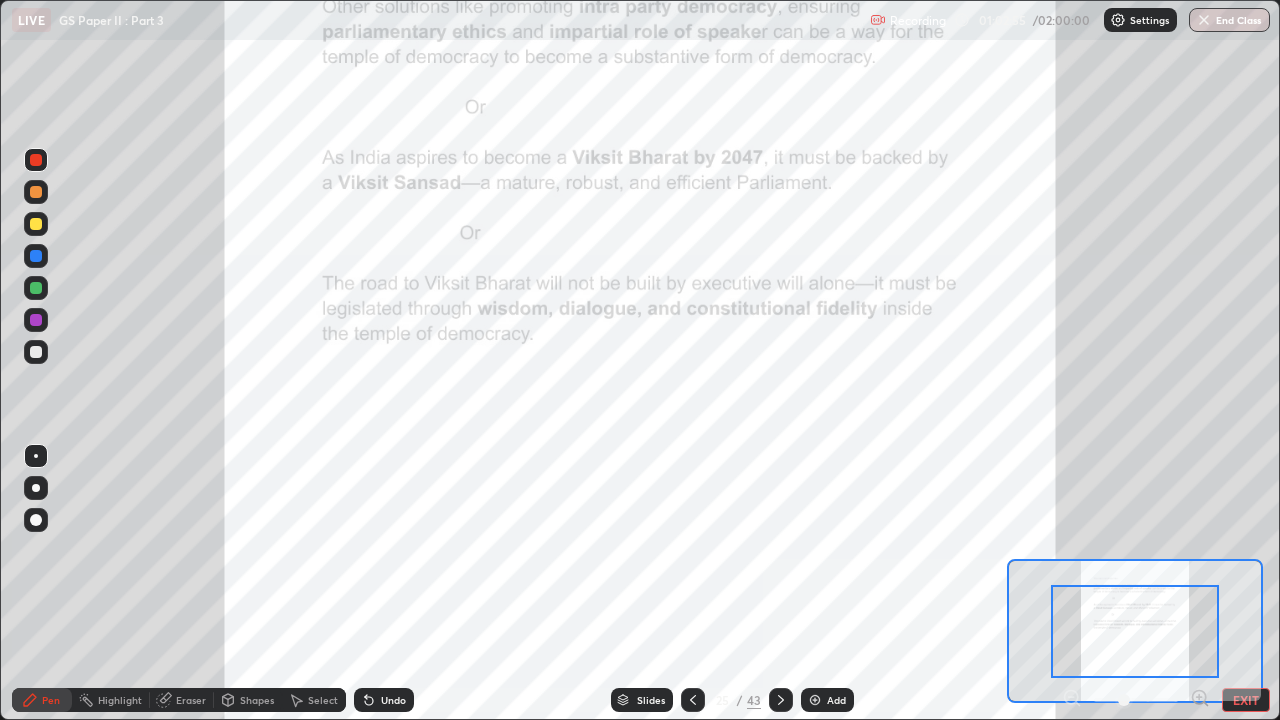 click 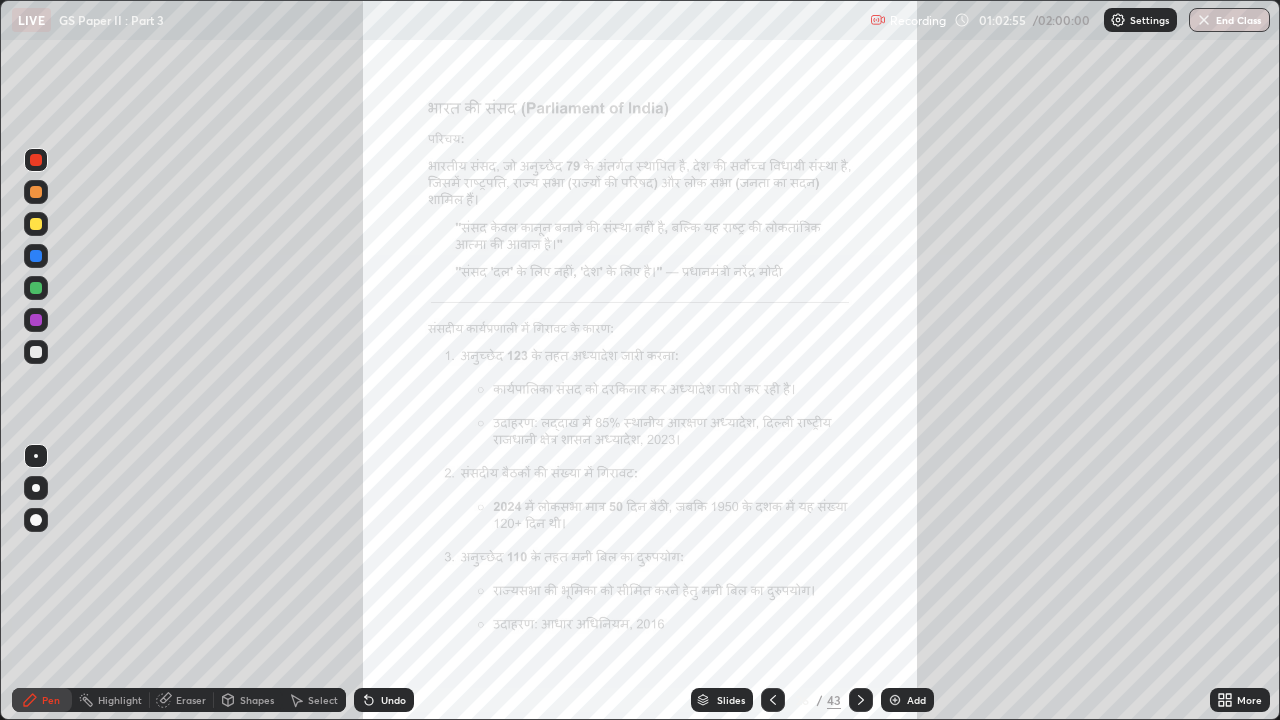 click 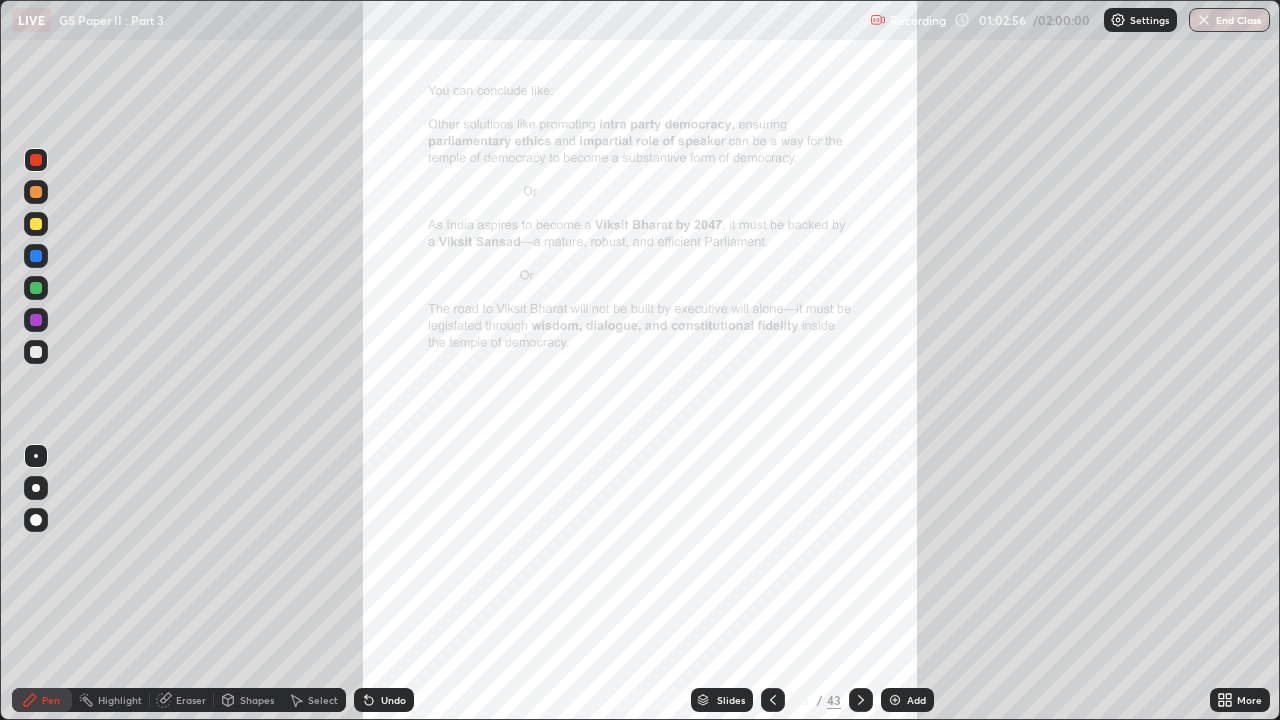 click 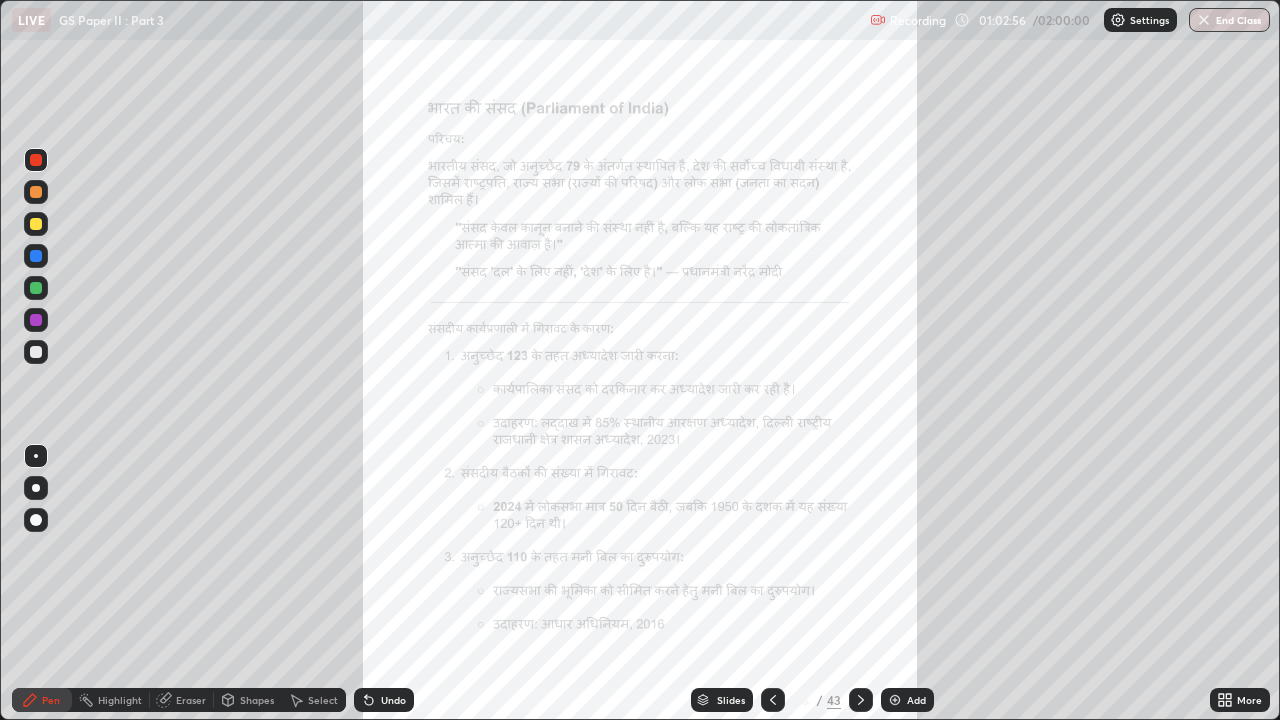 click 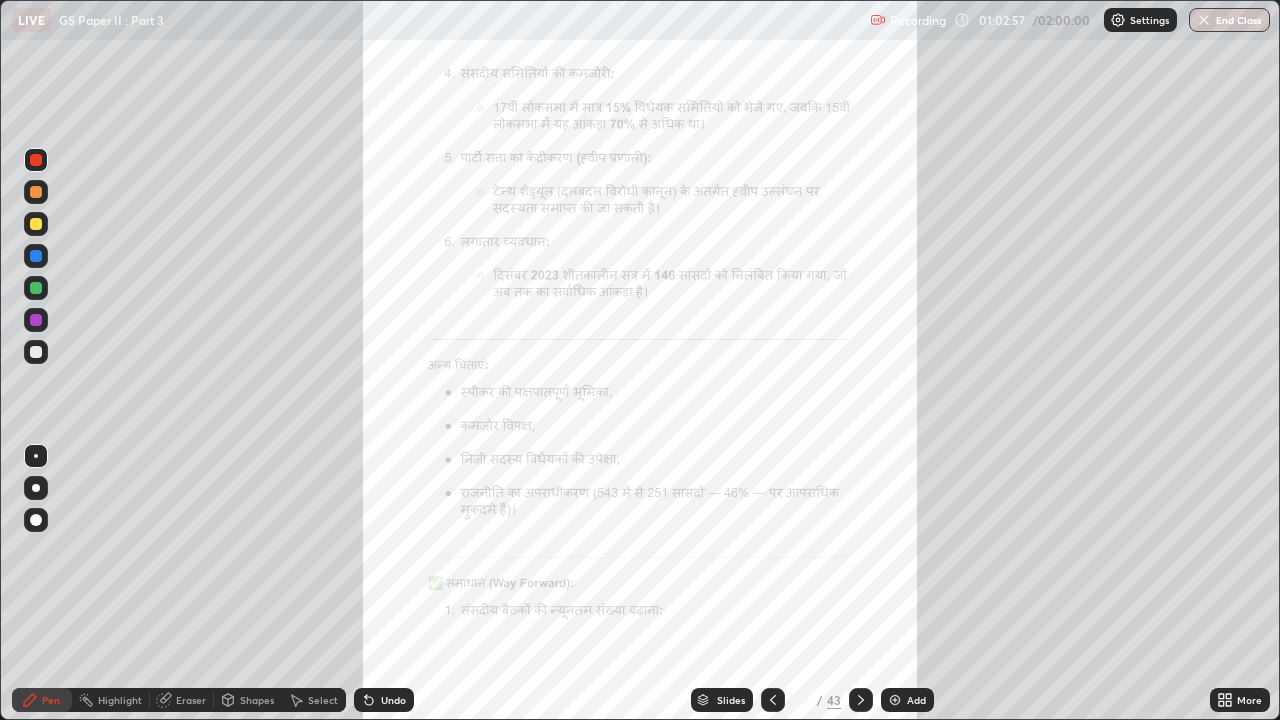 click 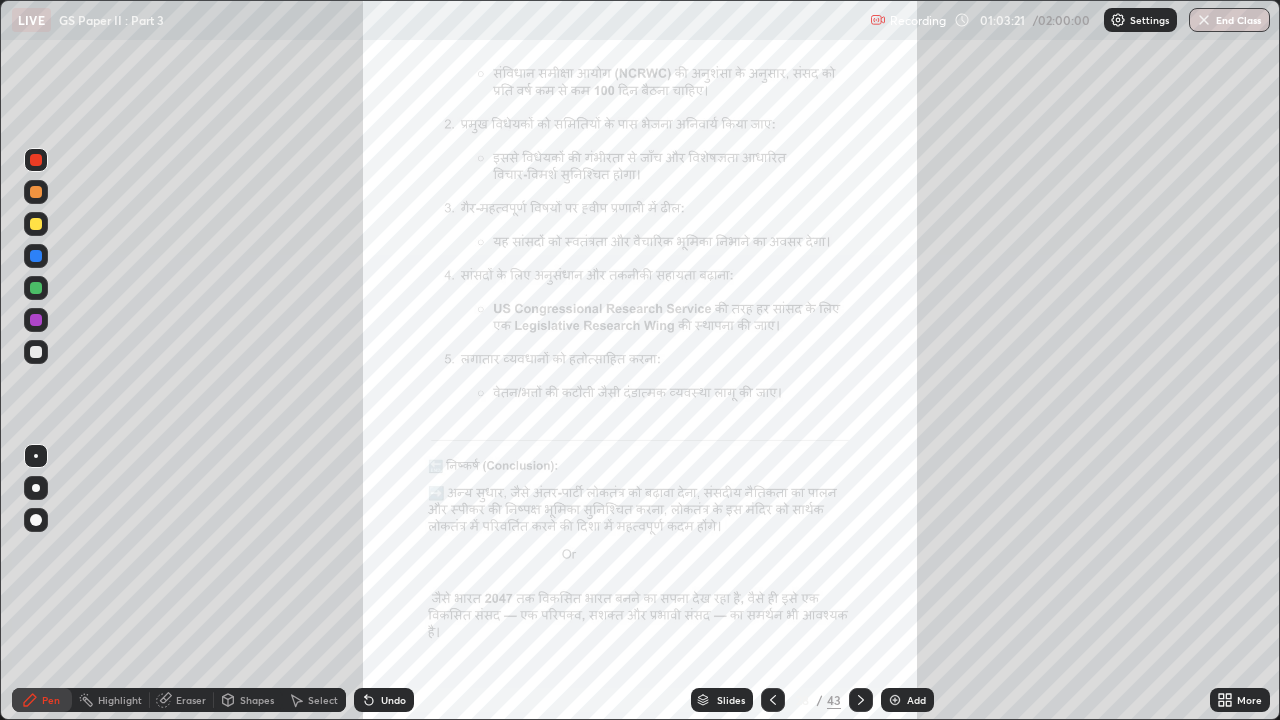 click on "Slides" at bounding box center [731, 700] 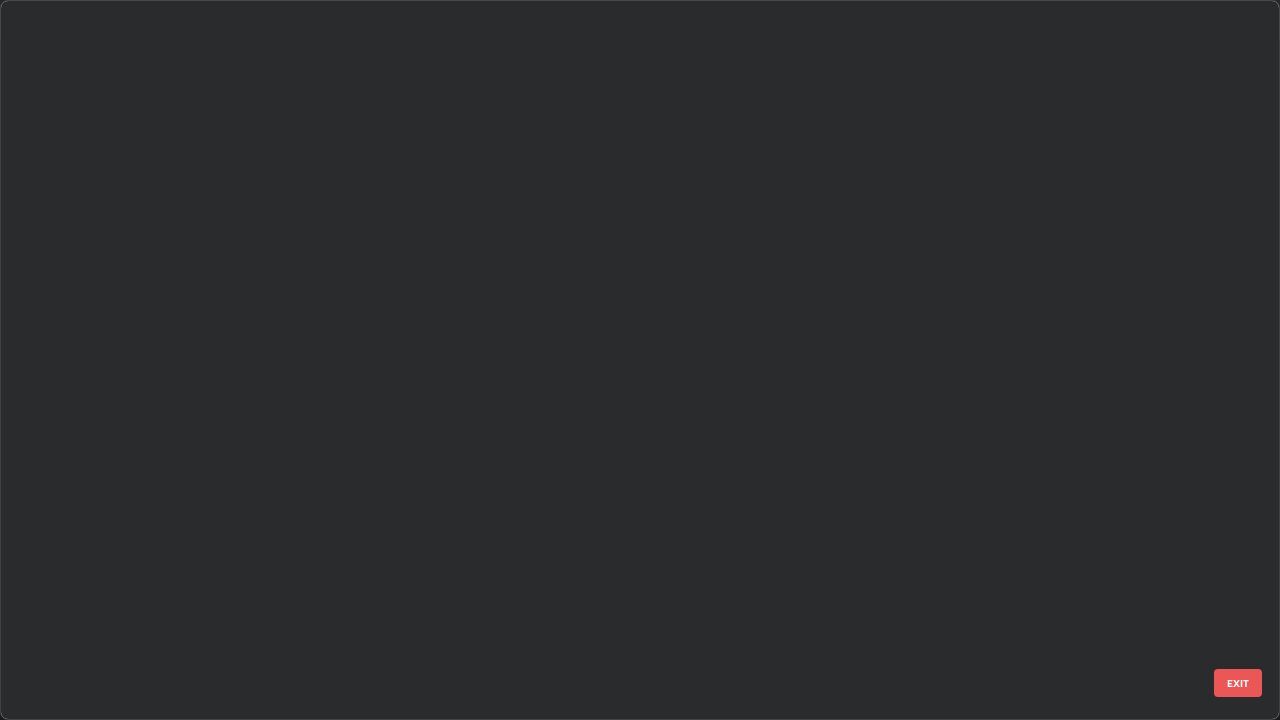 scroll, scrollTop: 712, scrollLeft: 1268, axis: both 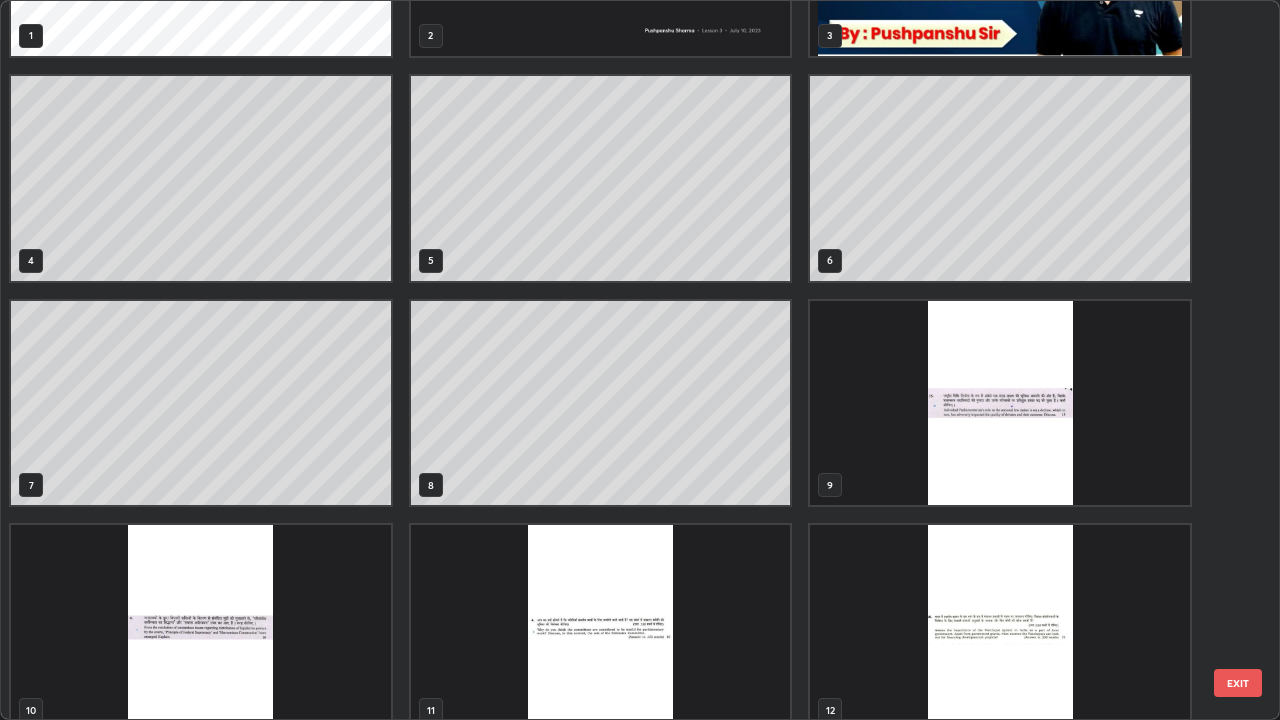 click at bounding box center [1000, 403] 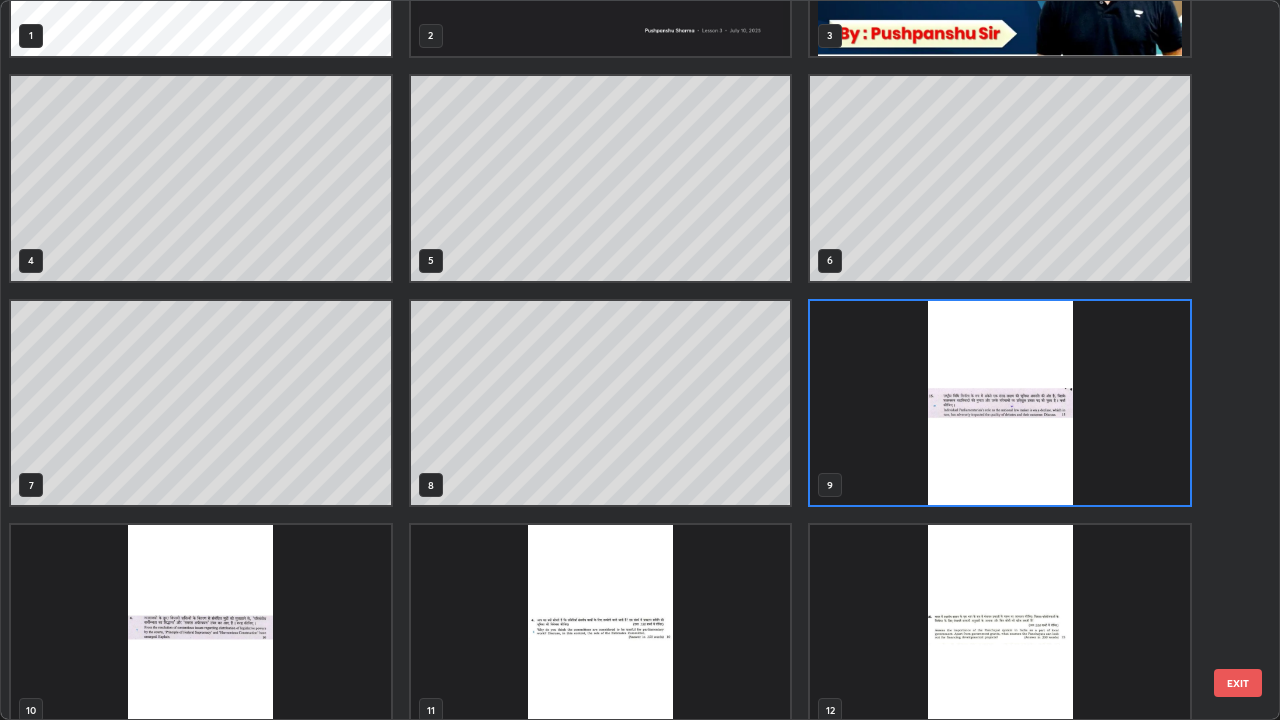 click at bounding box center (1000, 403) 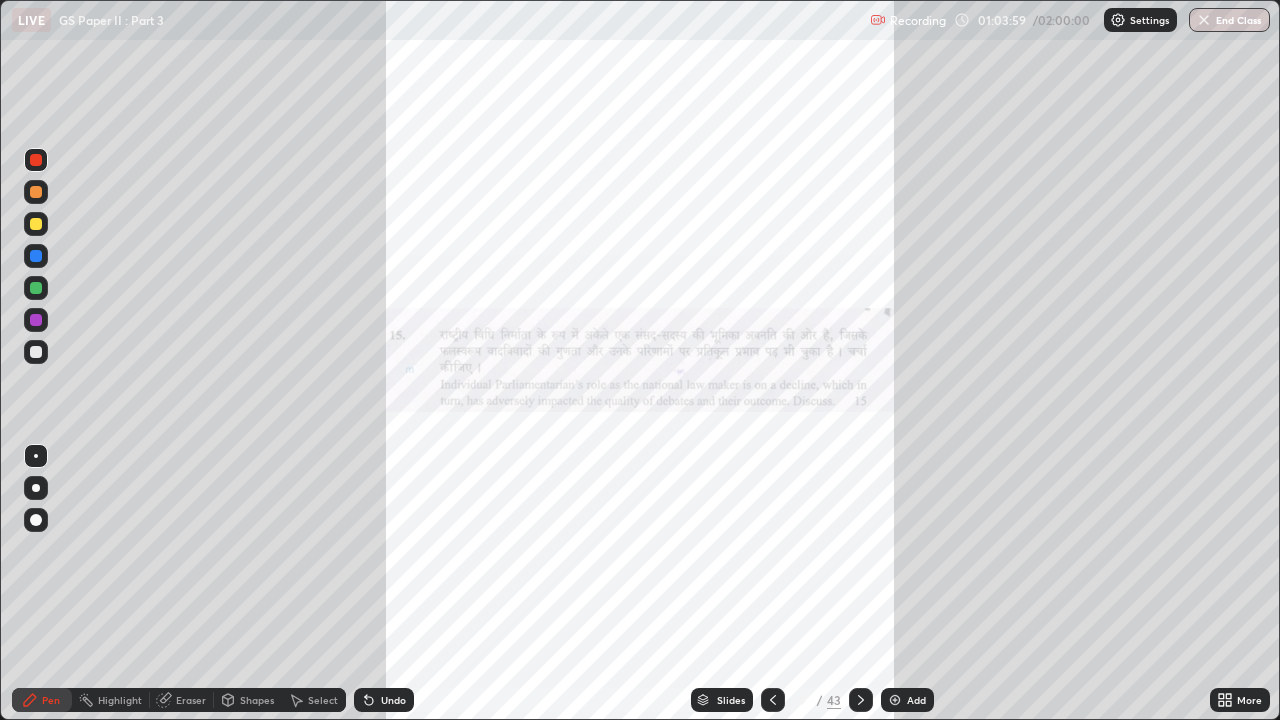 click 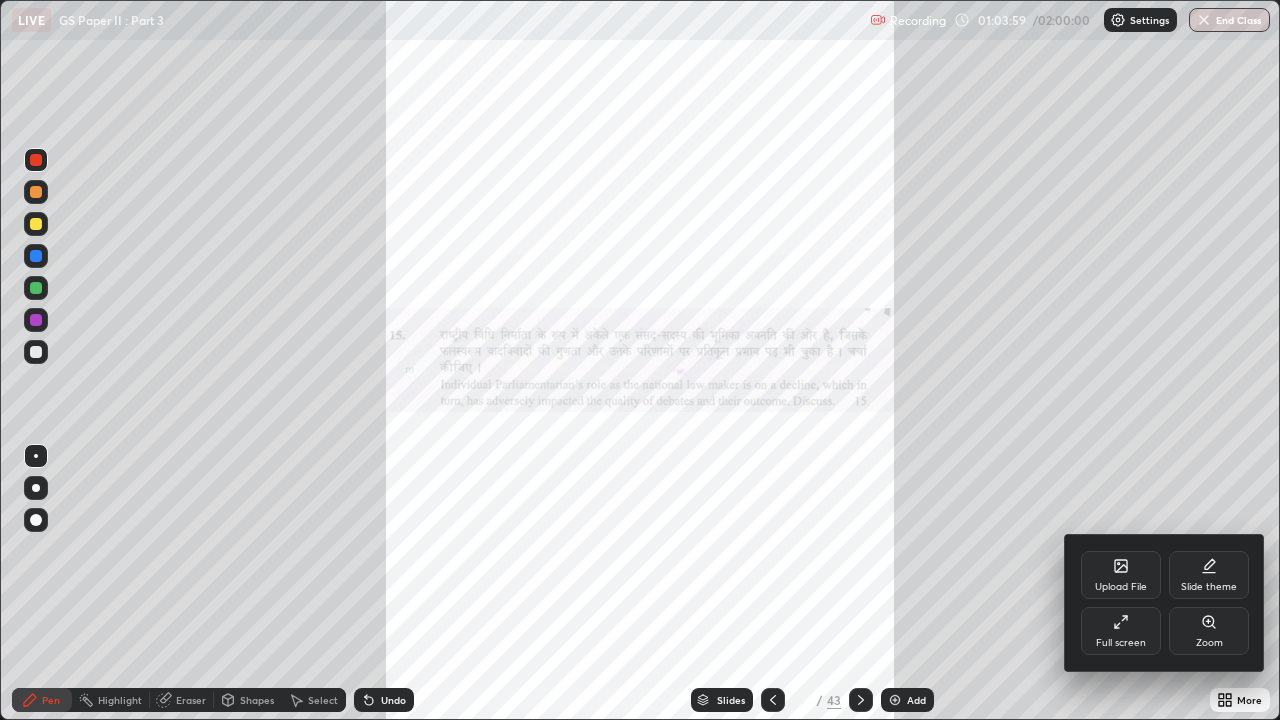 click 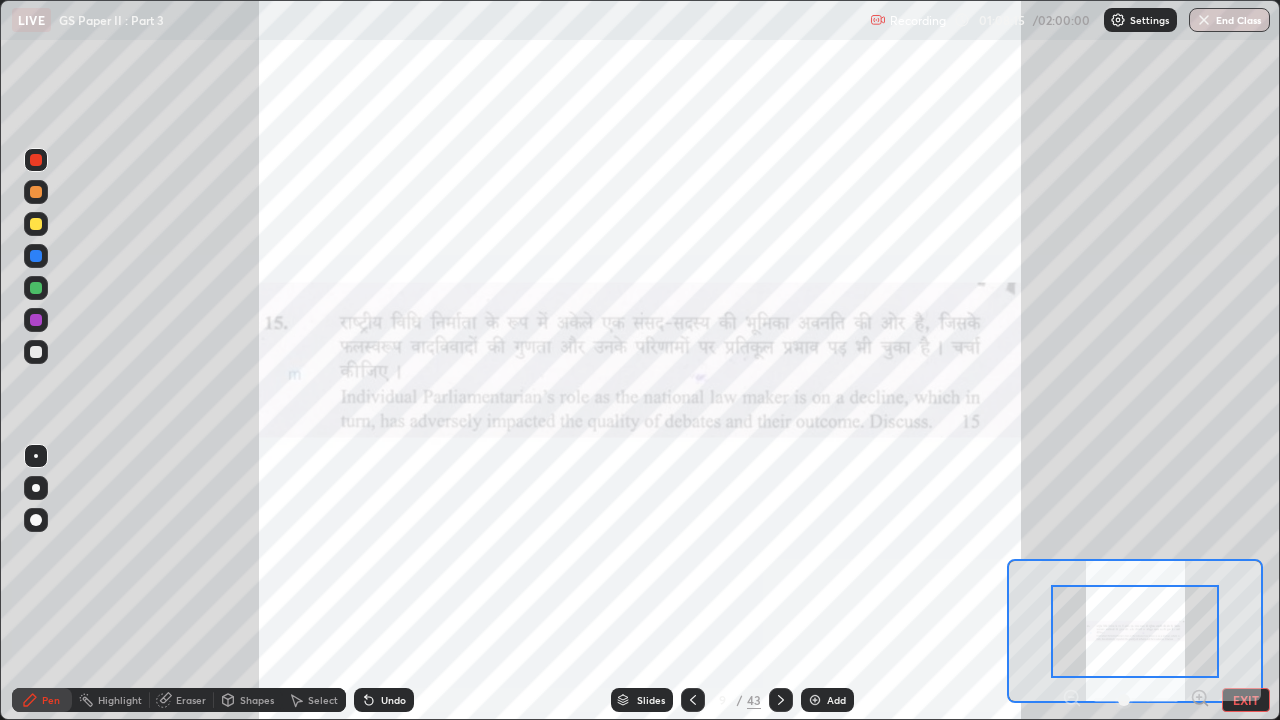 click 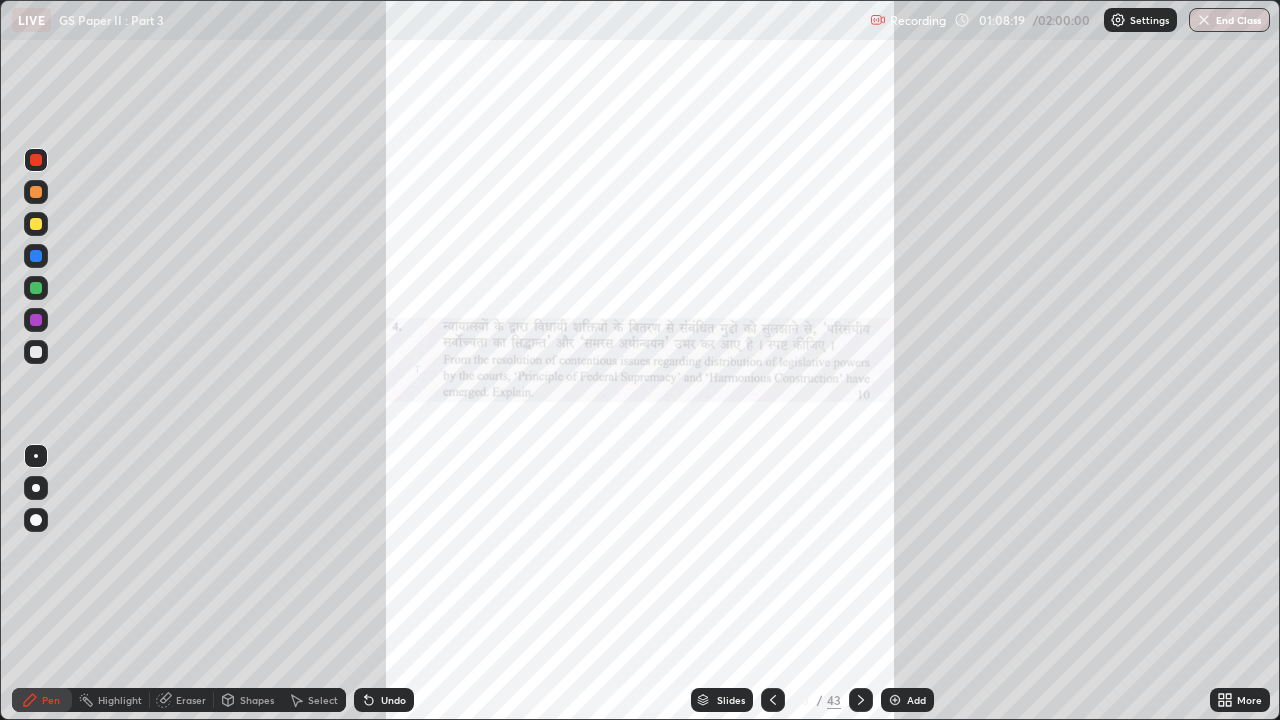 click on "More" at bounding box center (1249, 700) 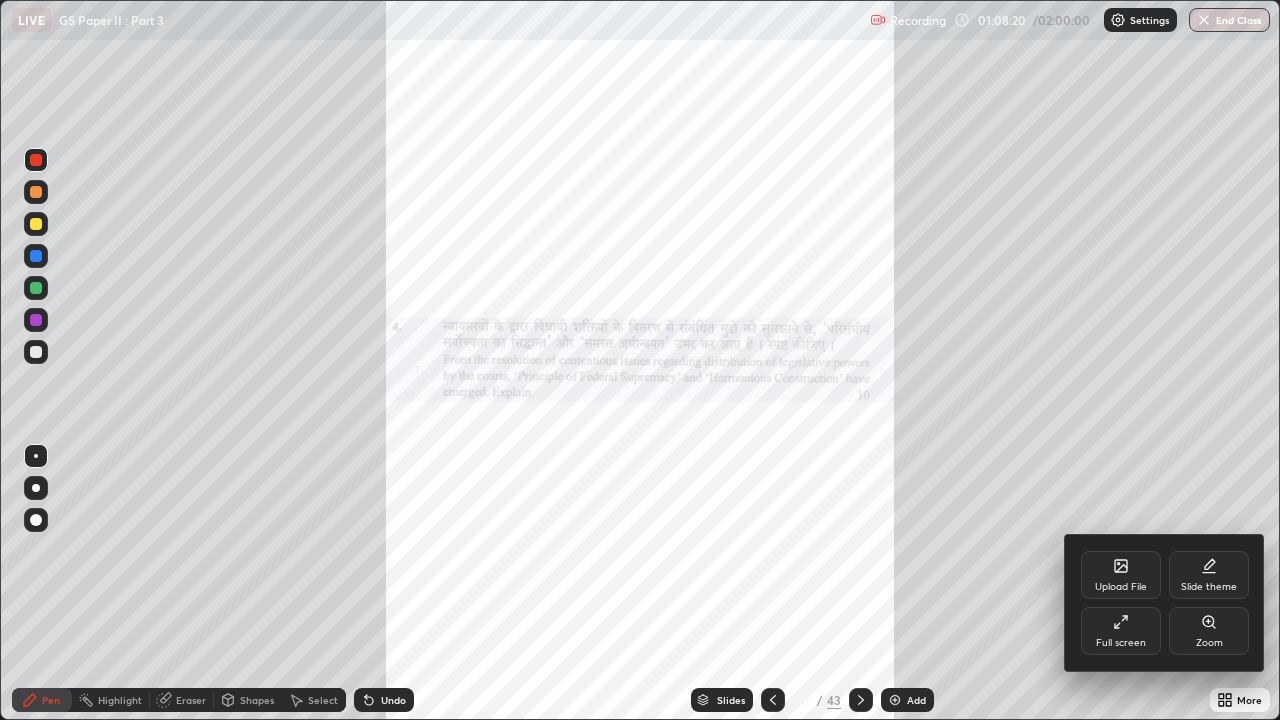 click 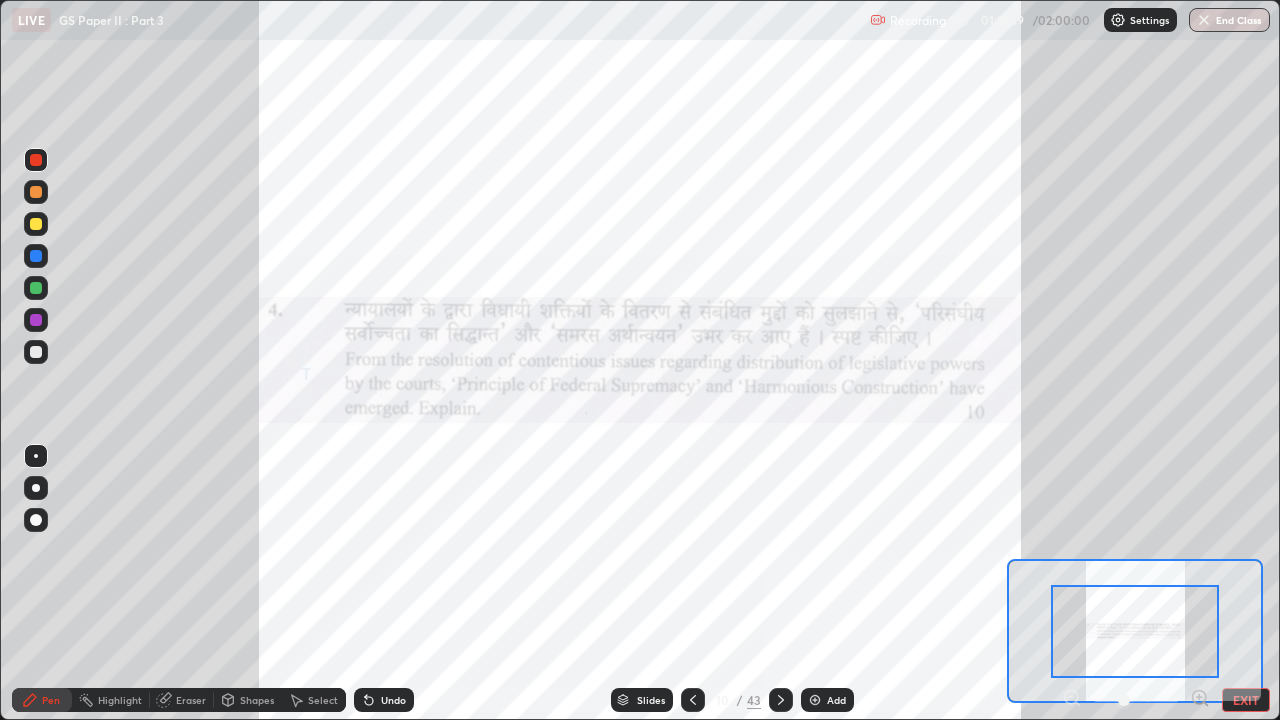 click on "Slides" at bounding box center (651, 700) 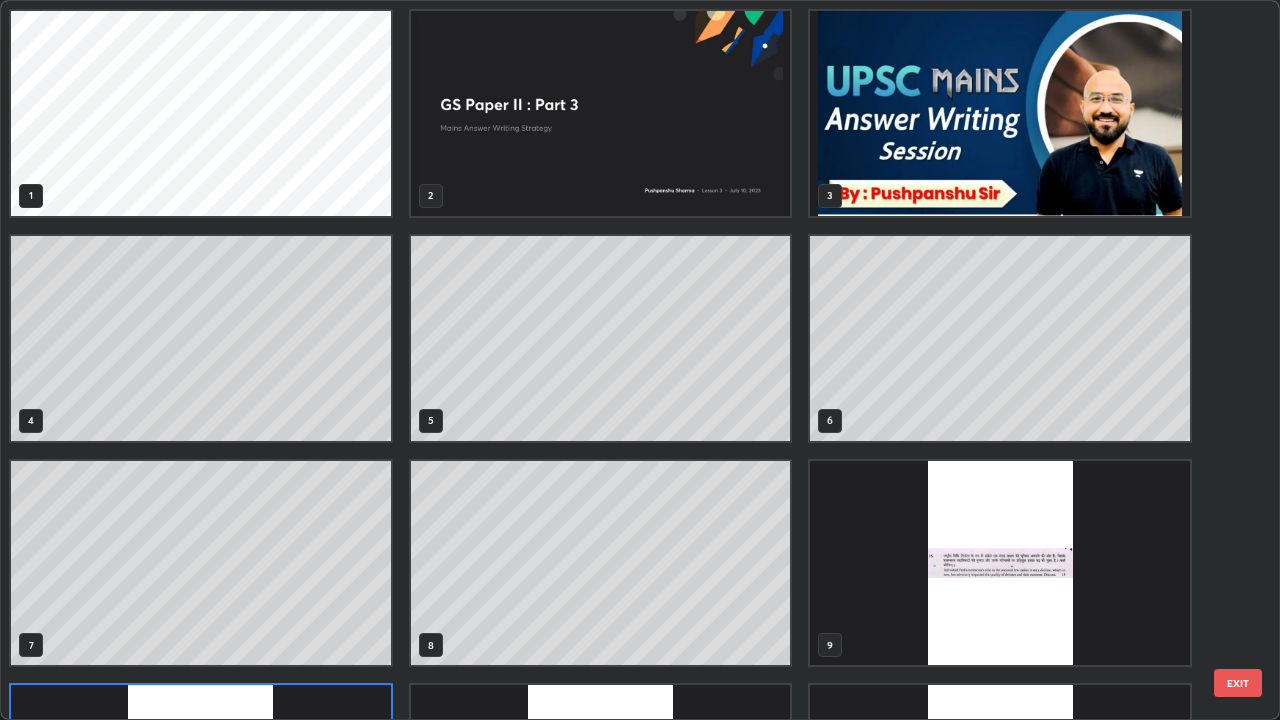 scroll, scrollTop: 180, scrollLeft: 0, axis: vertical 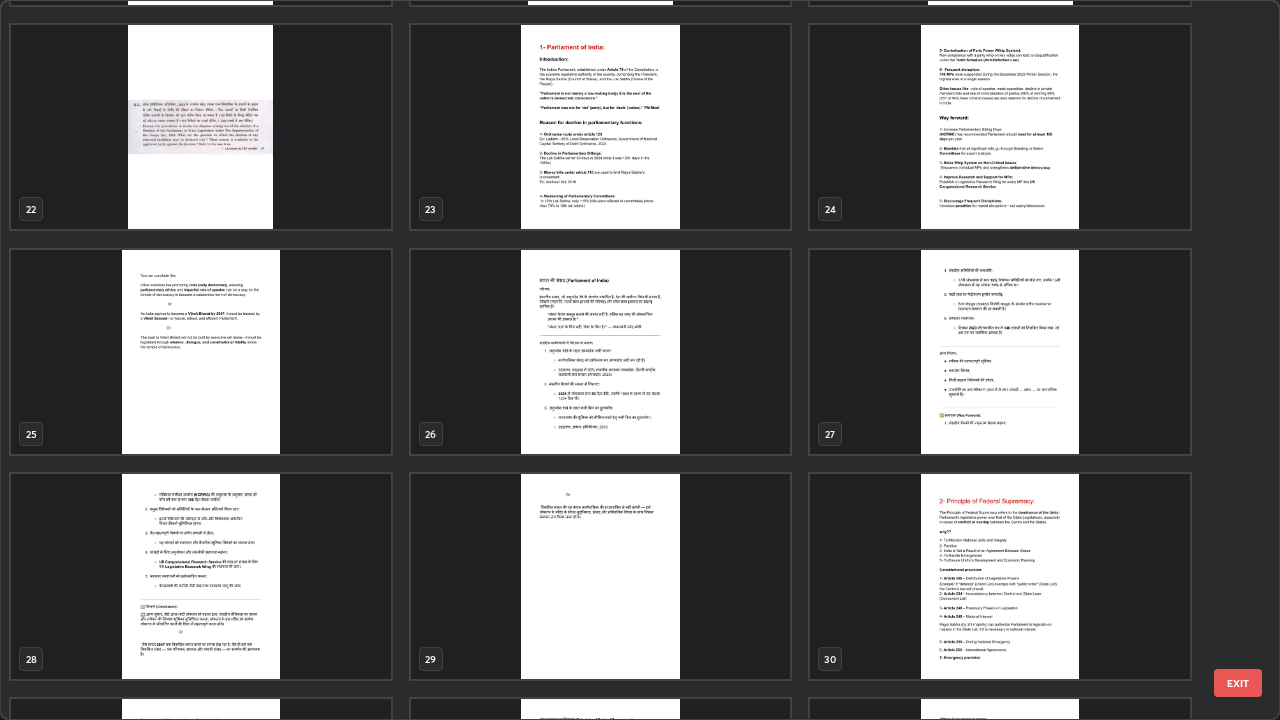 click at bounding box center [1000, 576] 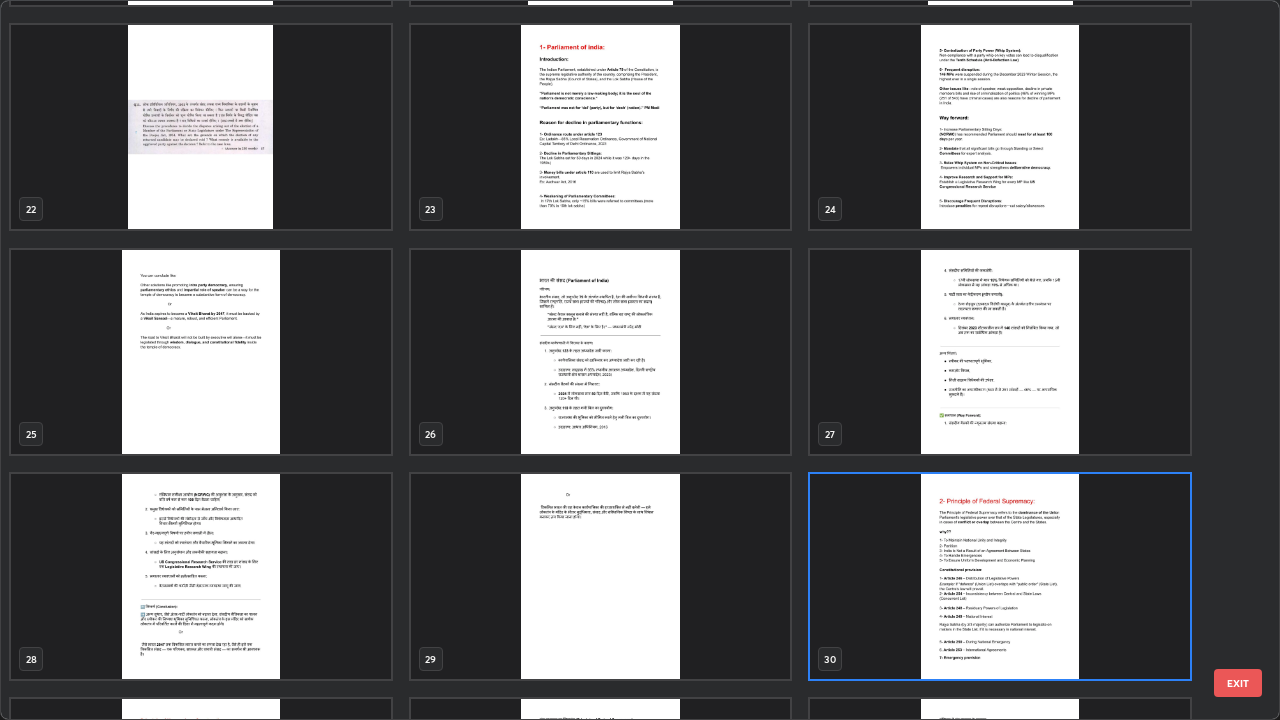 click at bounding box center (1000, 576) 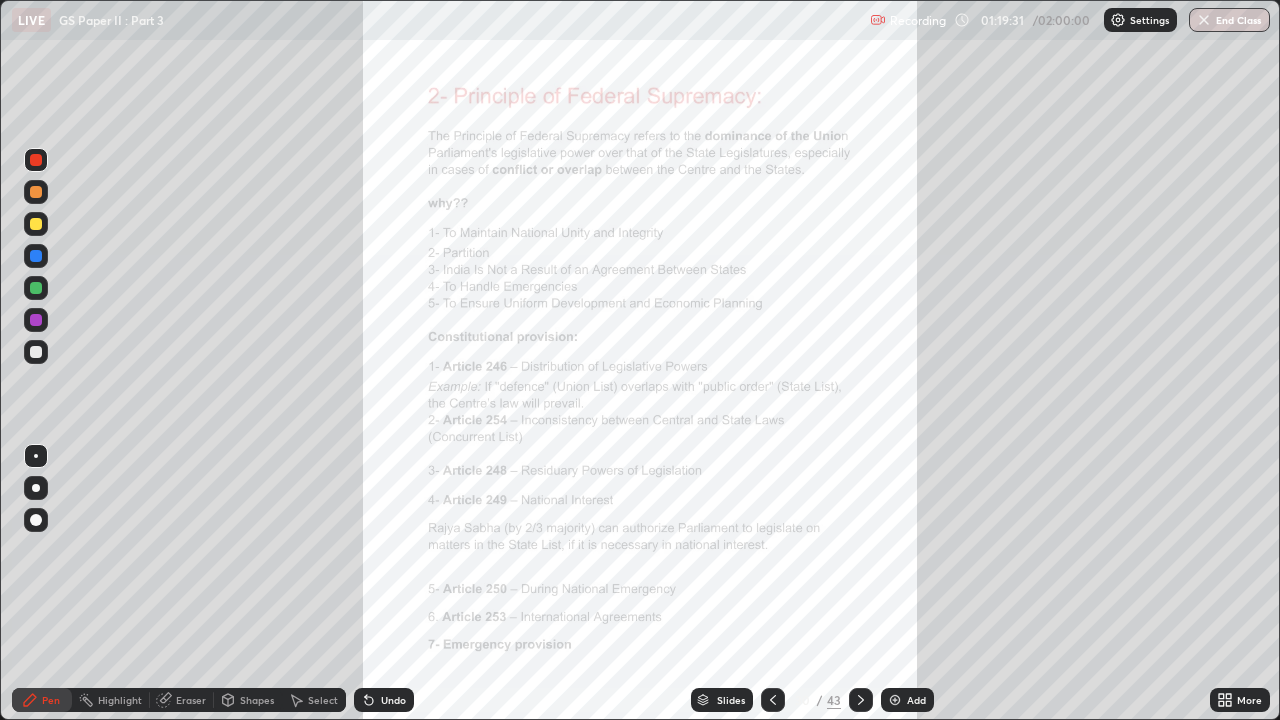 click 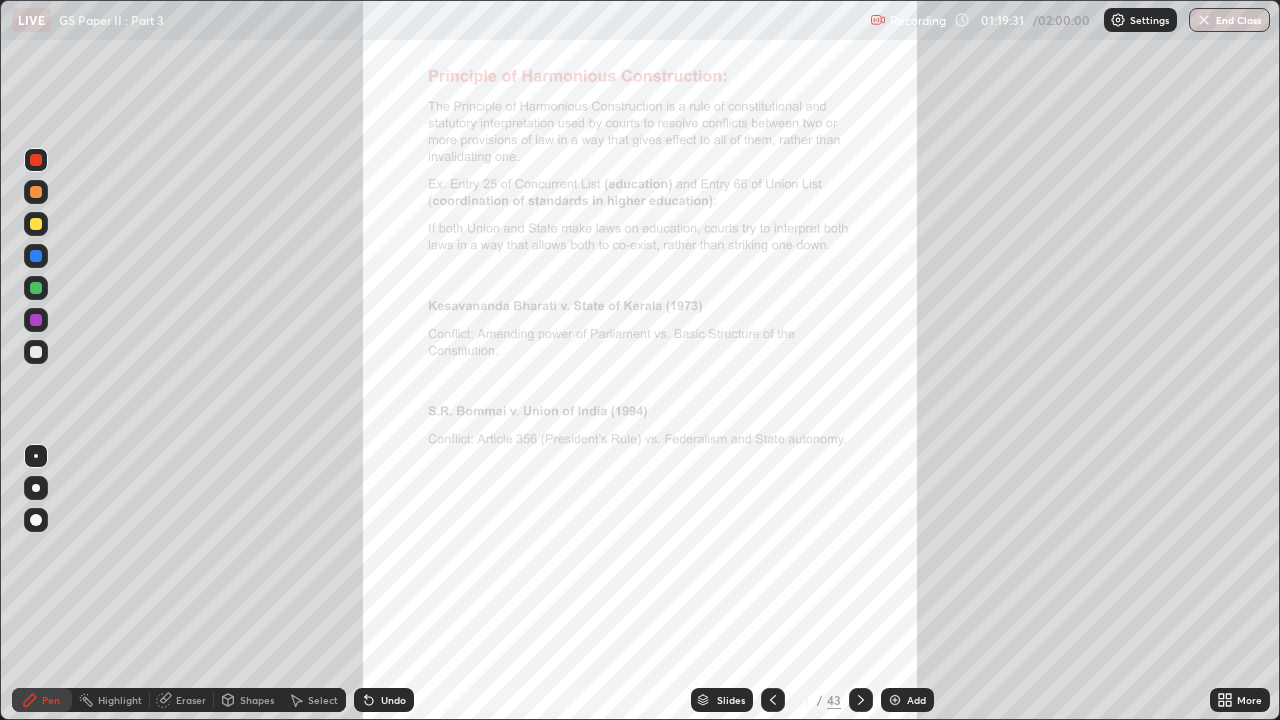click 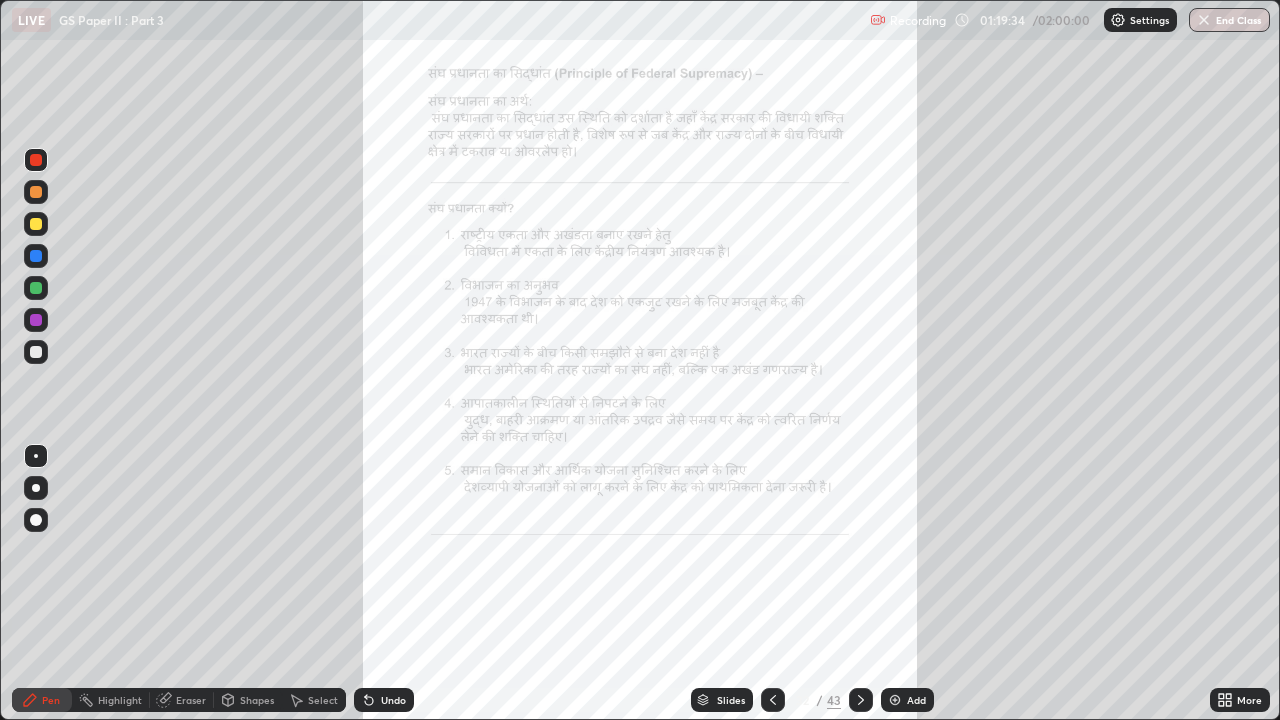 click 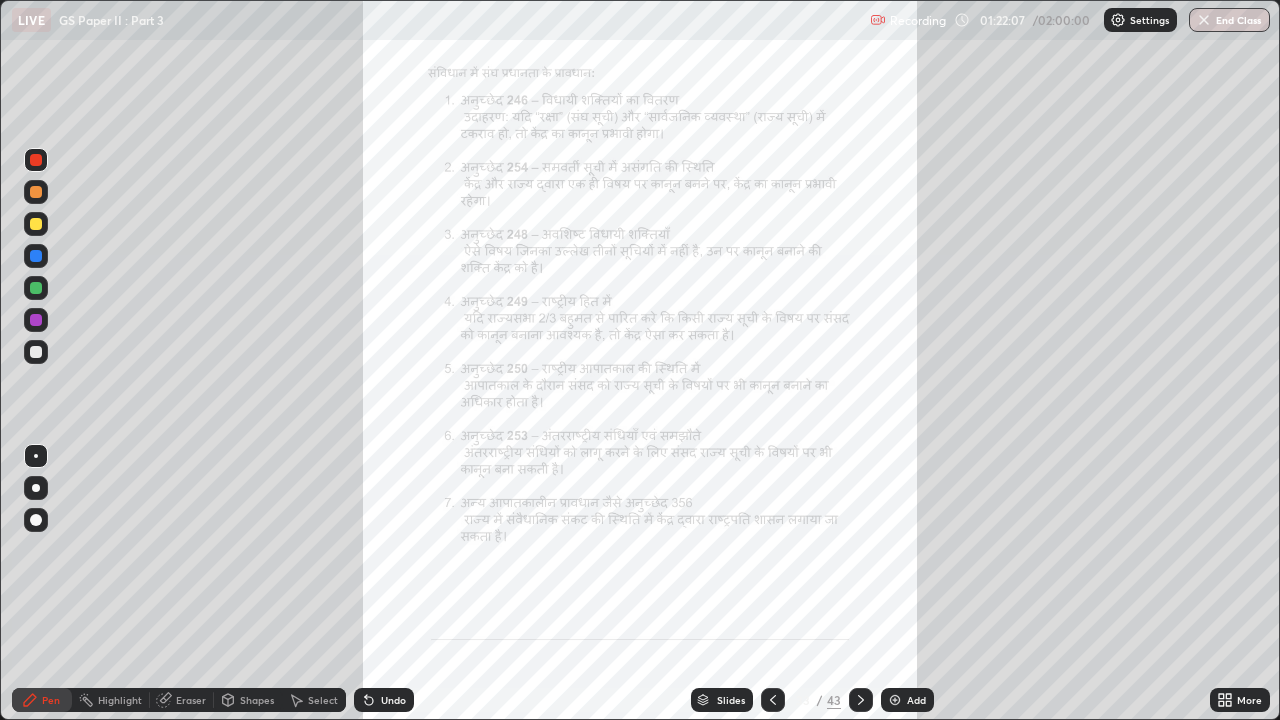 click 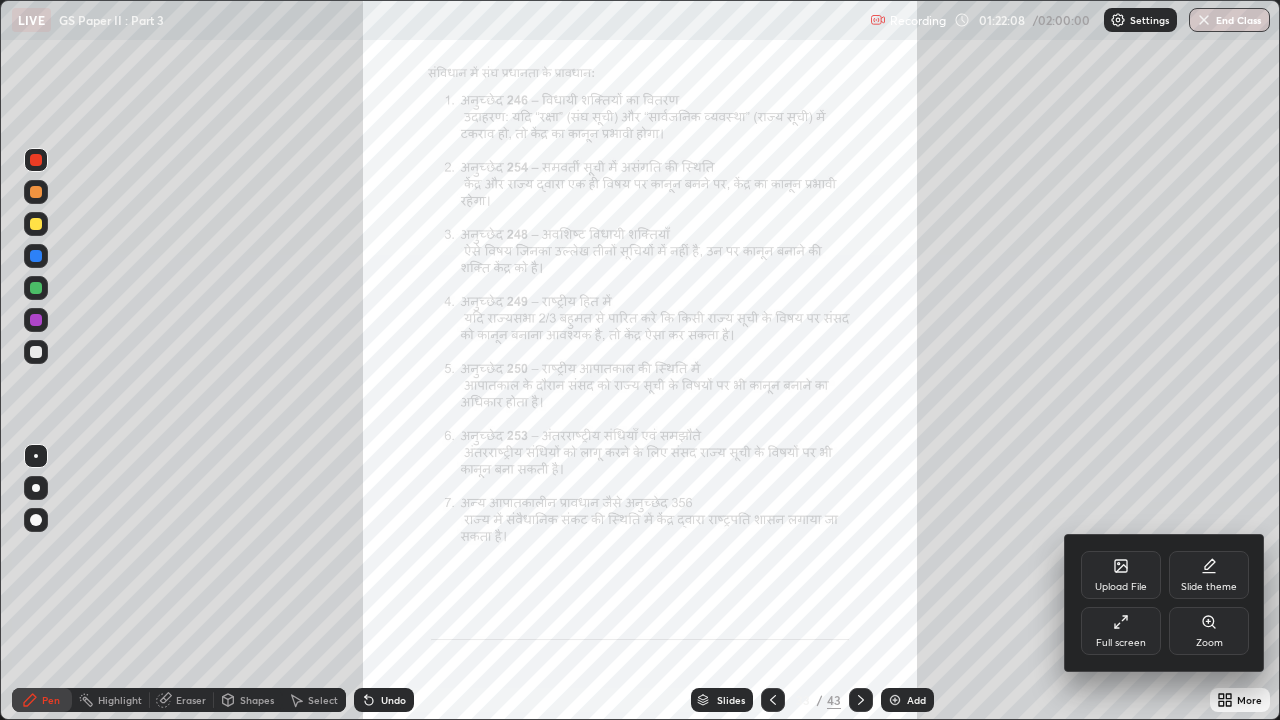 click on "Zoom" at bounding box center (1209, 631) 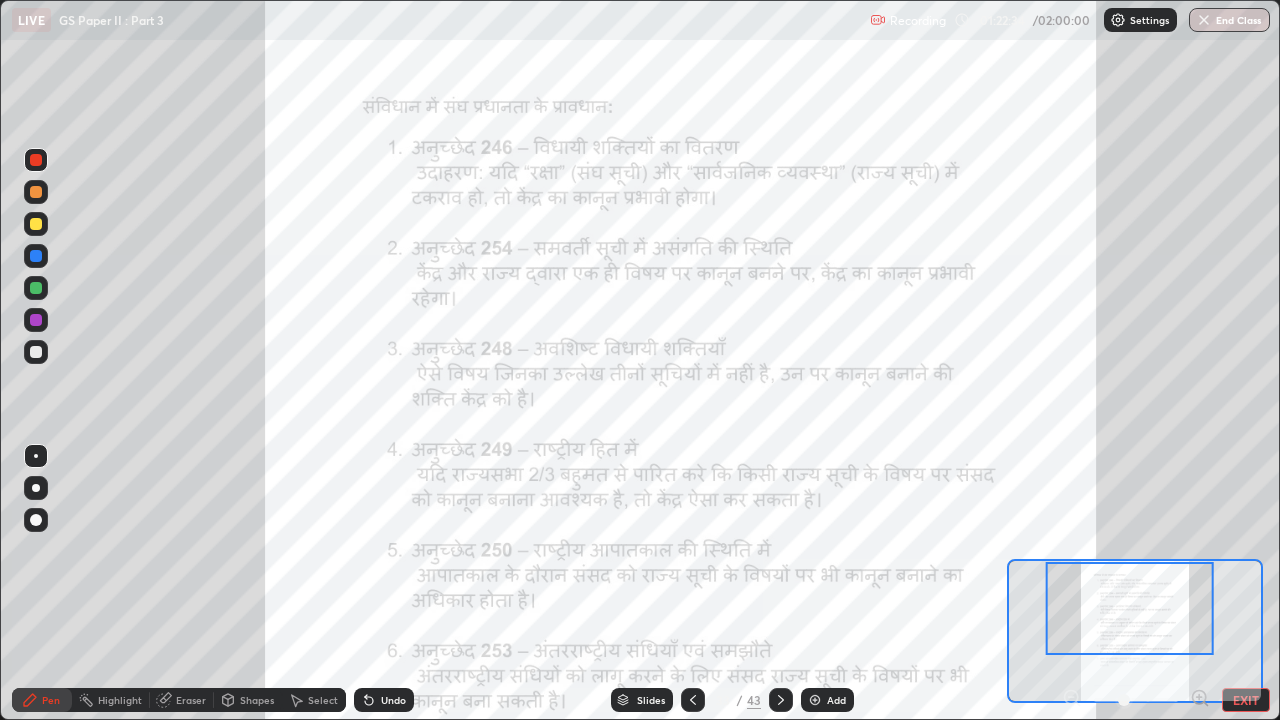 click 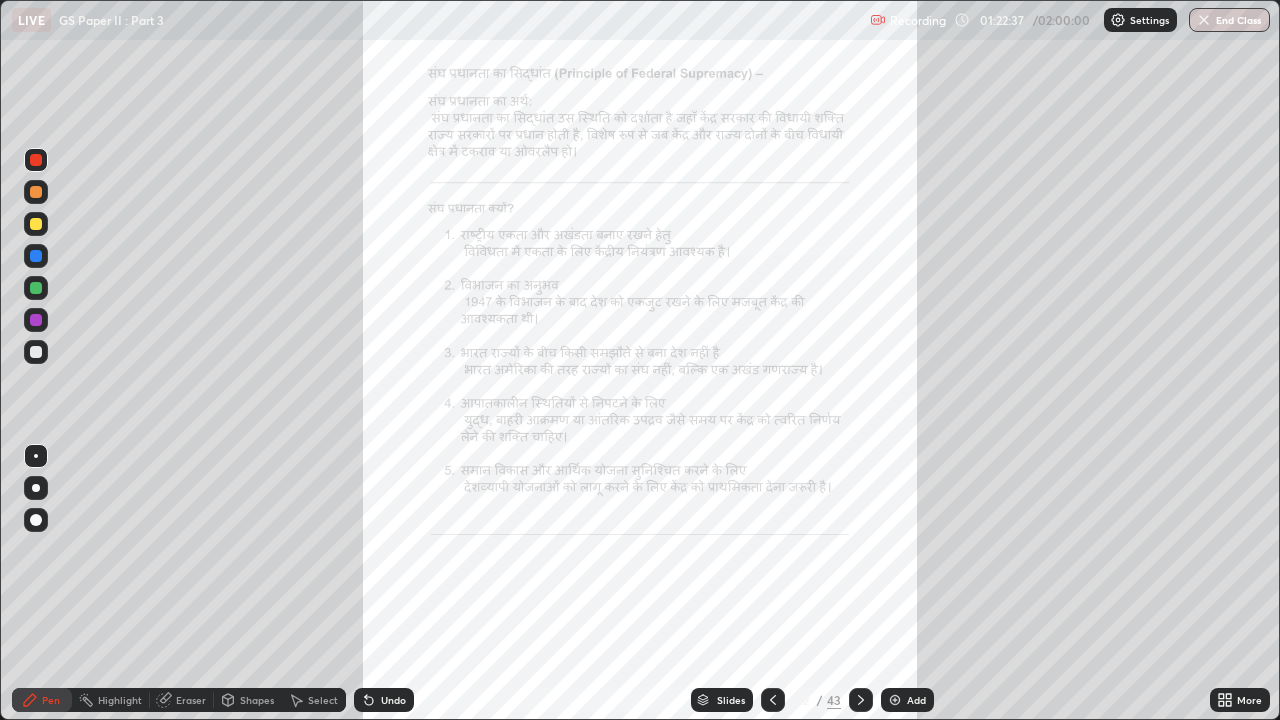 click 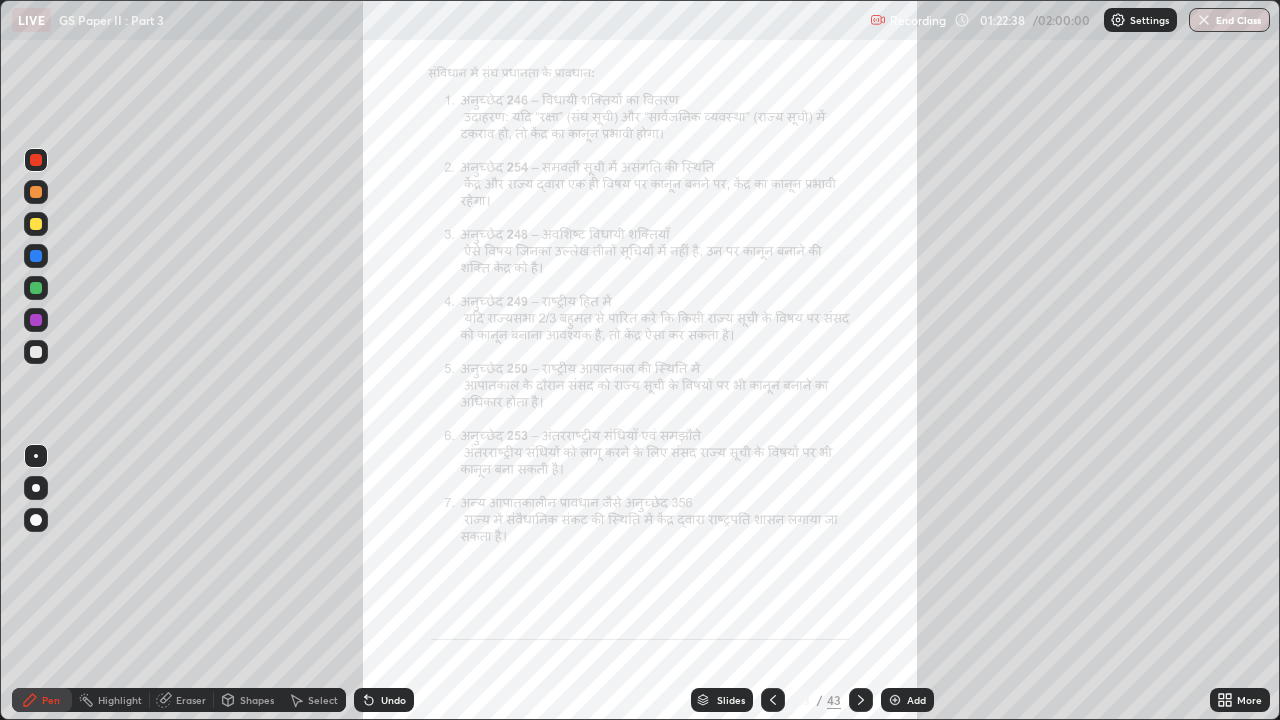 click 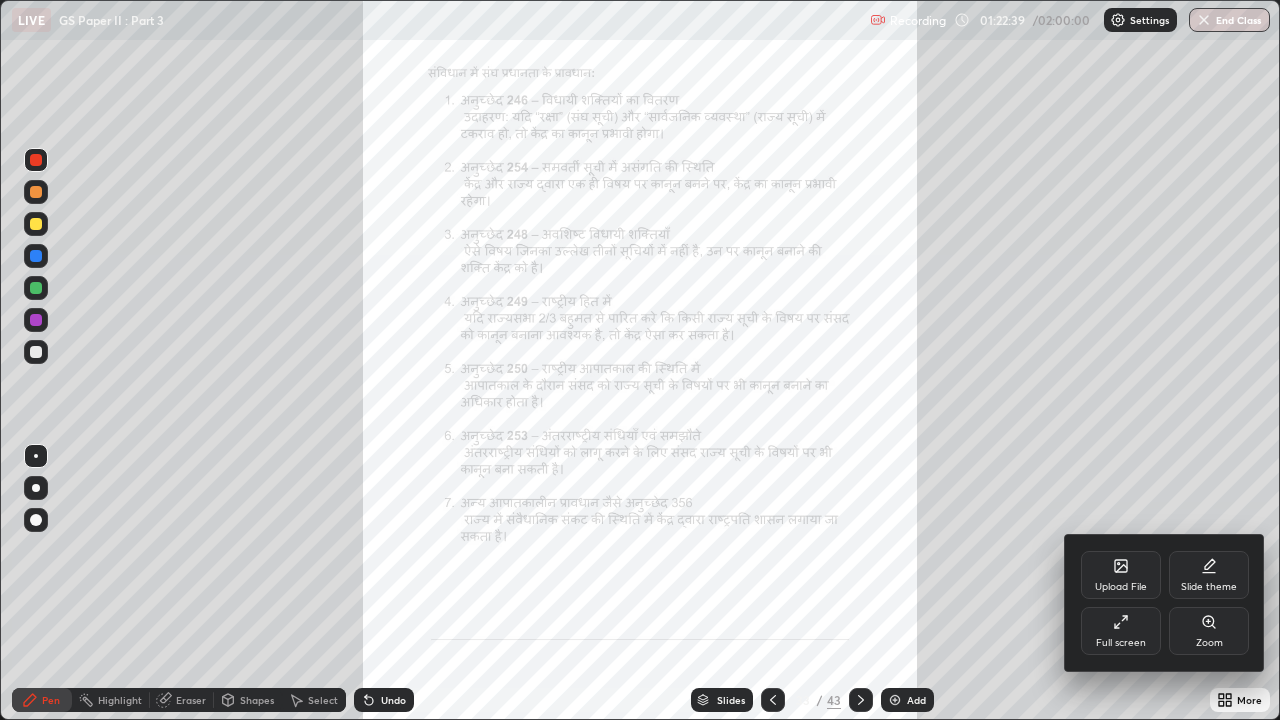 click 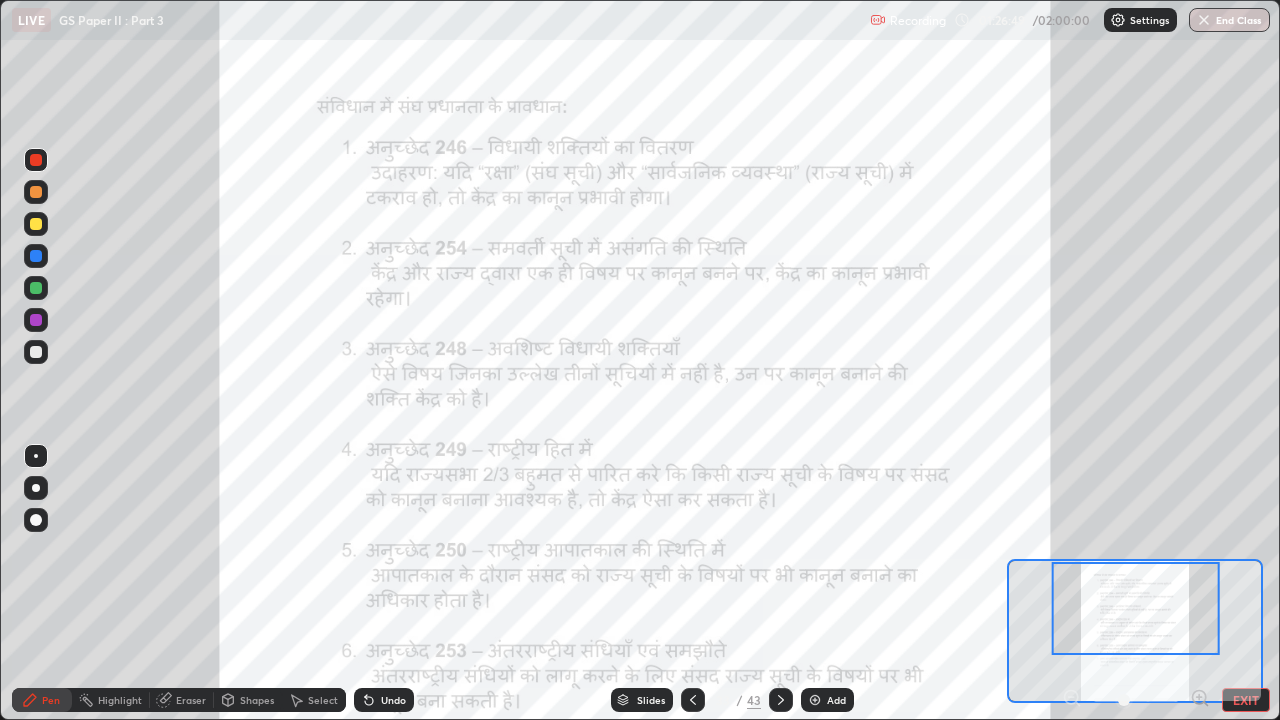 click 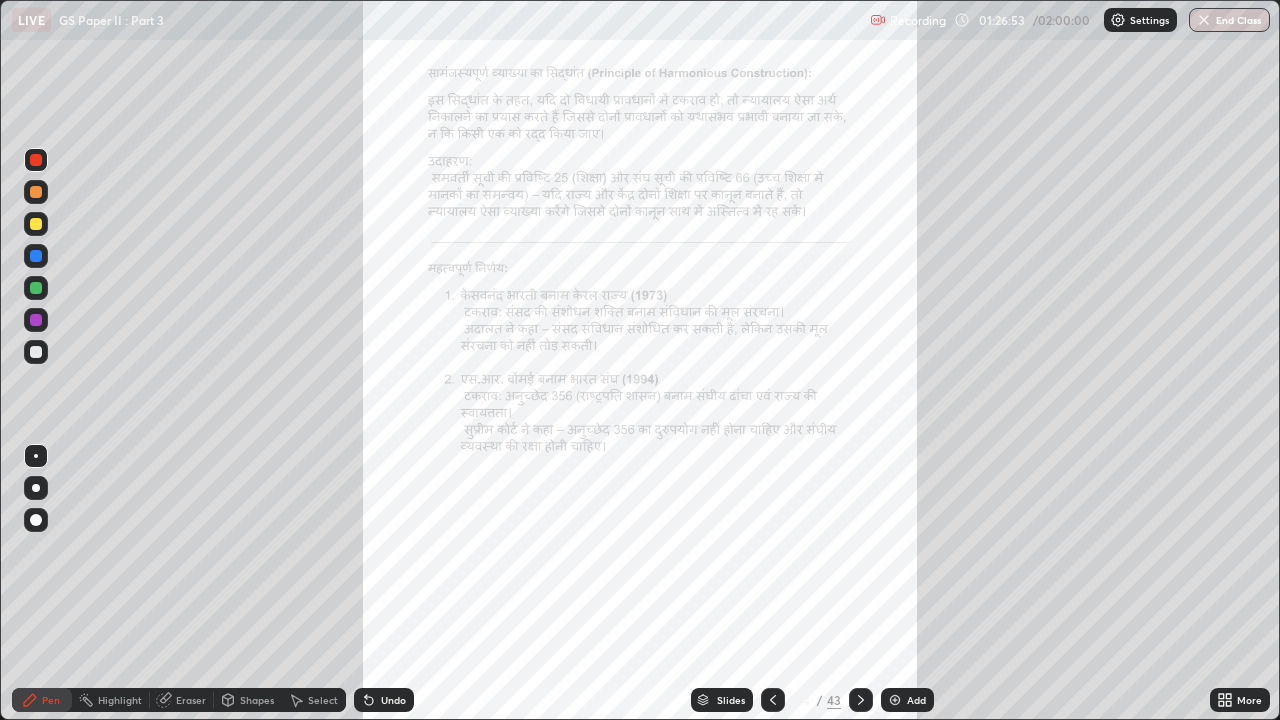 click on "More" at bounding box center (1240, 700) 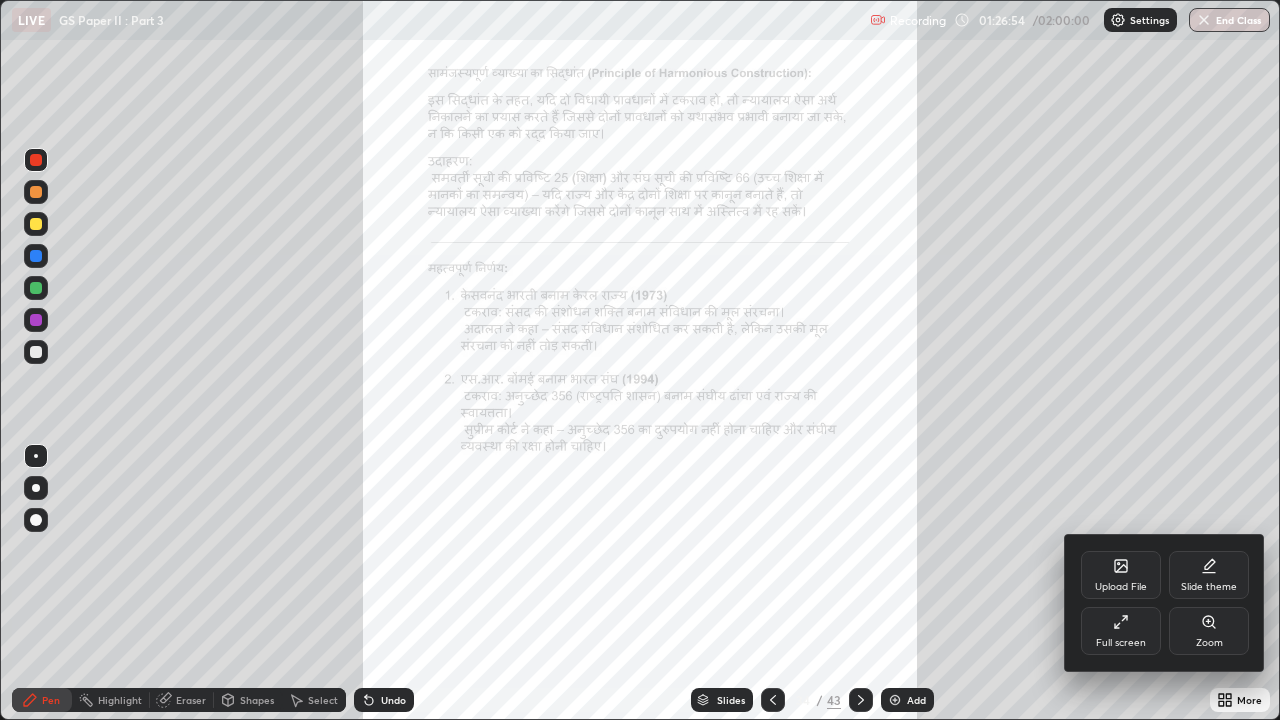 click 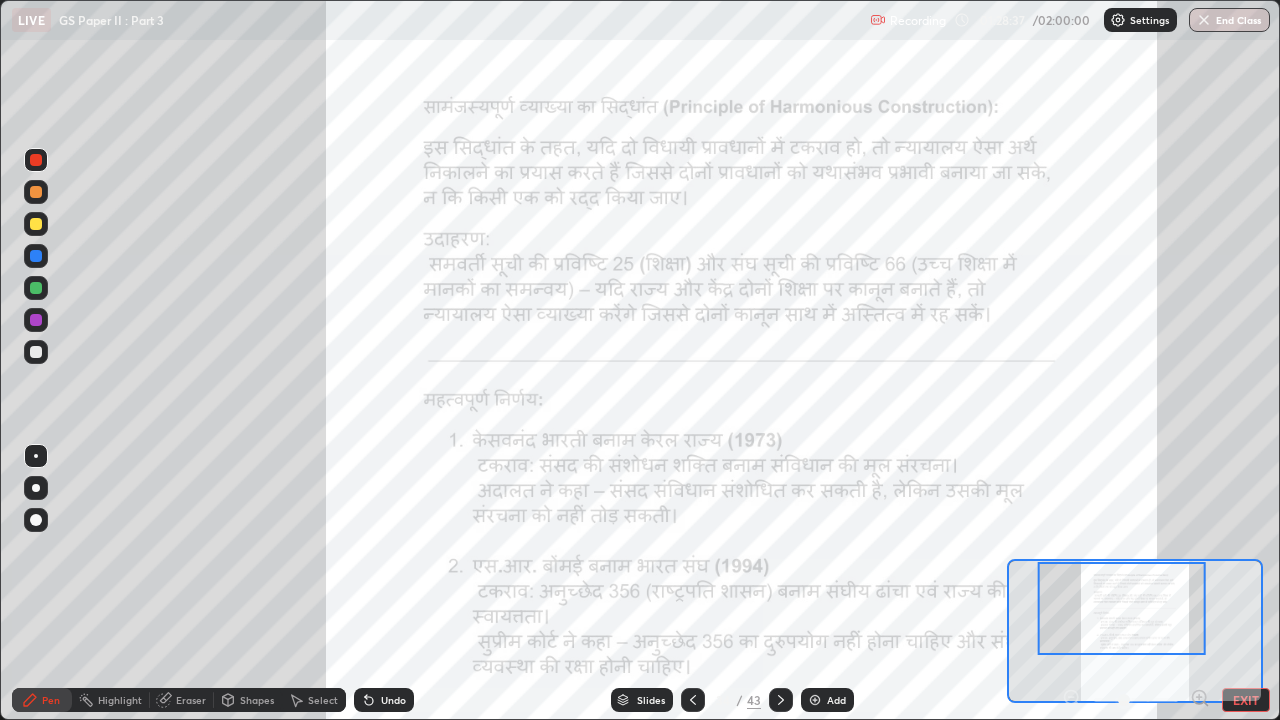 click 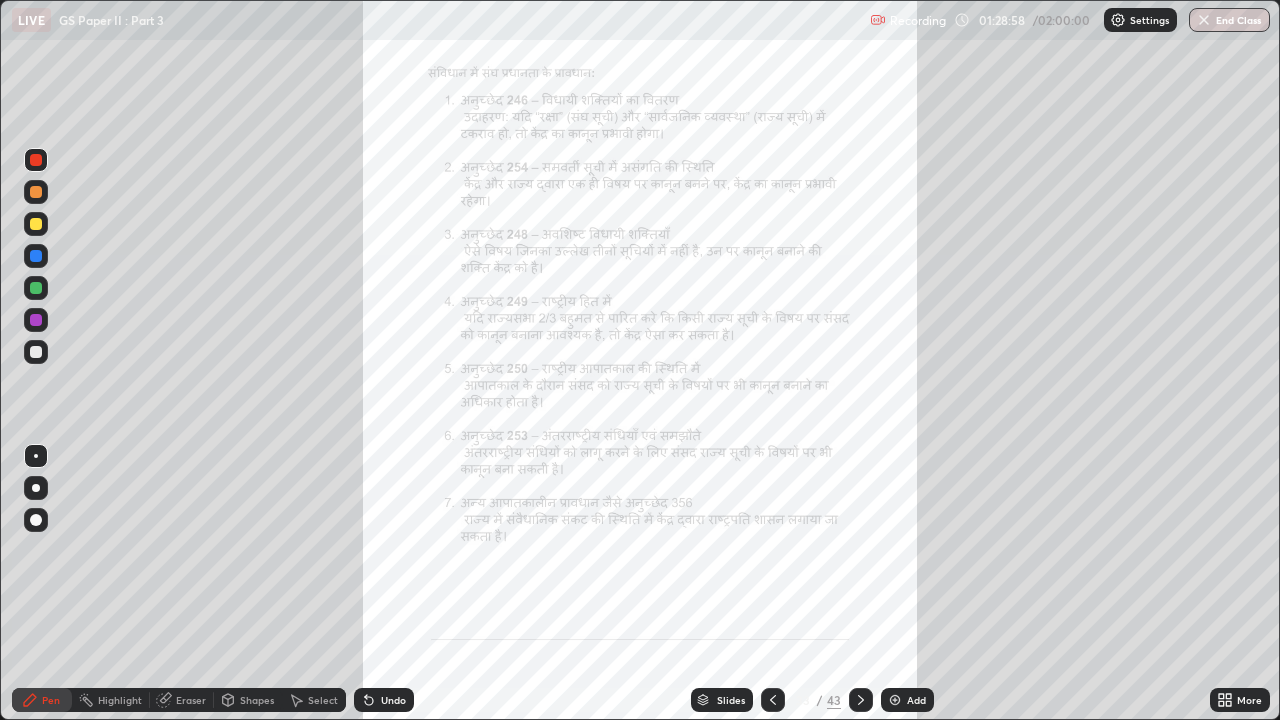 click 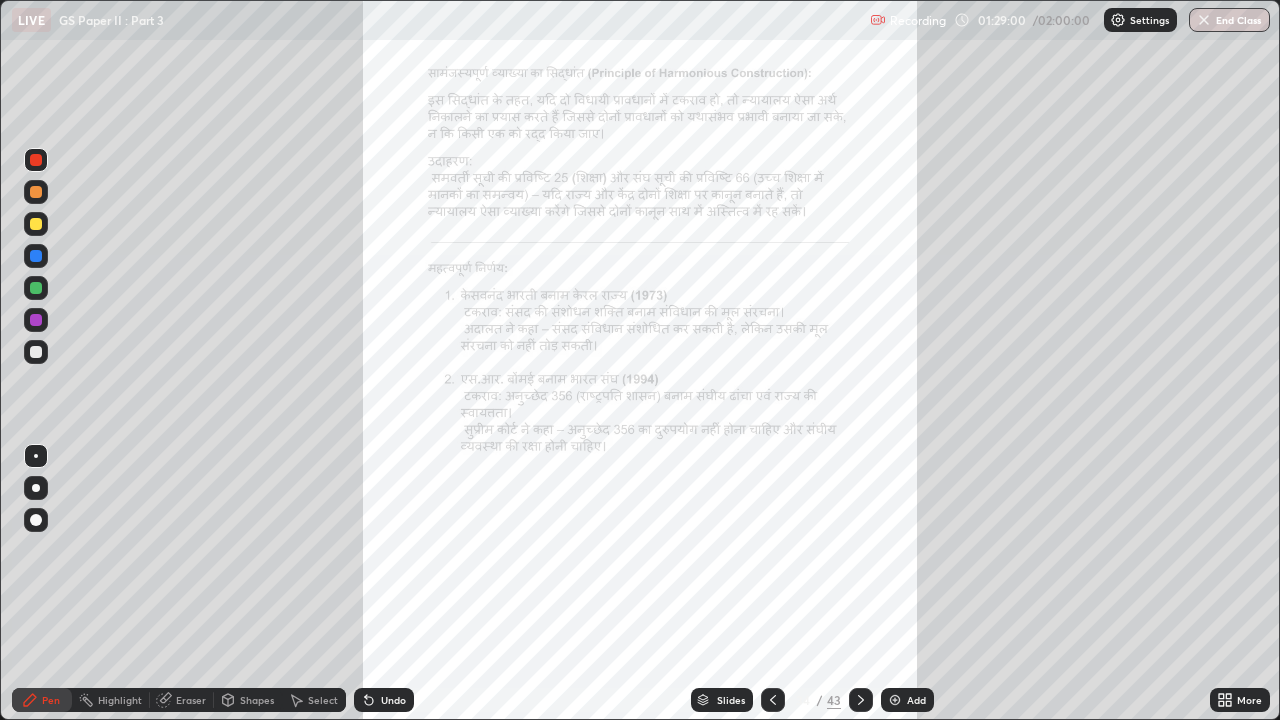 click 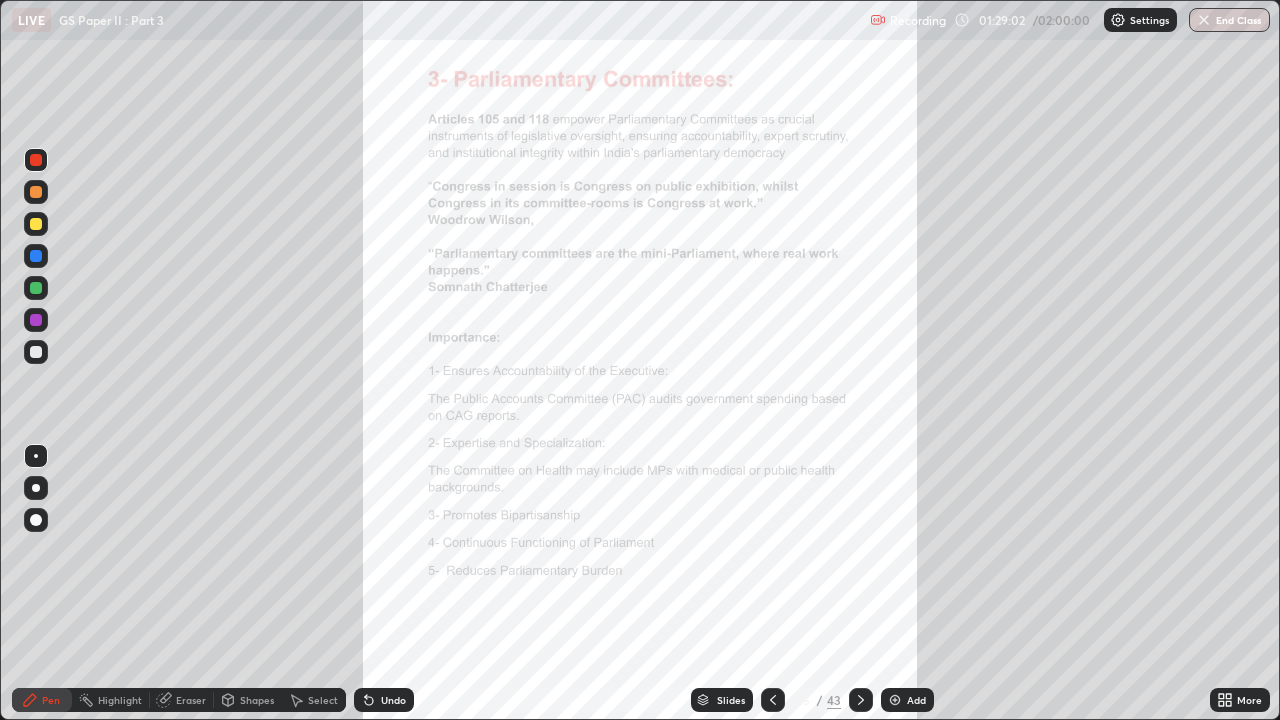 click on "Slides" at bounding box center [722, 700] 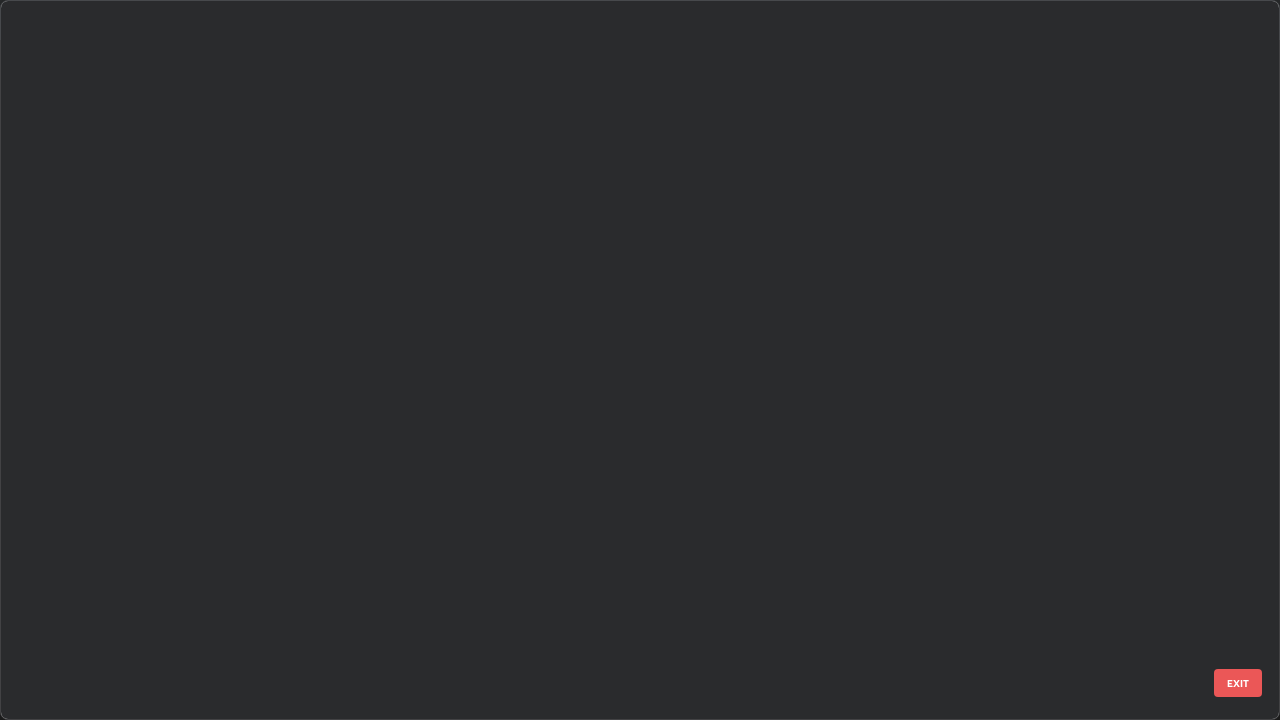 scroll, scrollTop: 1978, scrollLeft: 0, axis: vertical 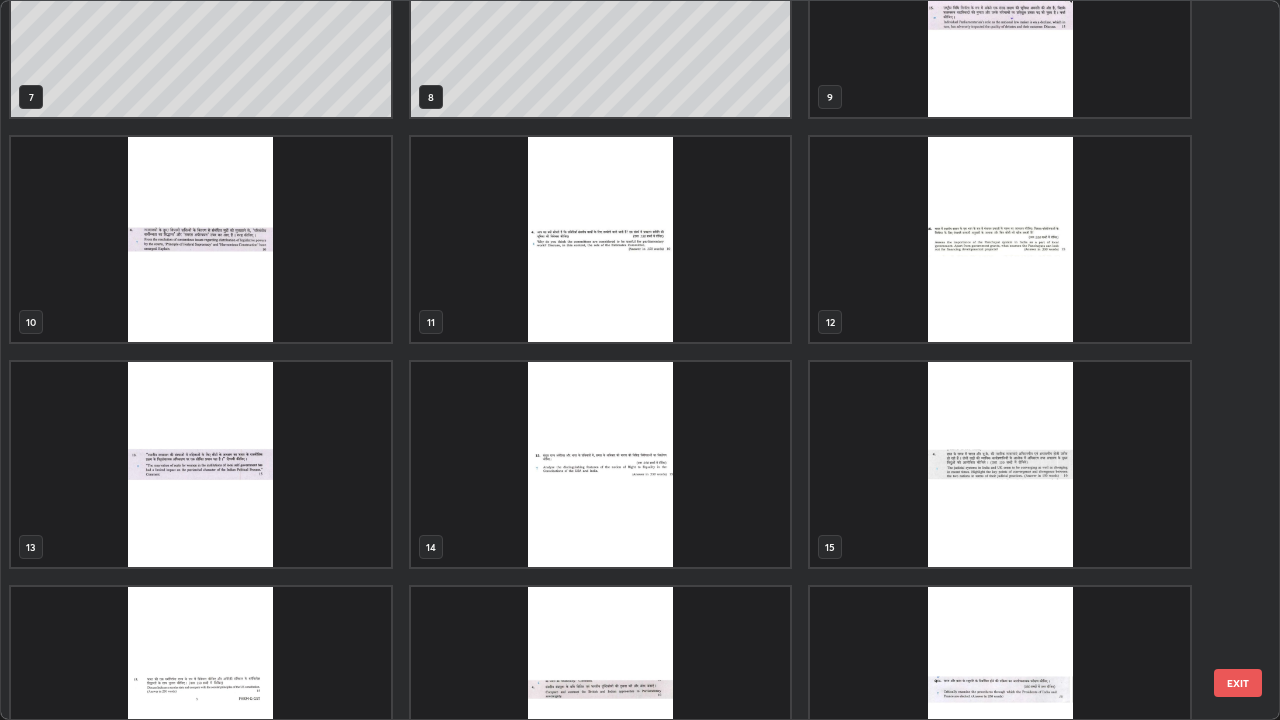 click at bounding box center [601, 239] 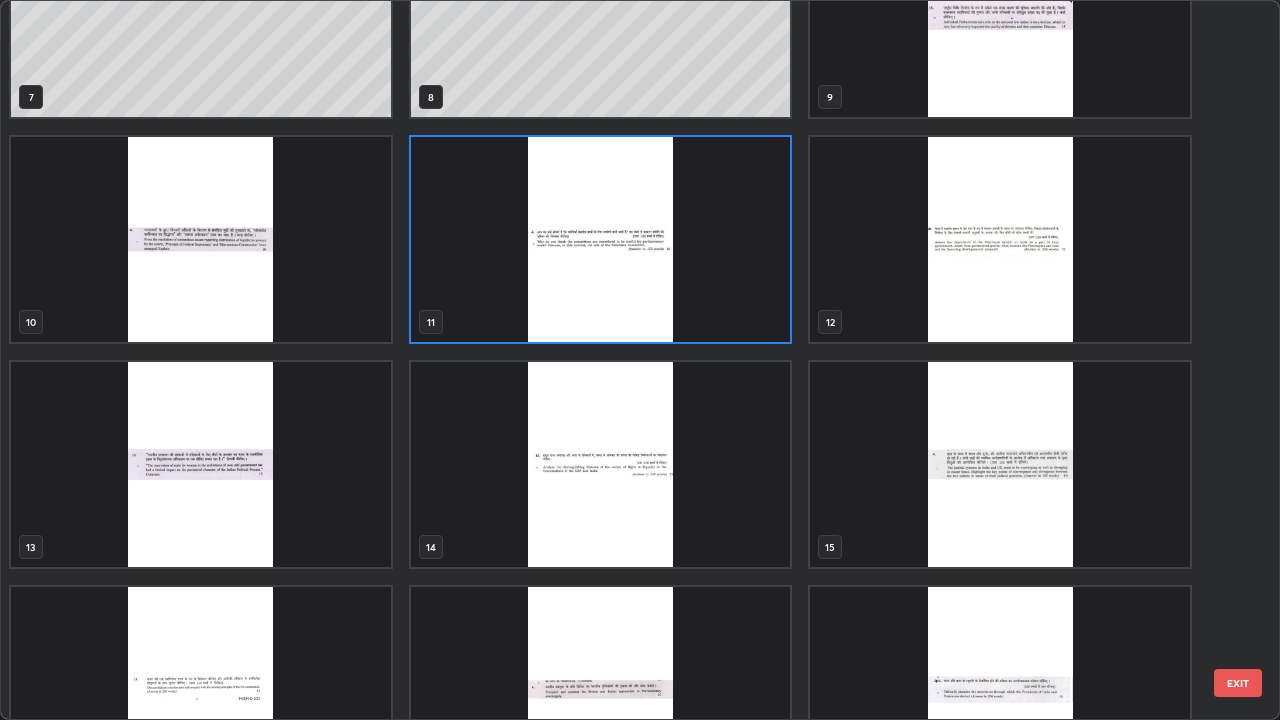 click at bounding box center [601, 239] 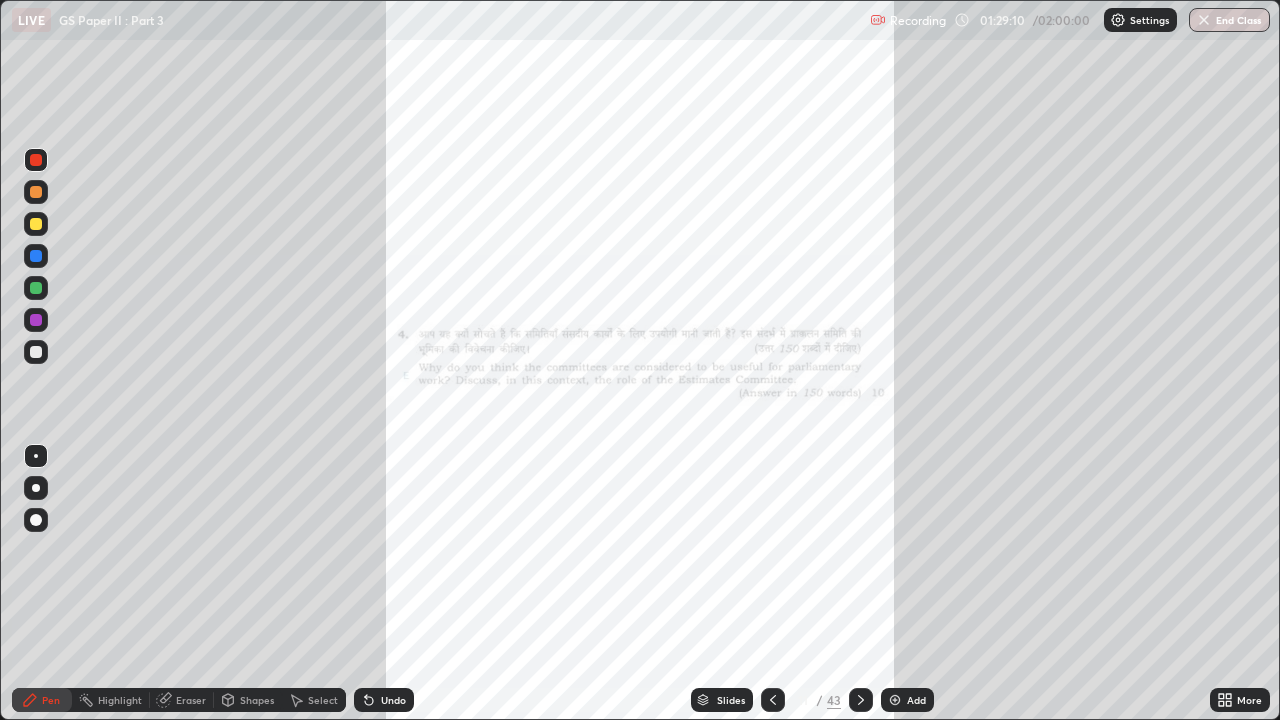 click at bounding box center [601, 239] 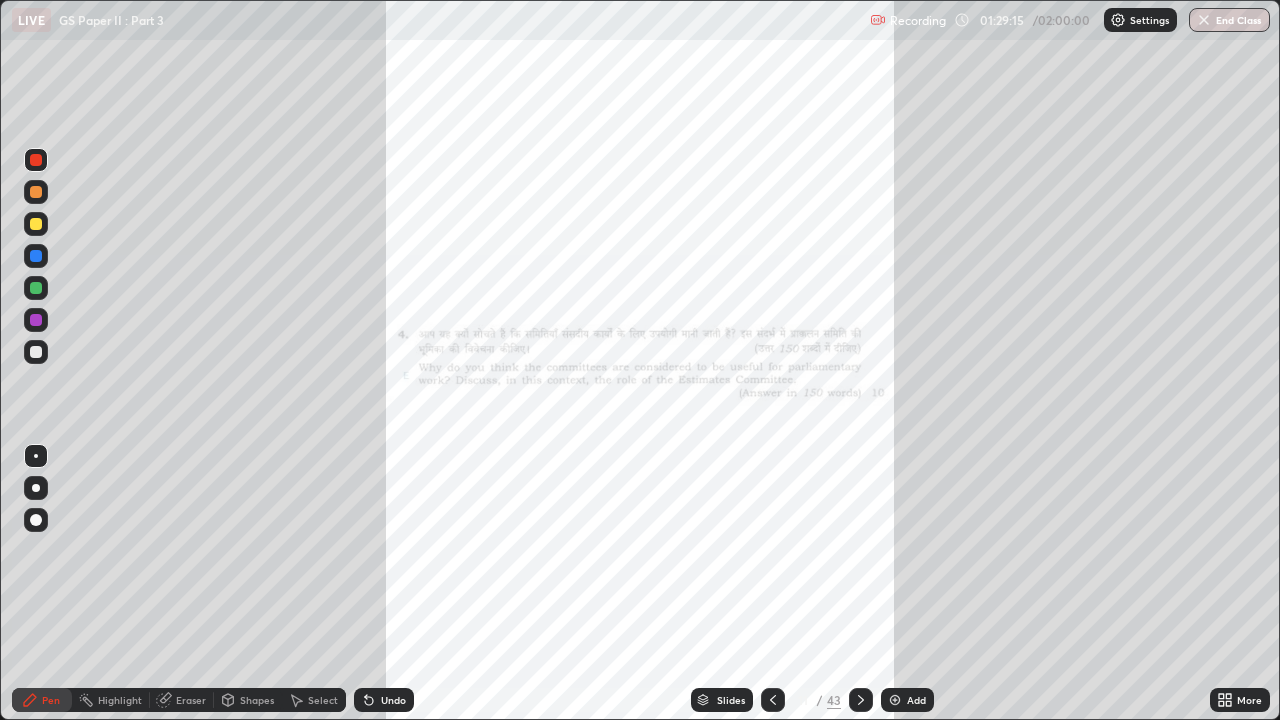 click 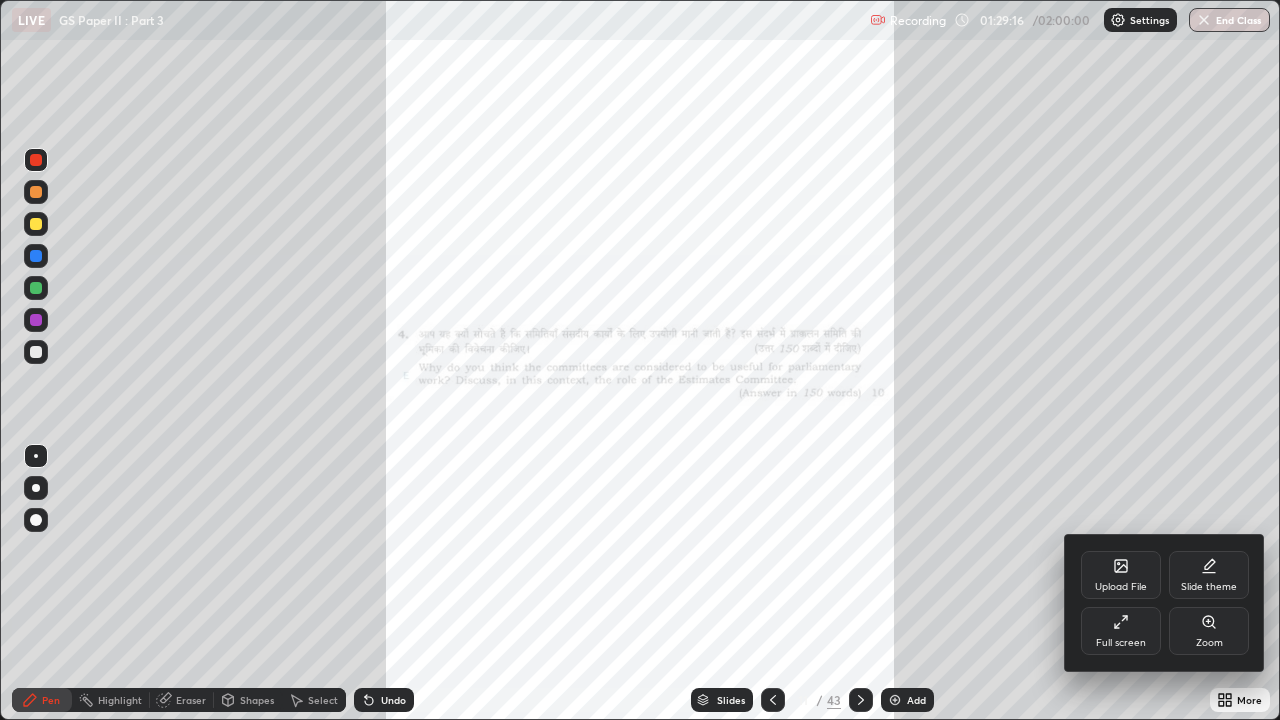 click on "Zoom" at bounding box center (1209, 631) 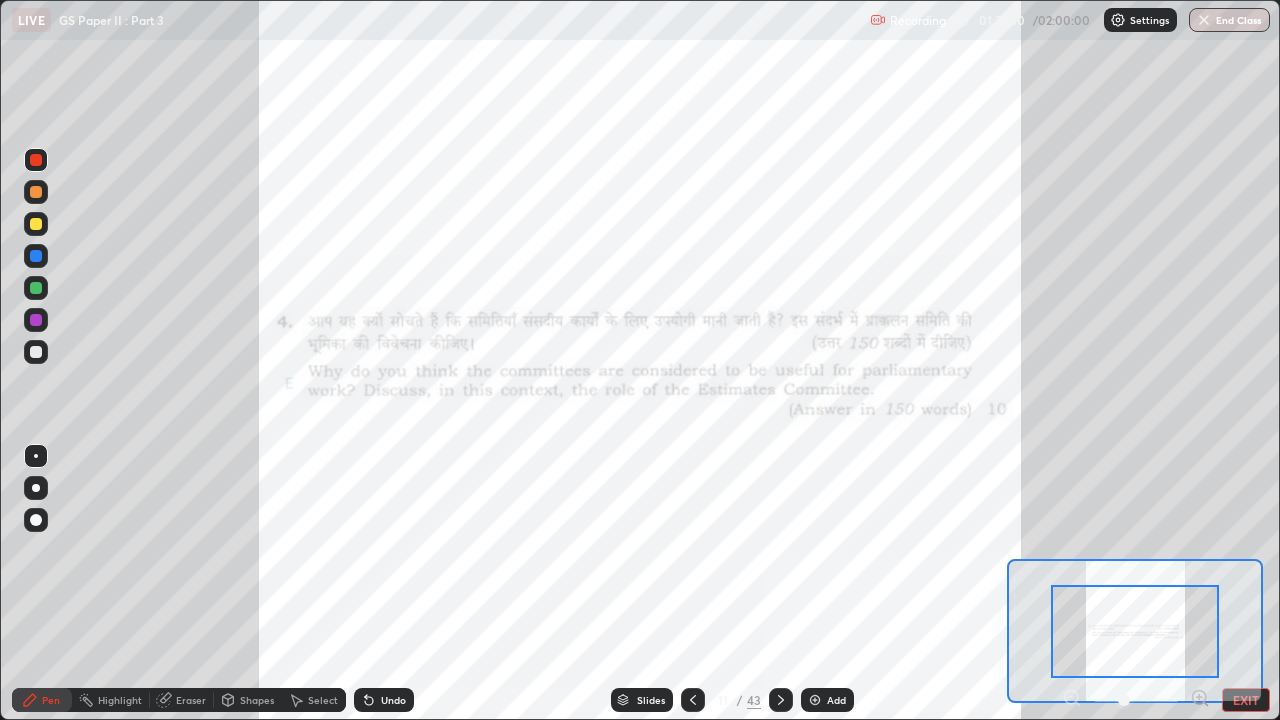 click on "Slides" at bounding box center [651, 700] 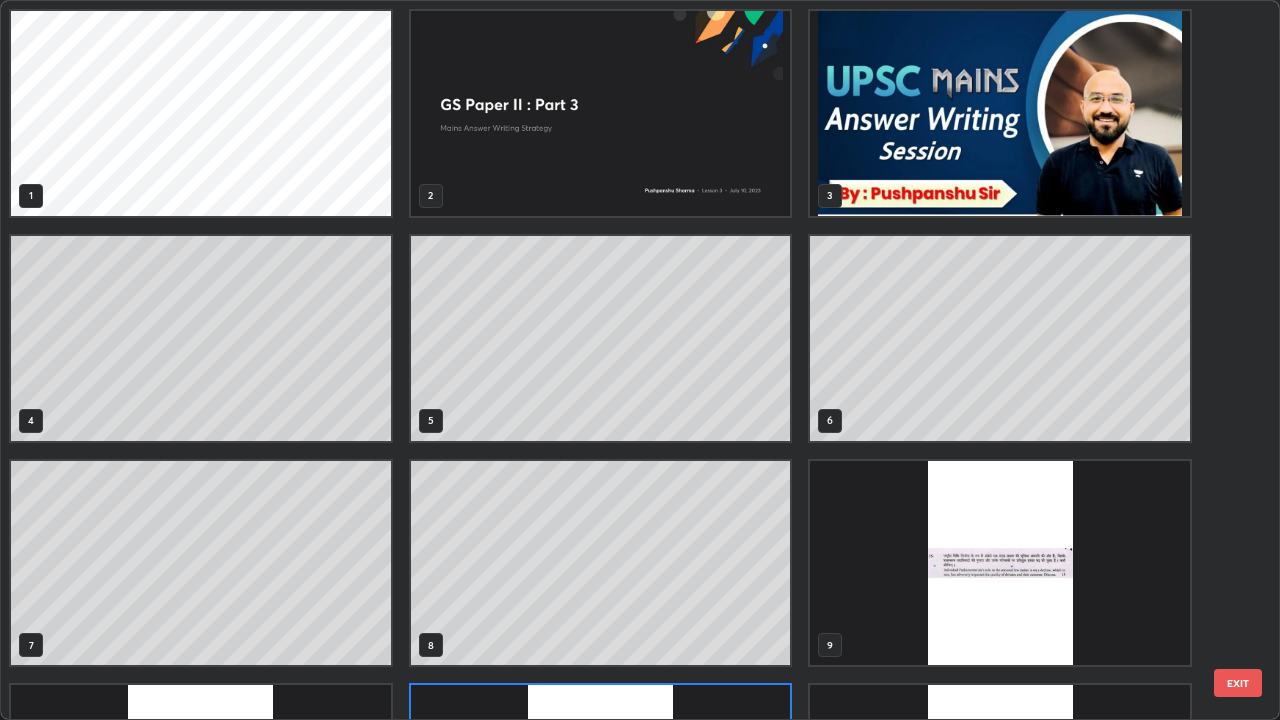 scroll, scrollTop: 180, scrollLeft: 0, axis: vertical 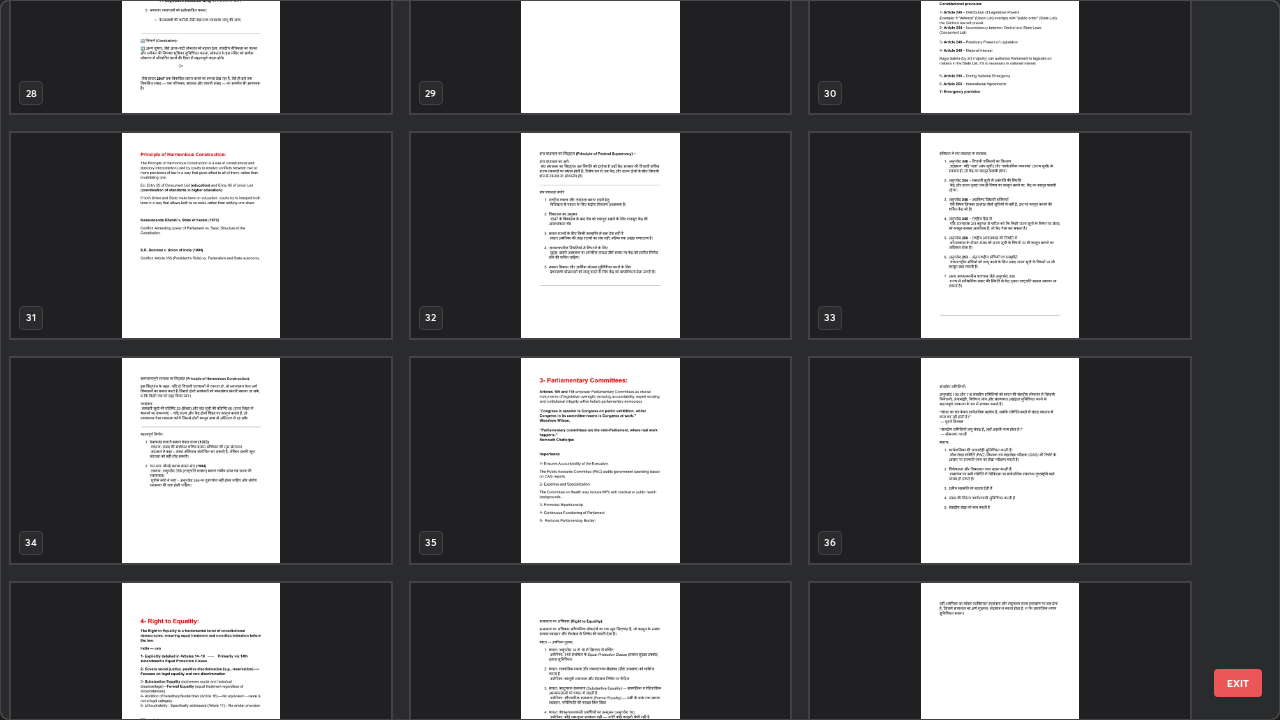 click at bounding box center [601, 460] 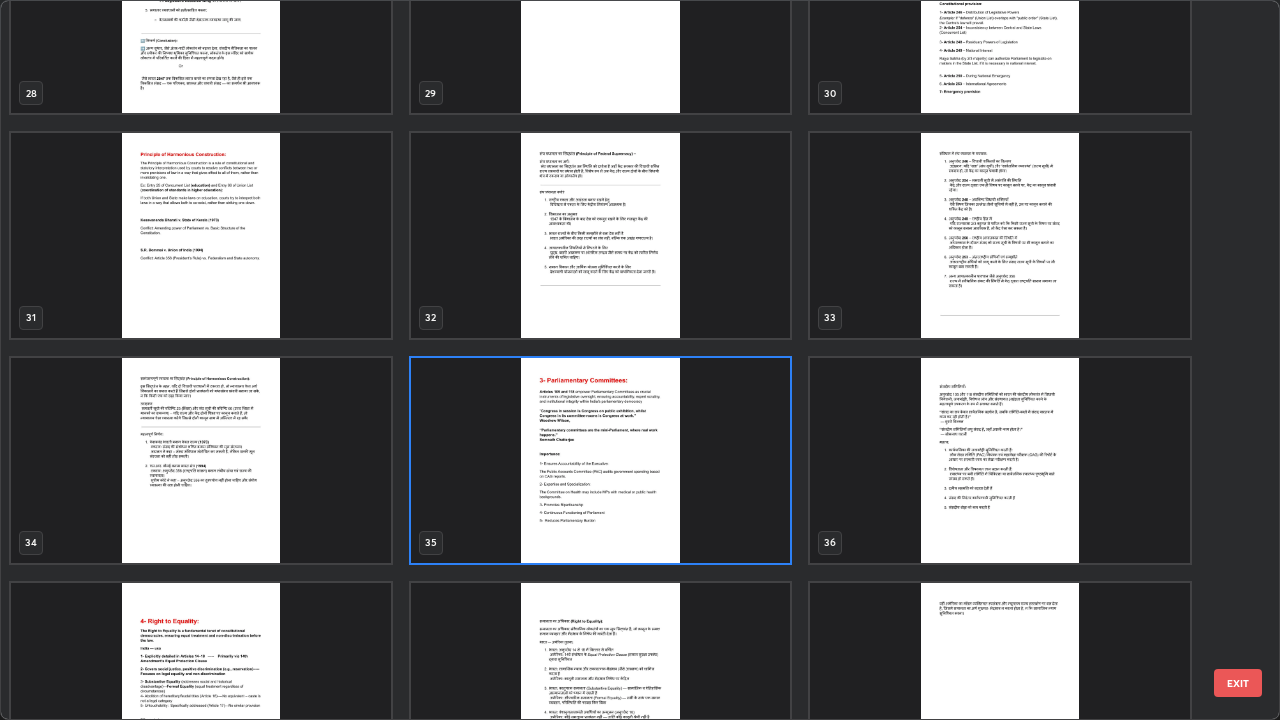 click at bounding box center [601, 460] 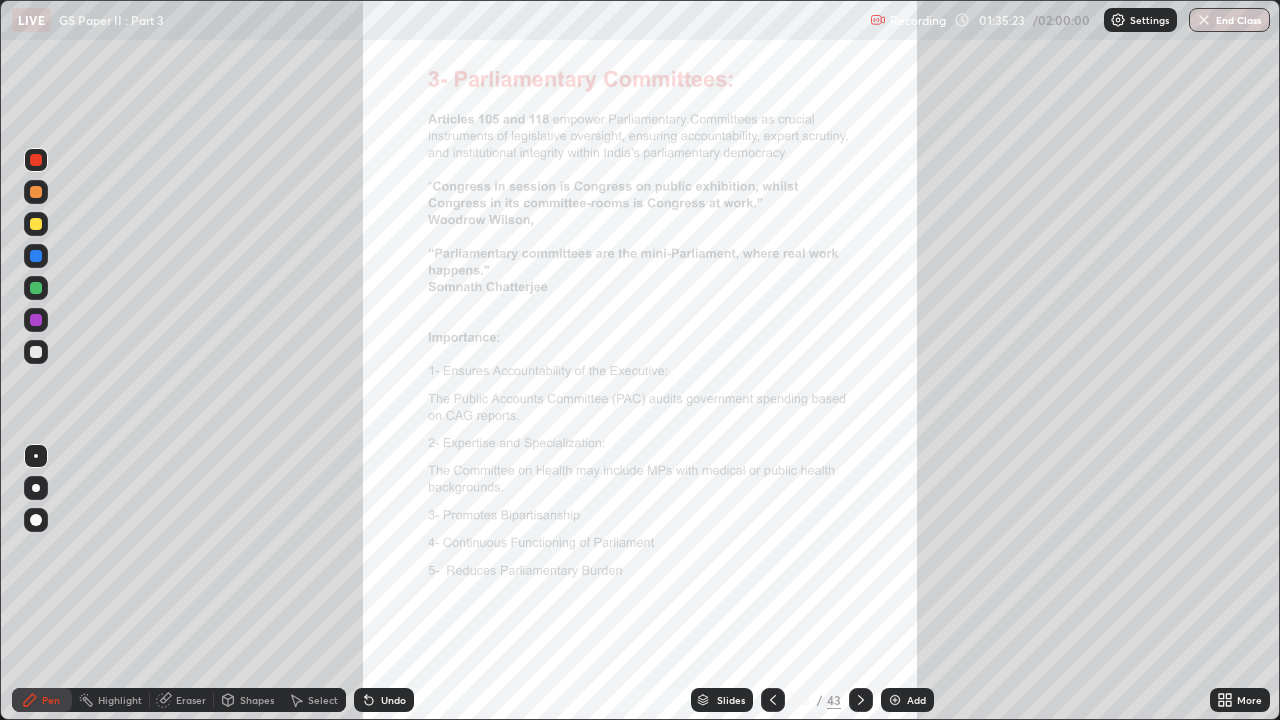 click 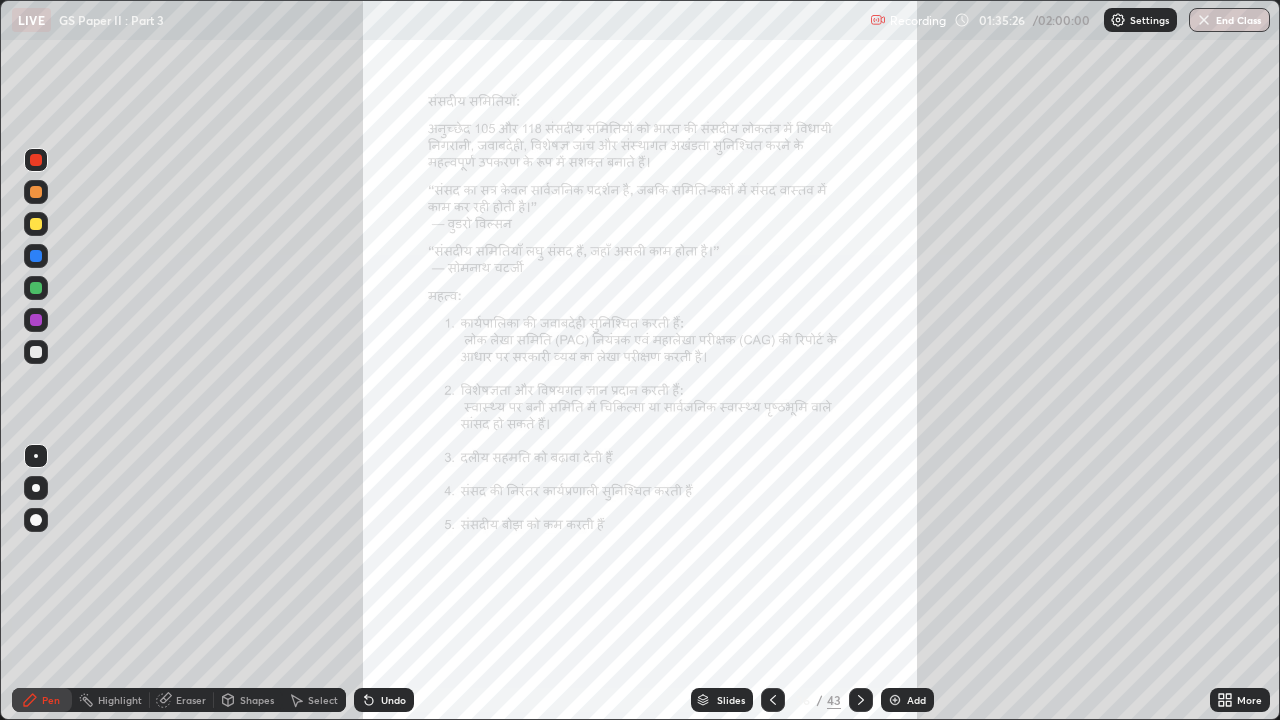 click 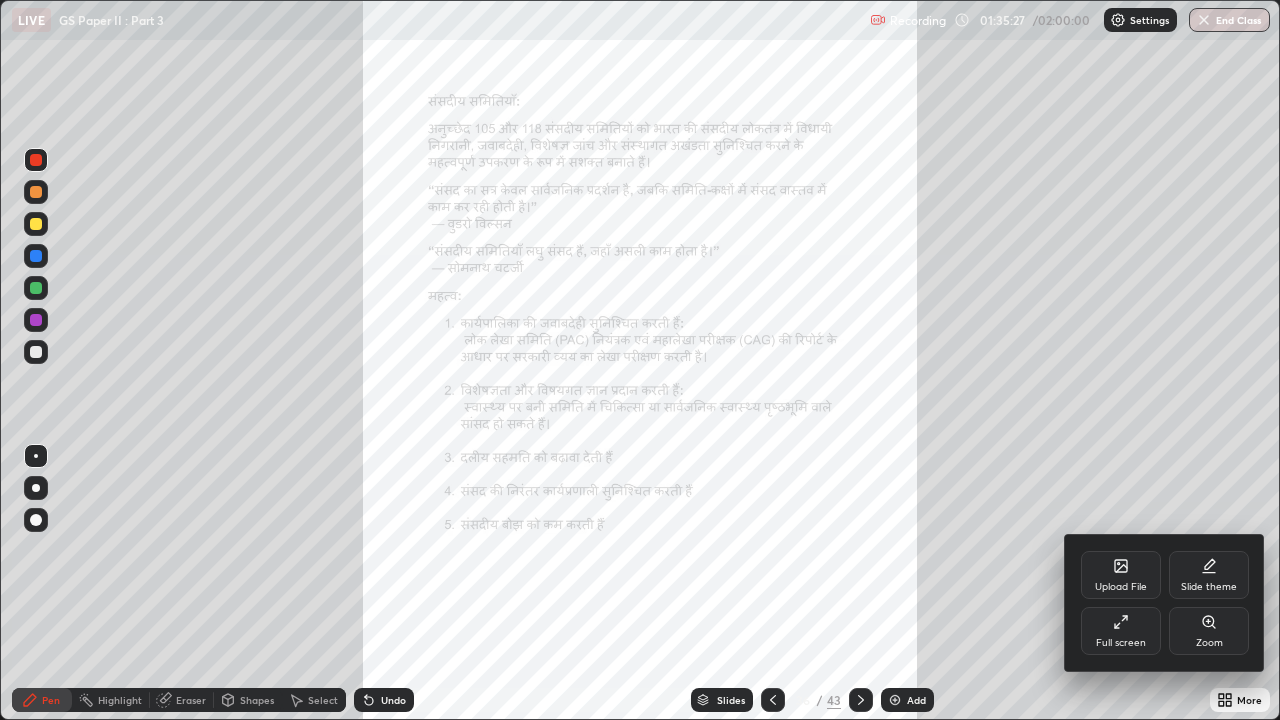 click 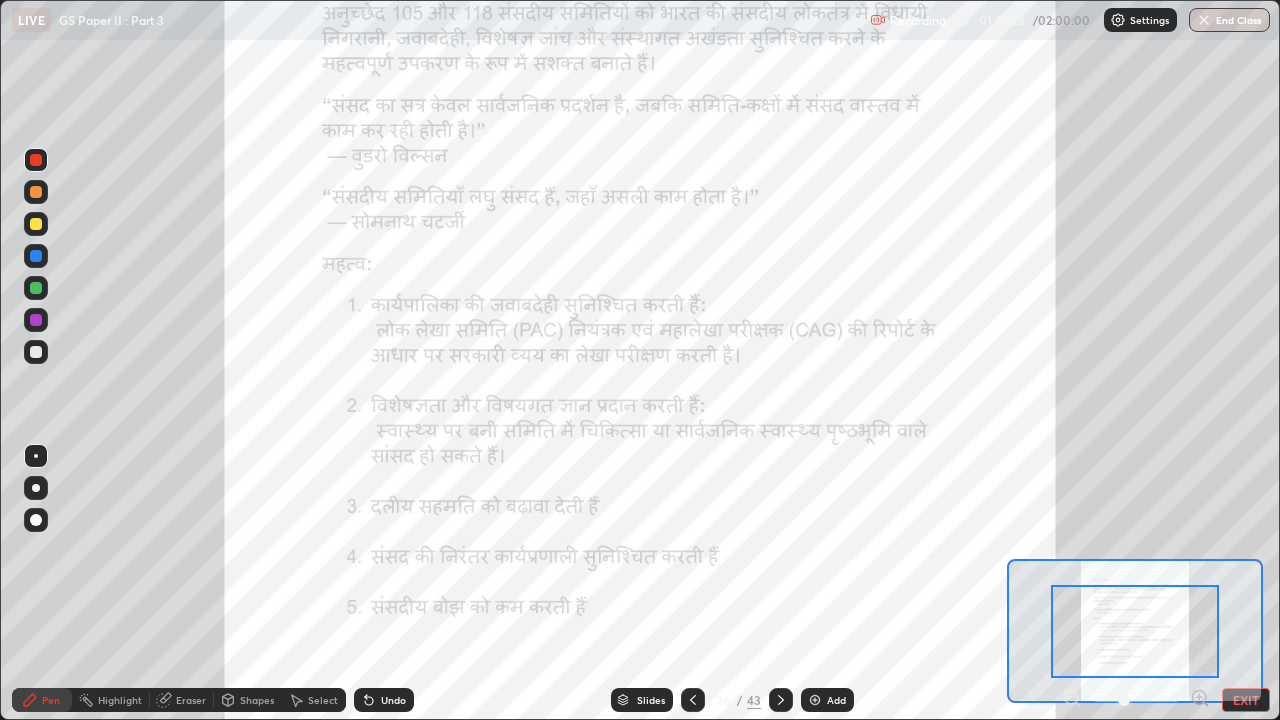 click 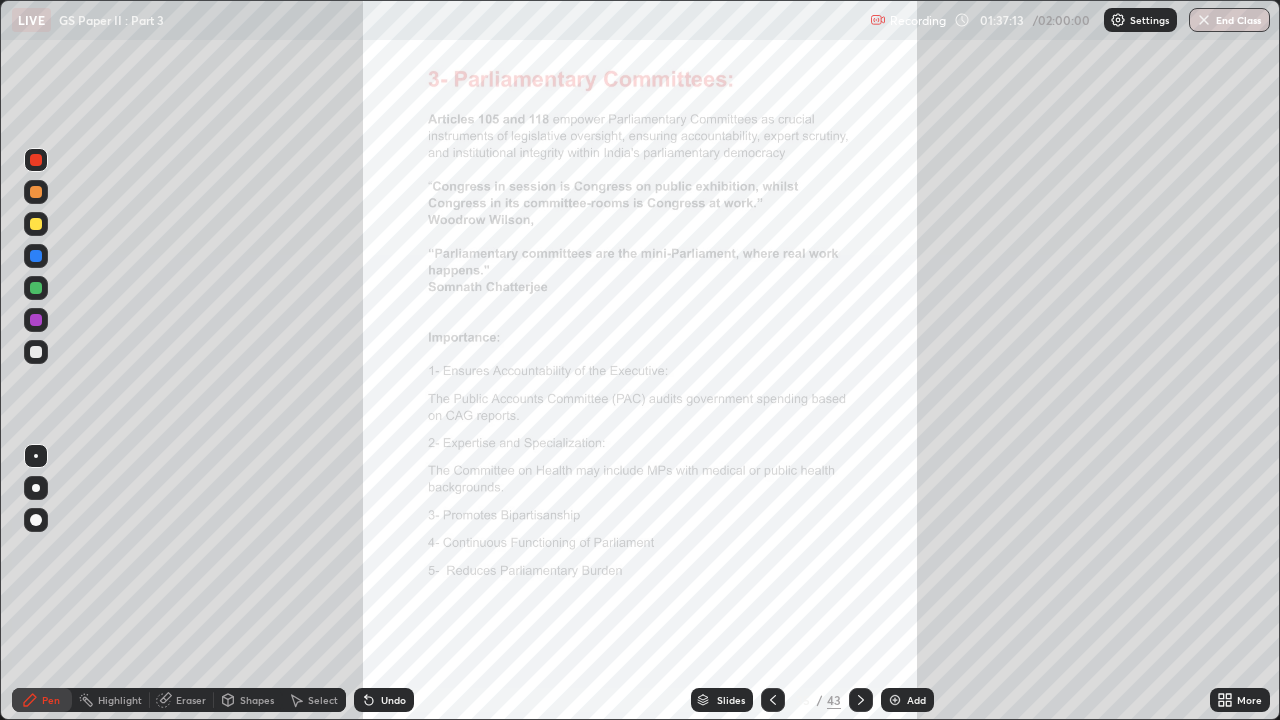 click on "Slides" at bounding box center (731, 700) 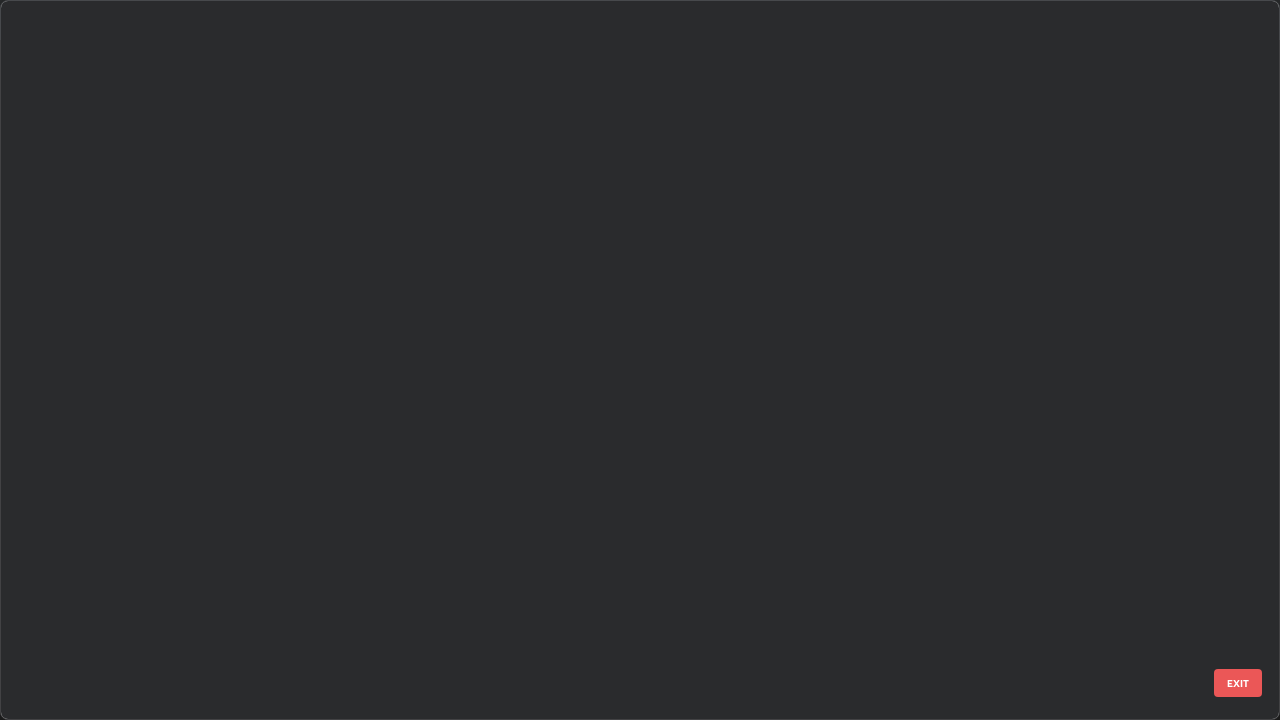 scroll, scrollTop: 1978, scrollLeft: 0, axis: vertical 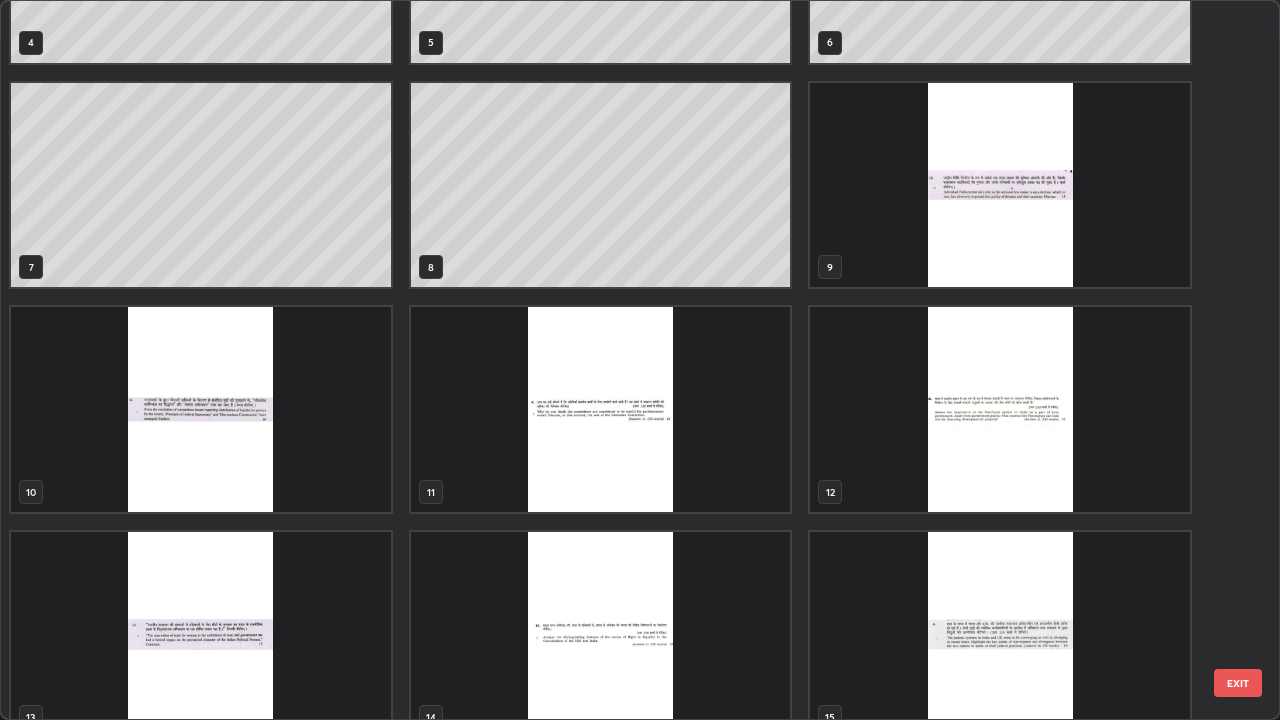 click at bounding box center (1000, 409) 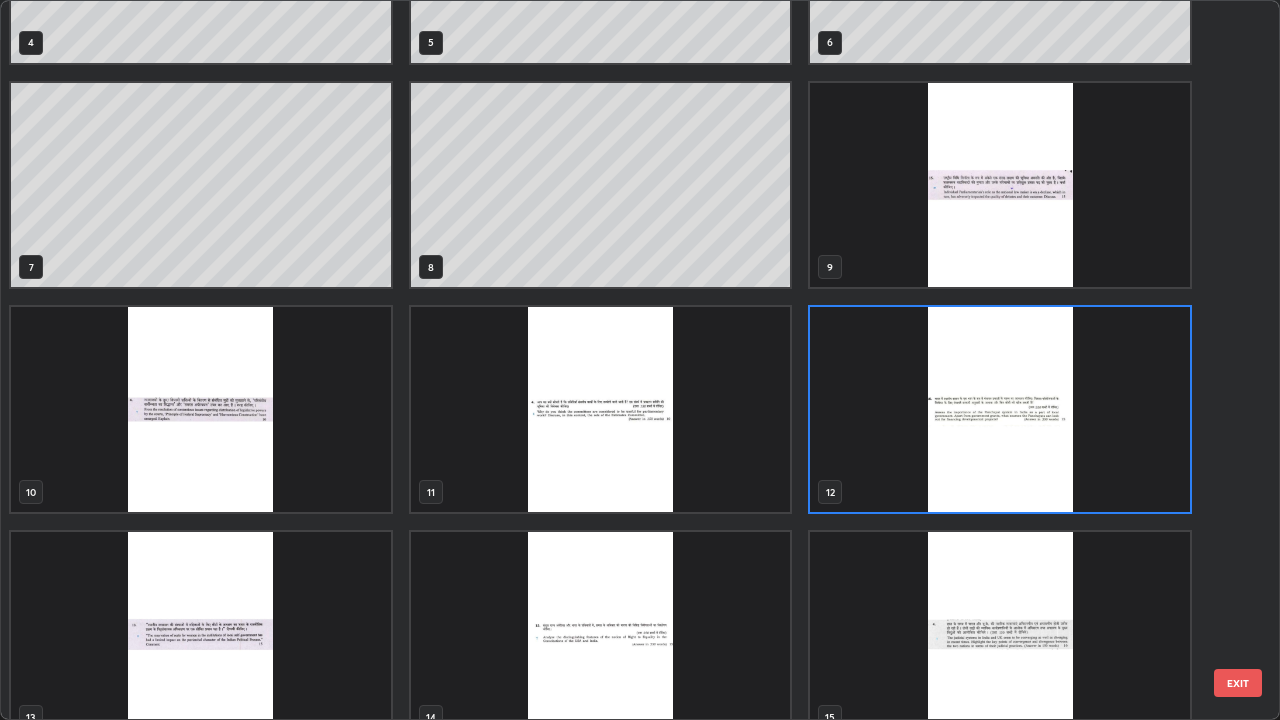 click at bounding box center (1000, 409) 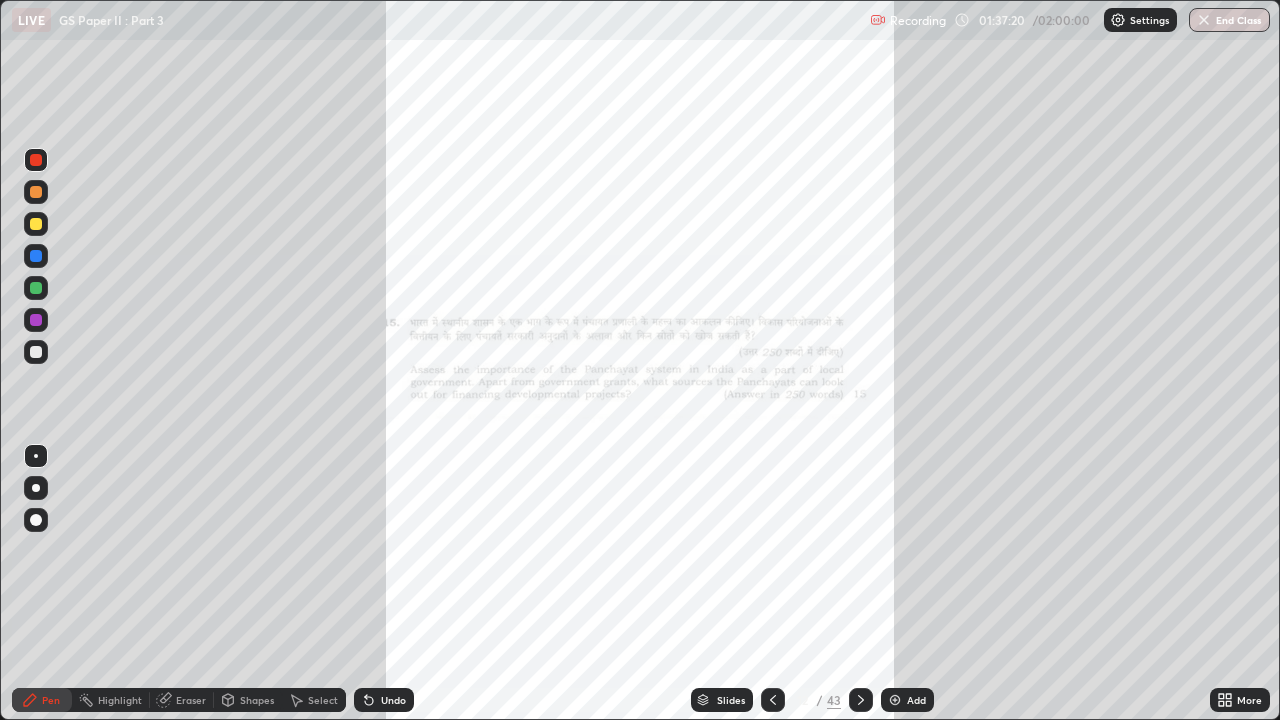 click 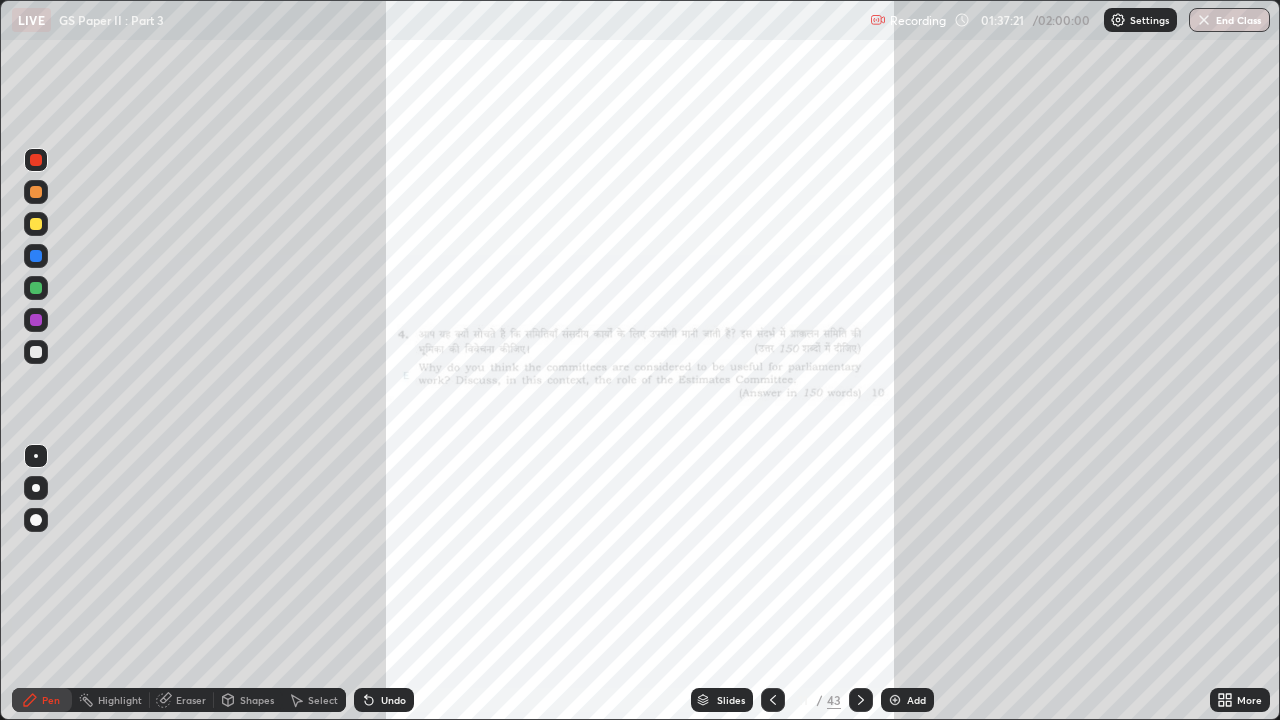 click 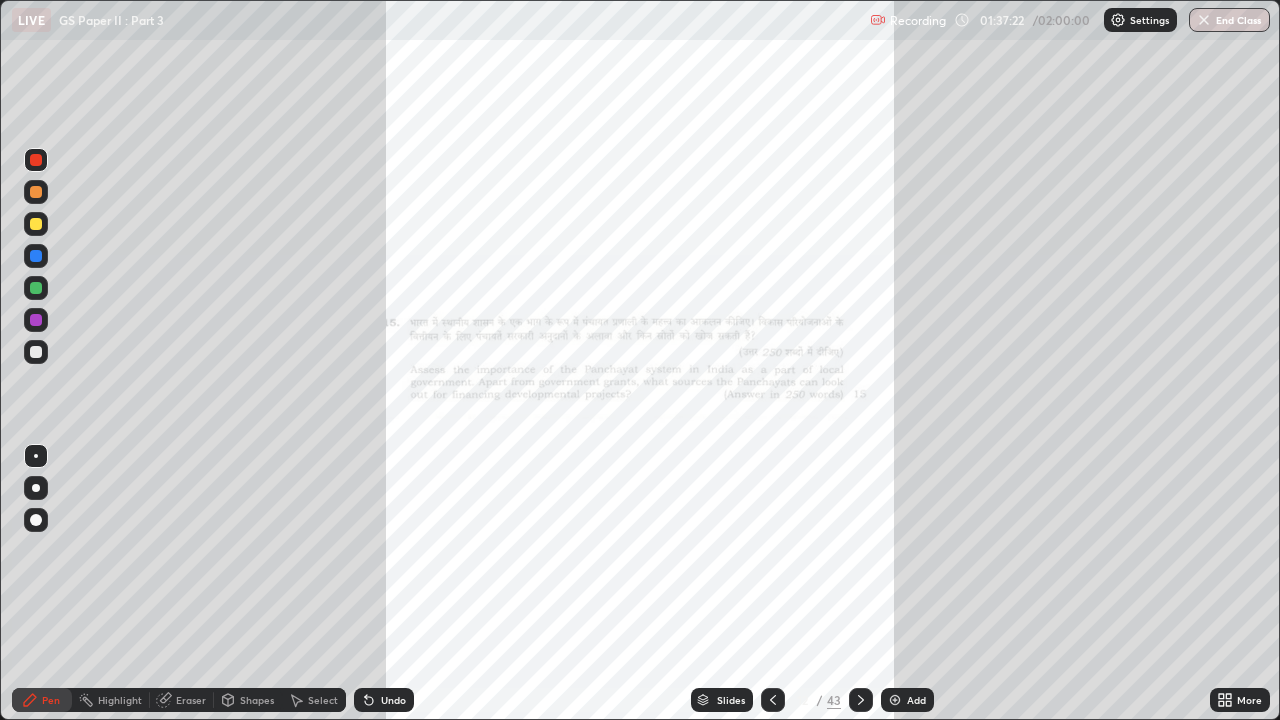 click at bounding box center [861, 700] 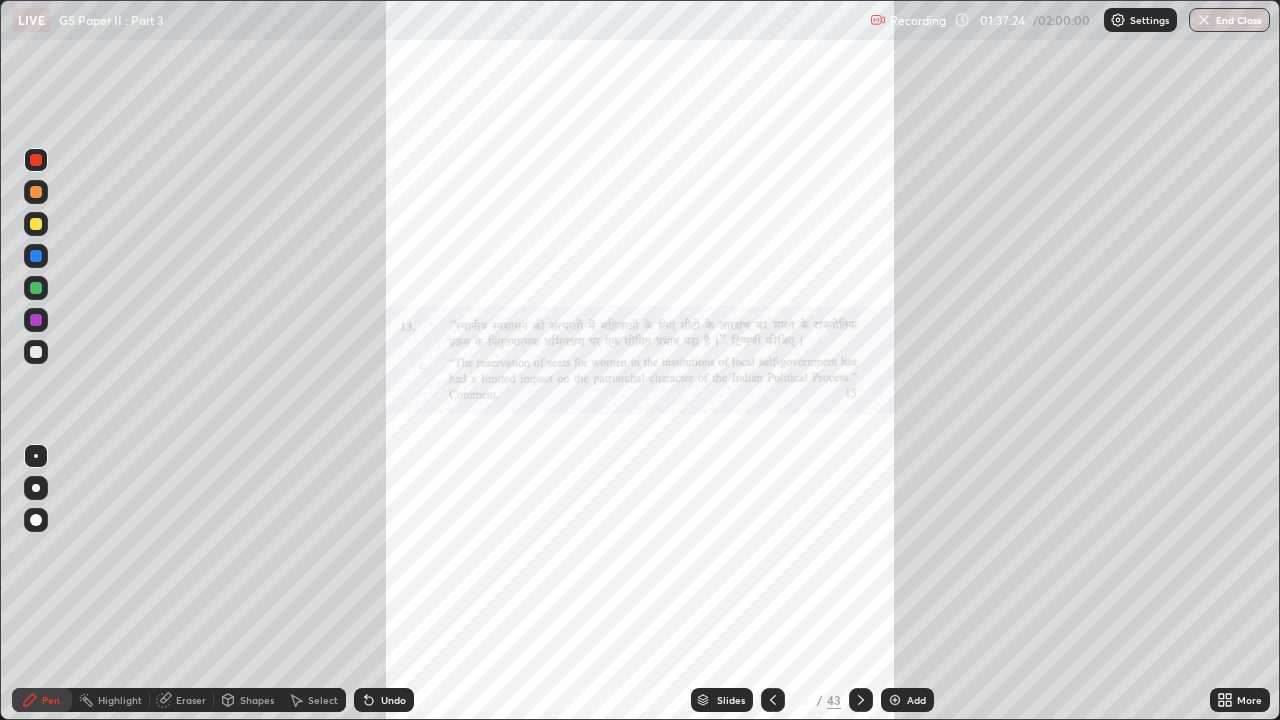 click 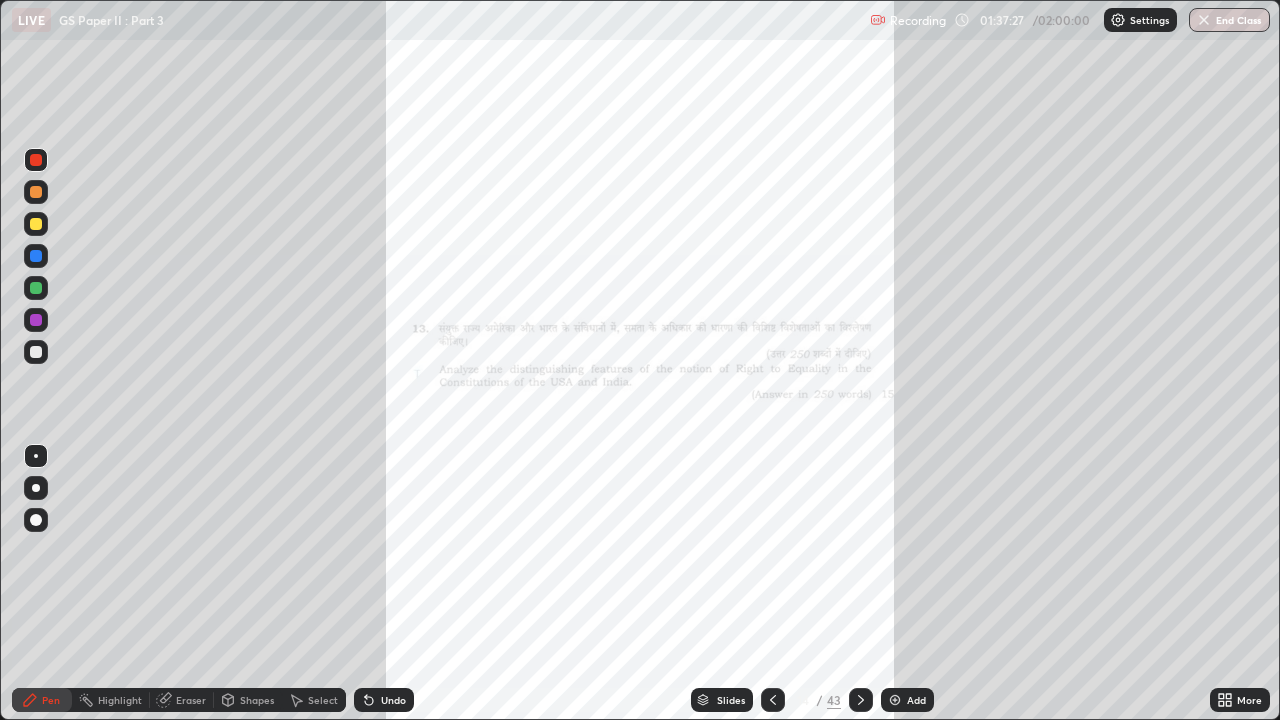 click 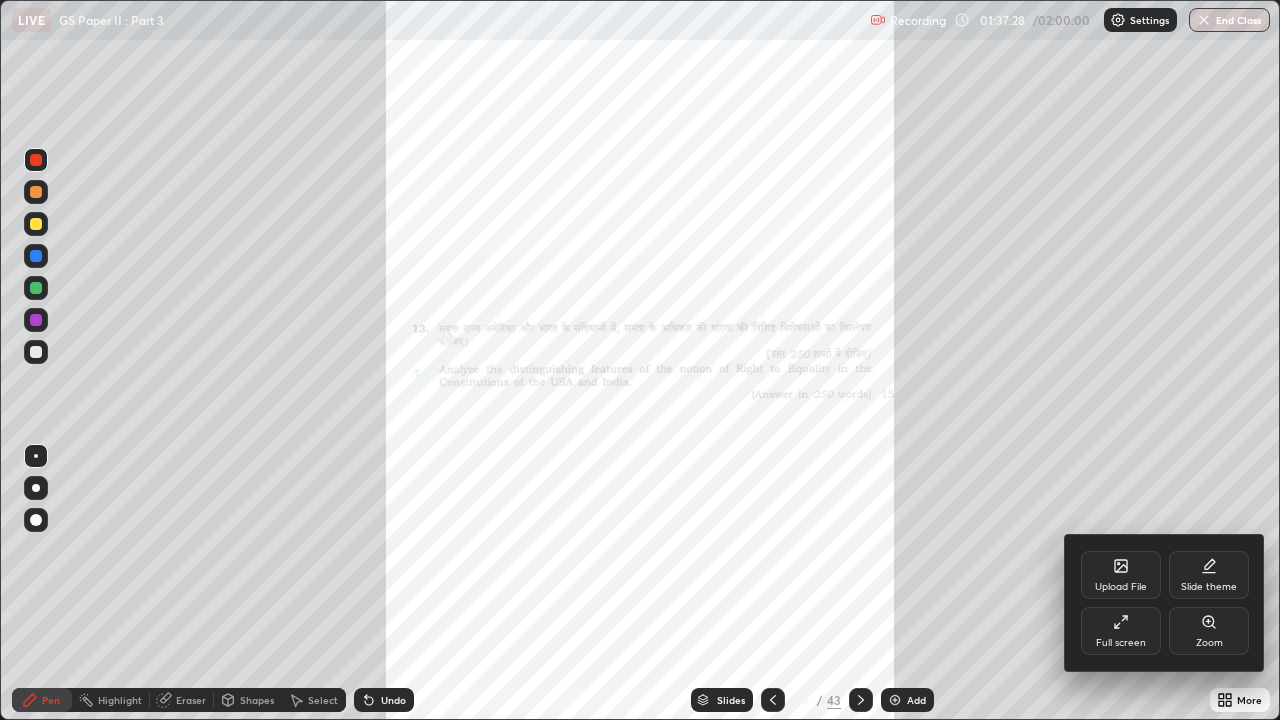 click on "Zoom" at bounding box center (1209, 631) 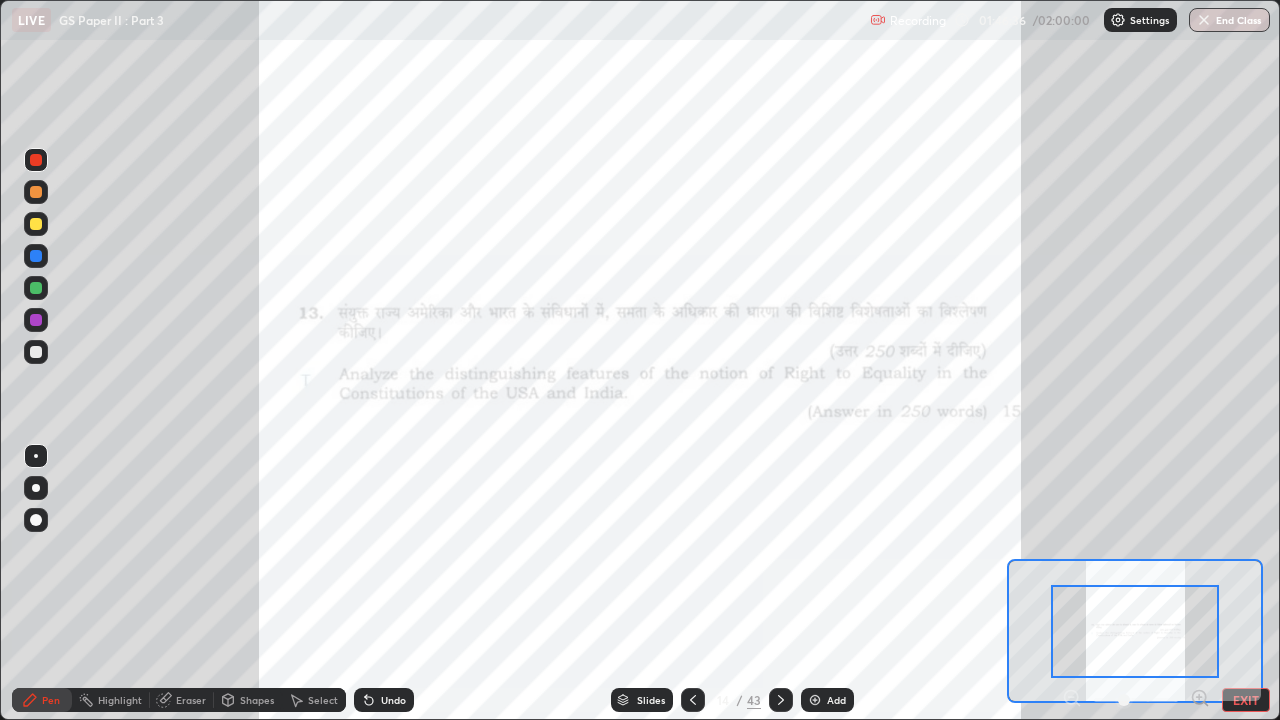 click on "Slides" at bounding box center [651, 700] 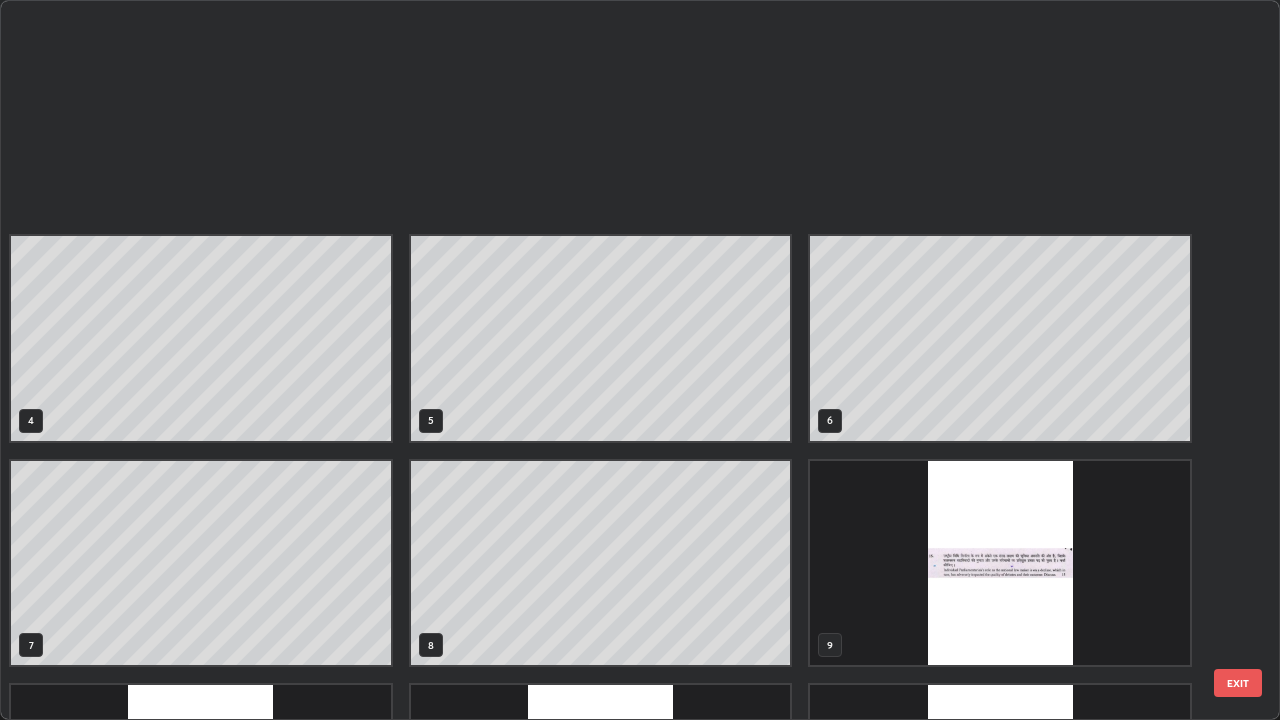 scroll, scrollTop: 405, scrollLeft: 0, axis: vertical 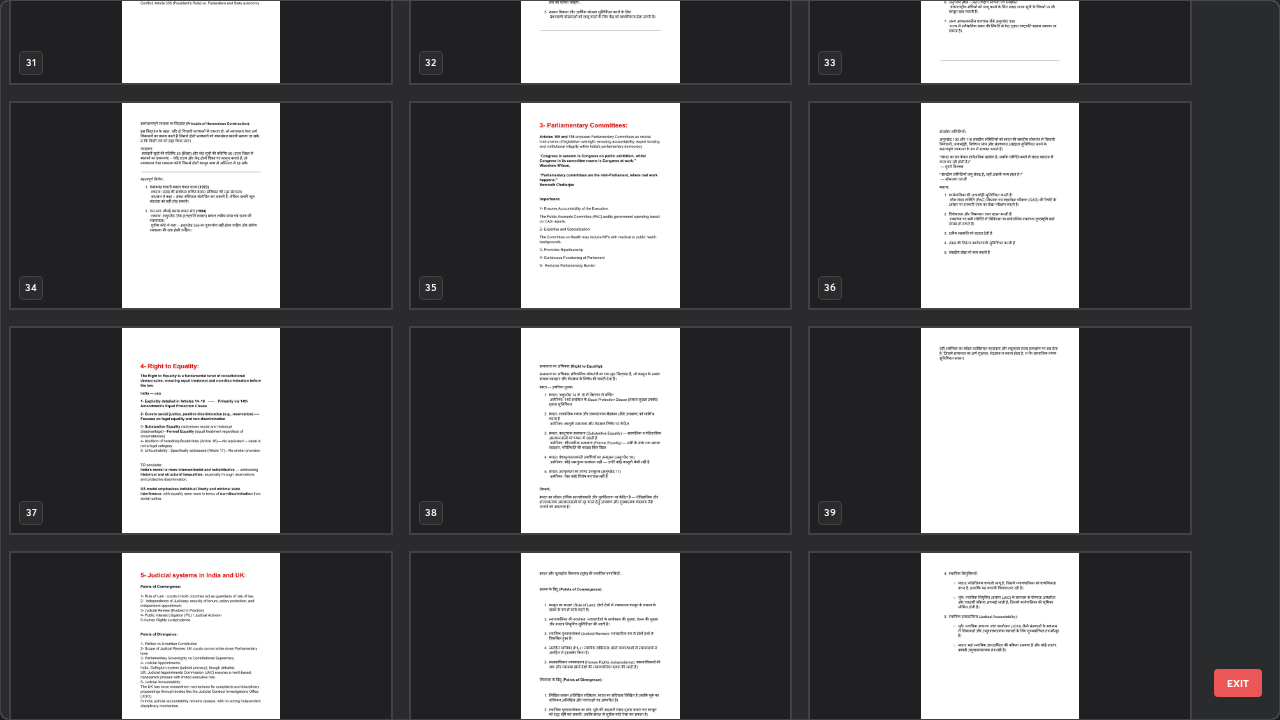 click at bounding box center [201, 430] 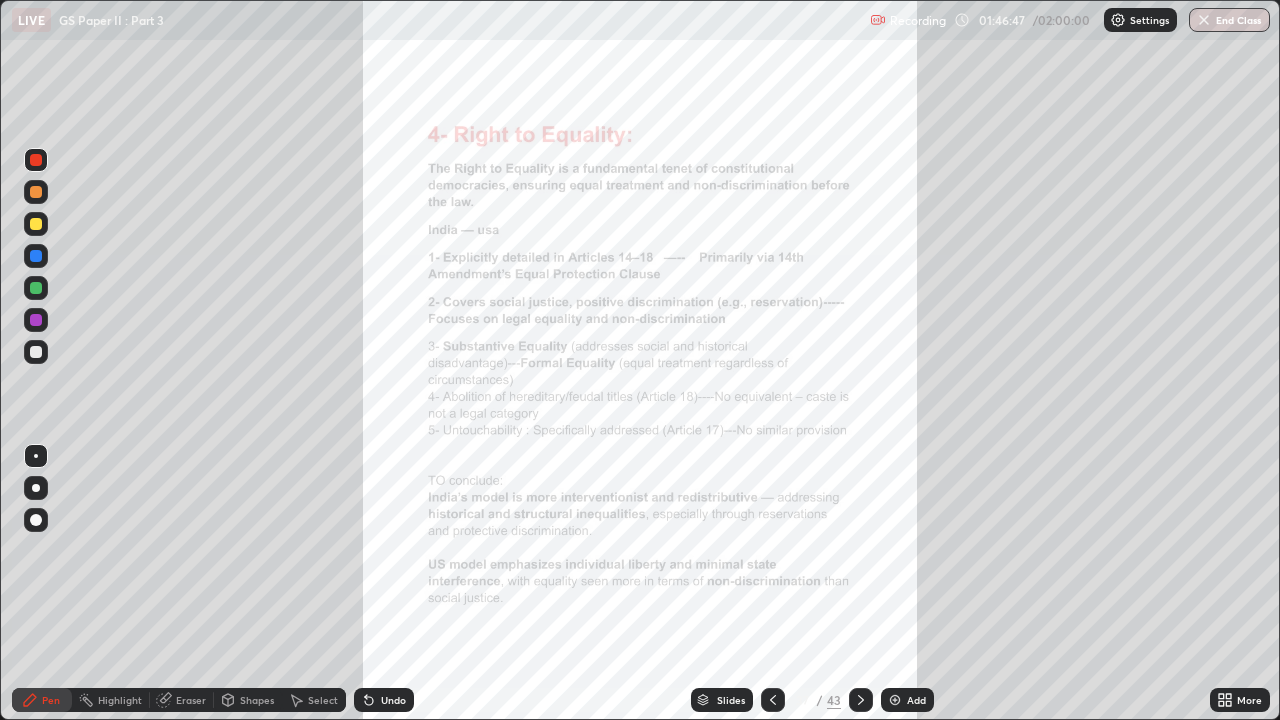 click 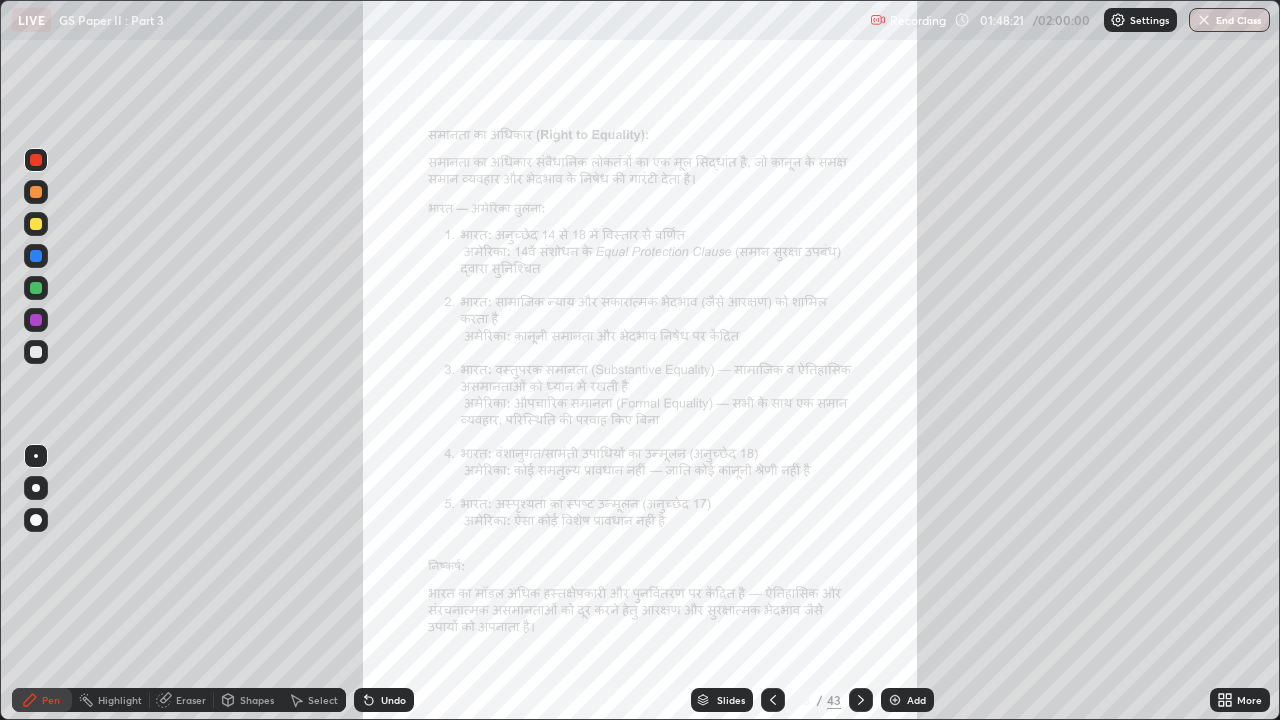 click on "Slides" at bounding box center [731, 700] 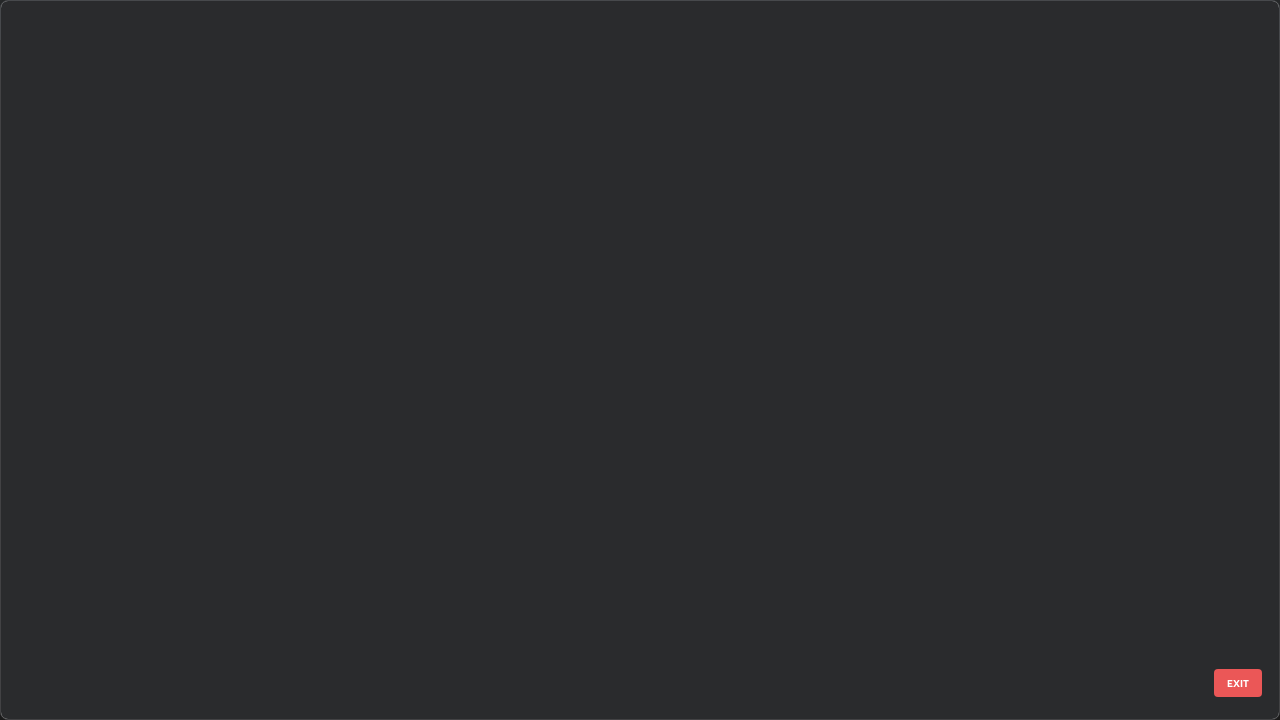 scroll, scrollTop: 2203, scrollLeft: 0, axis: vertical 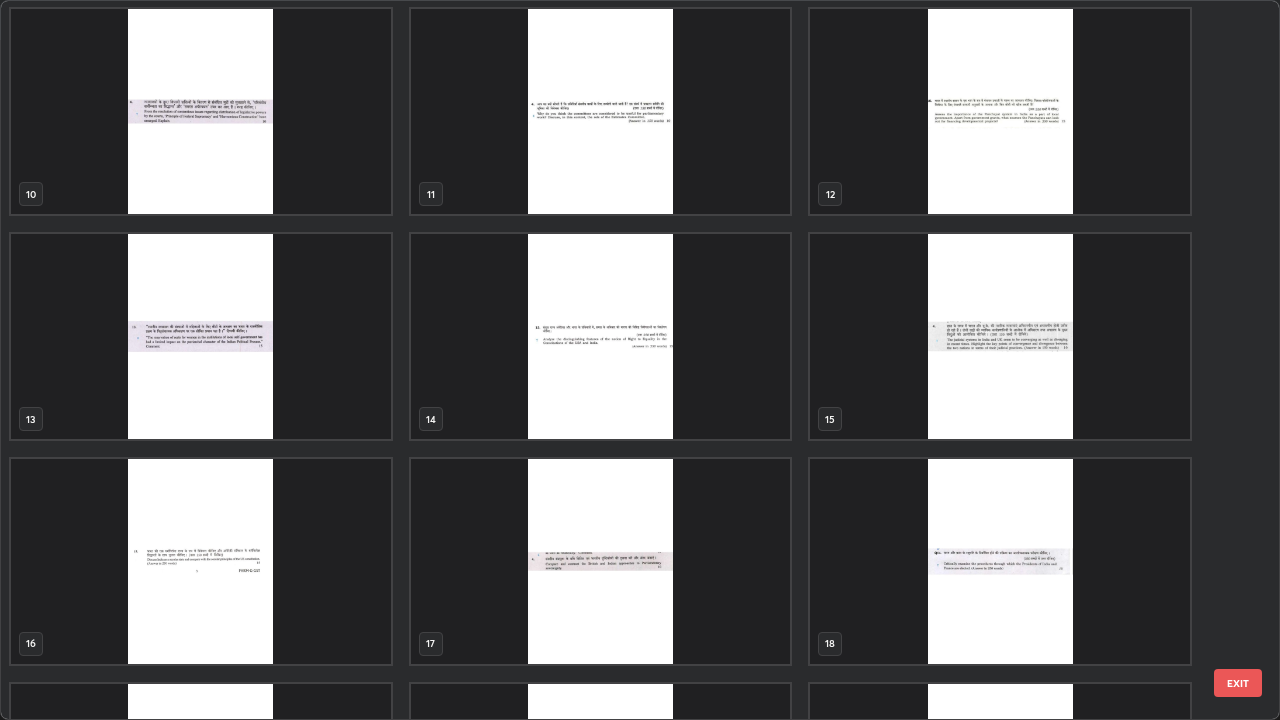 click at bounding box center [601, 336] 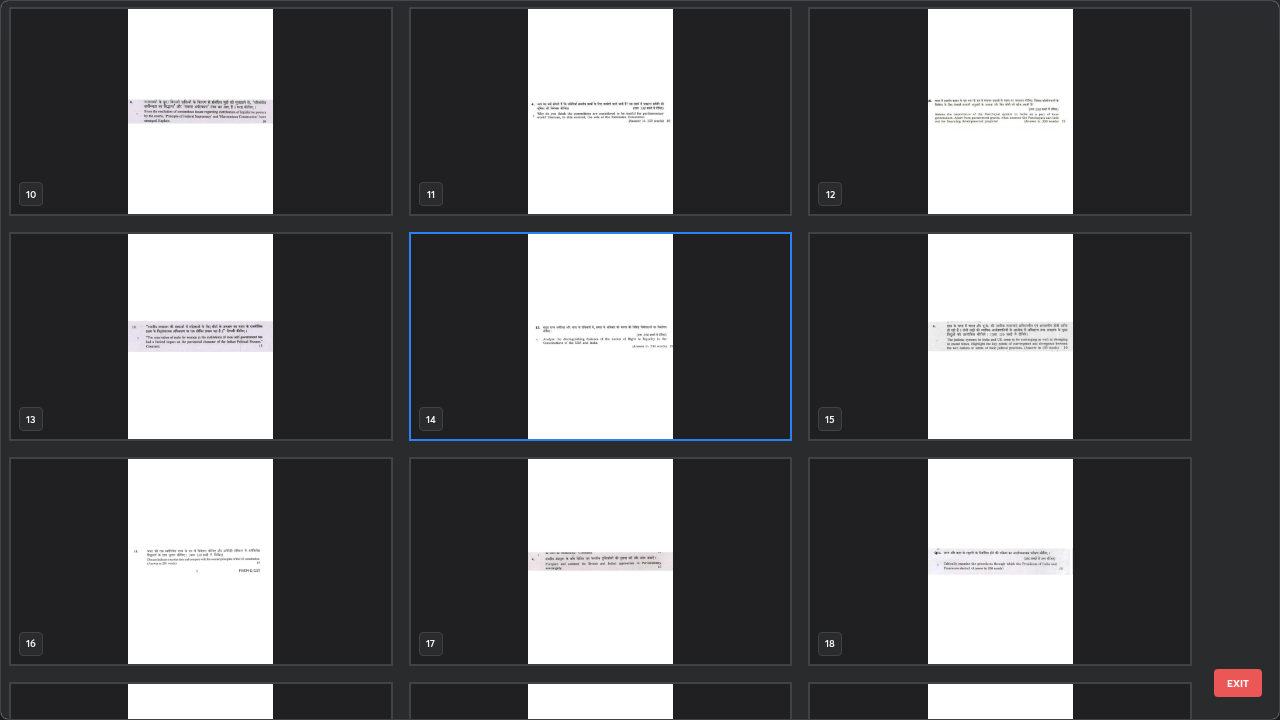 click at bounding box center (601, 336) 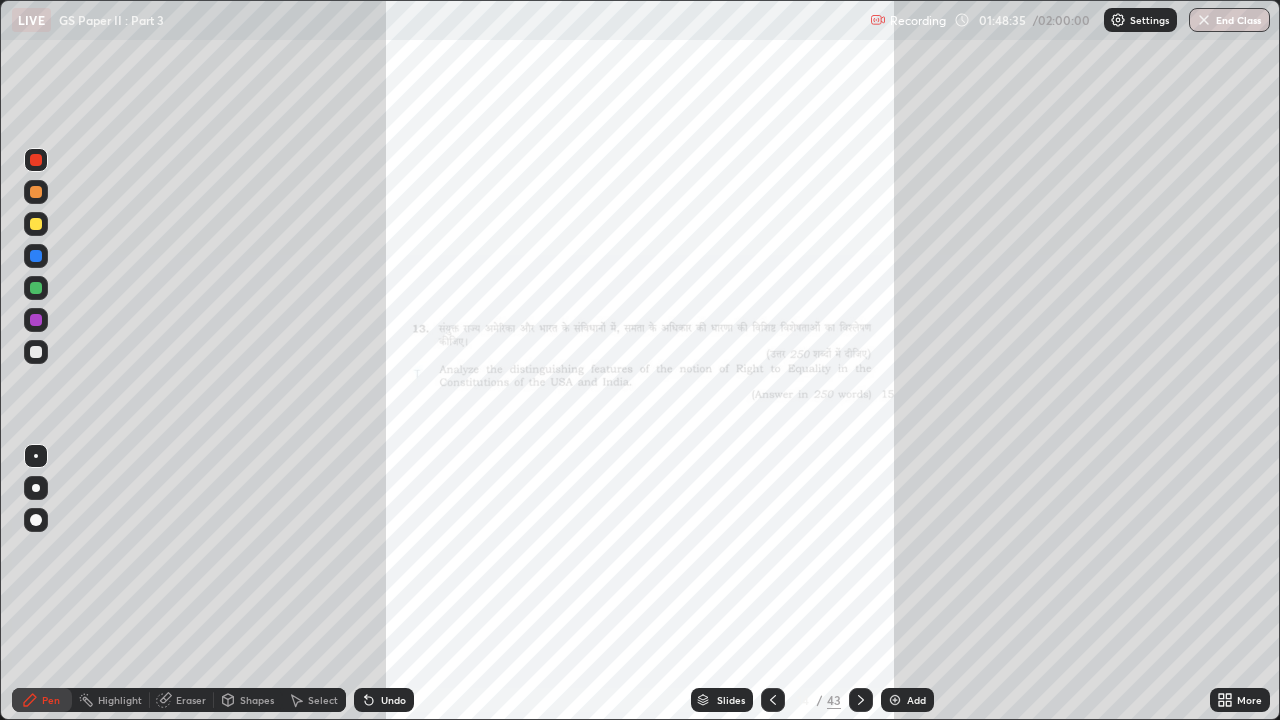 click 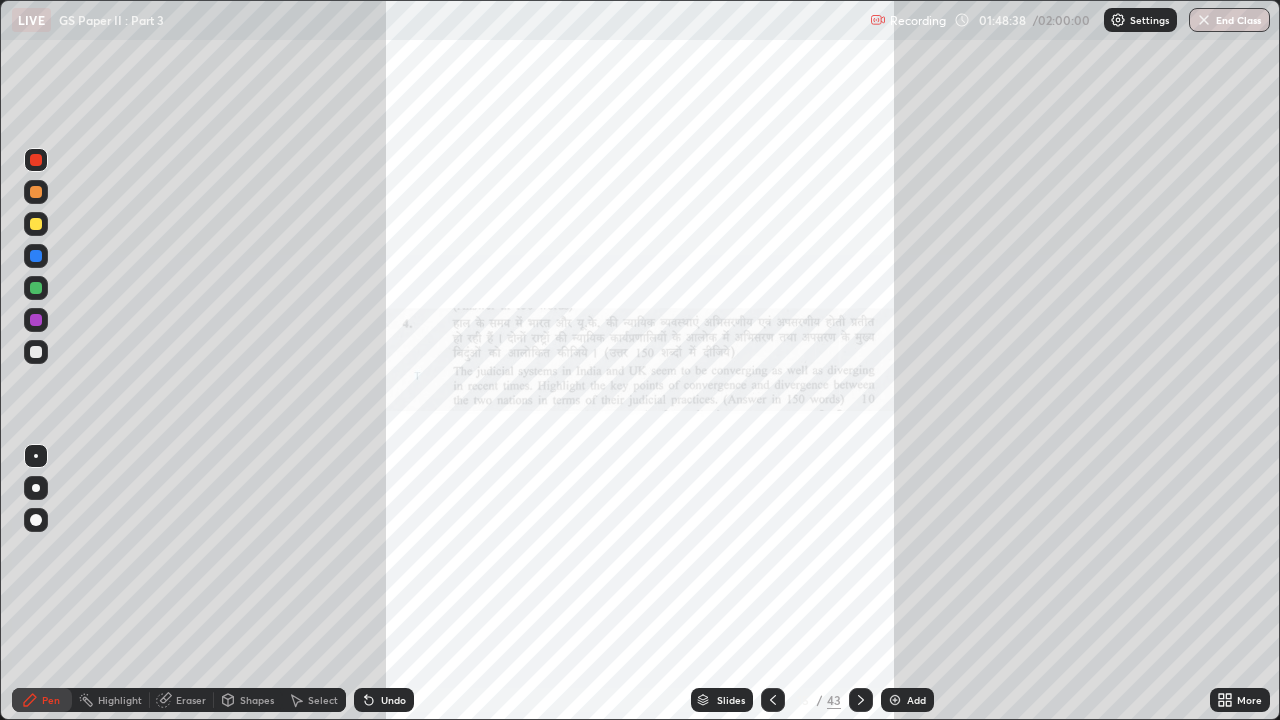 click 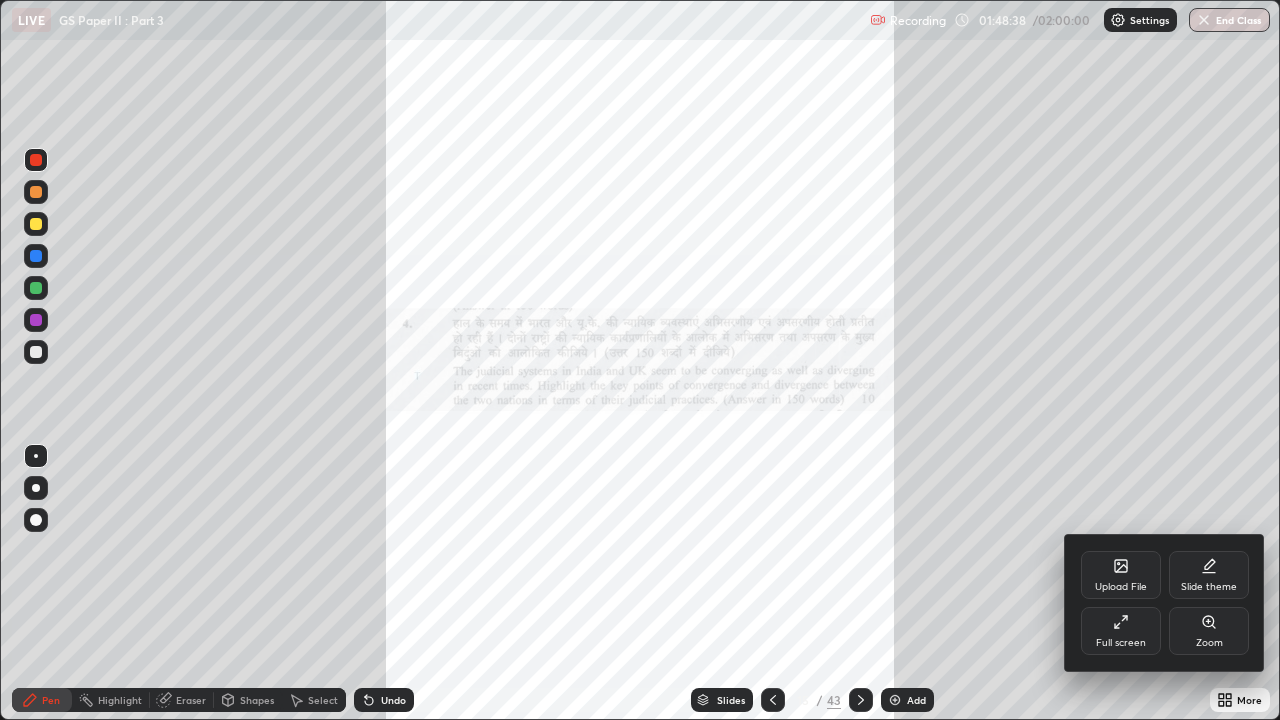 click on "Full screen" at bounding box center (1121, 631) 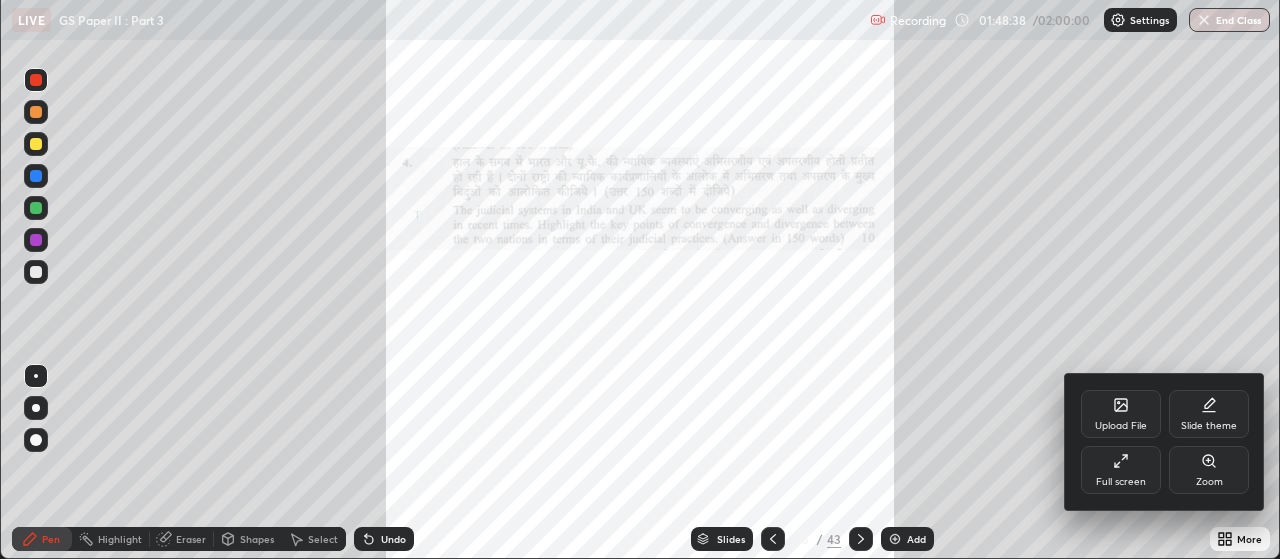 scroll, scrollTop: 559, scrollLeft: 1280, axis: both 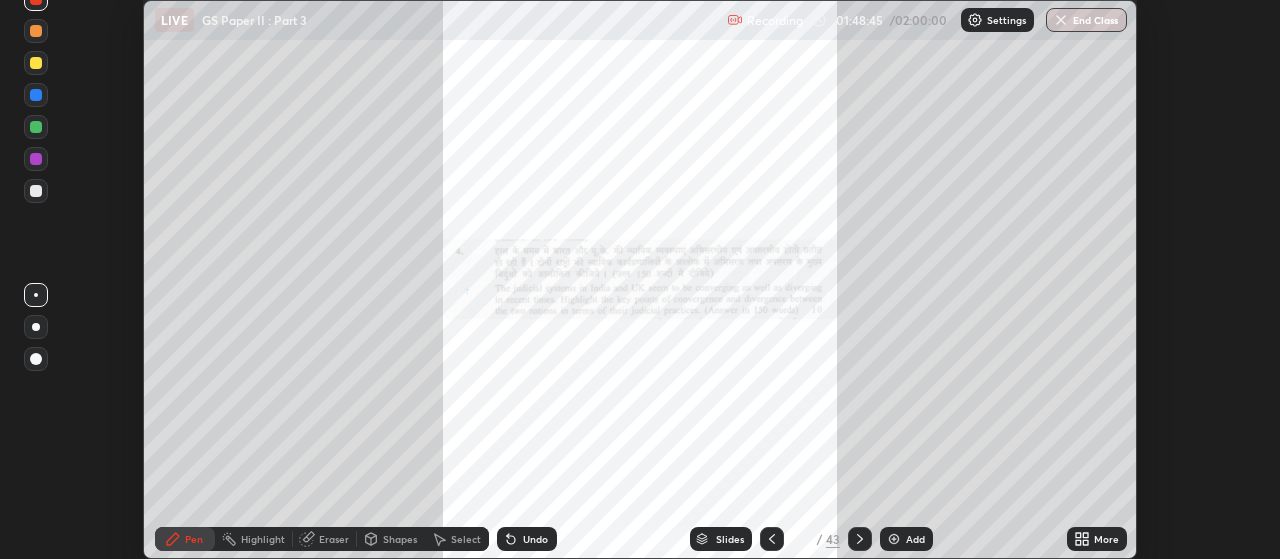 click on "Settings" at bounding box center [1006, 20] 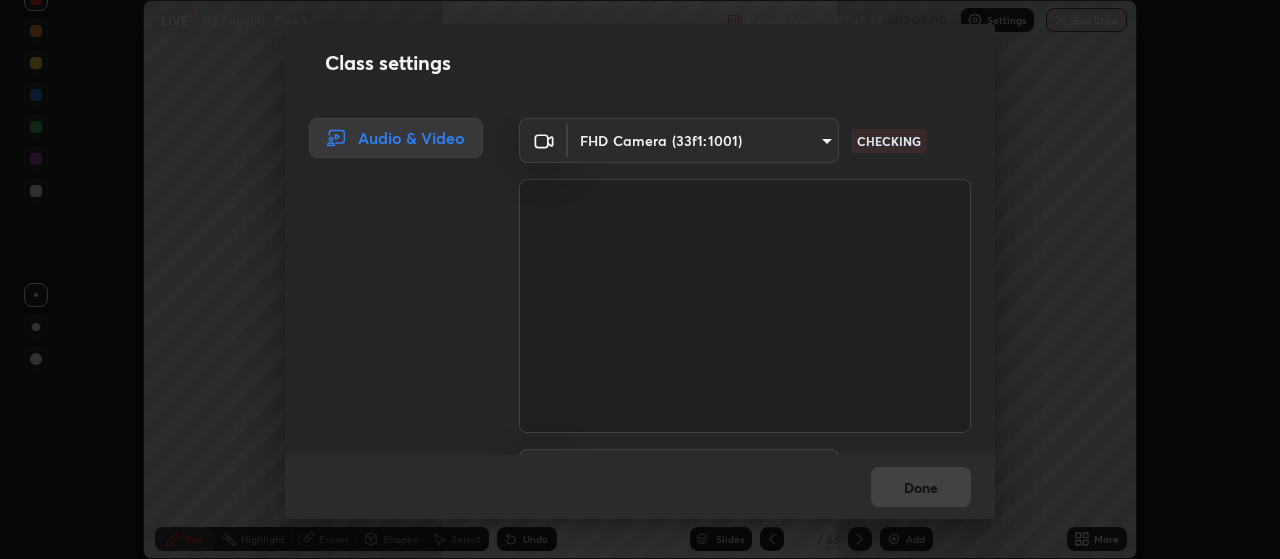 scroll, scrollTop: 116, scrollLeft: 0, axis: vertical 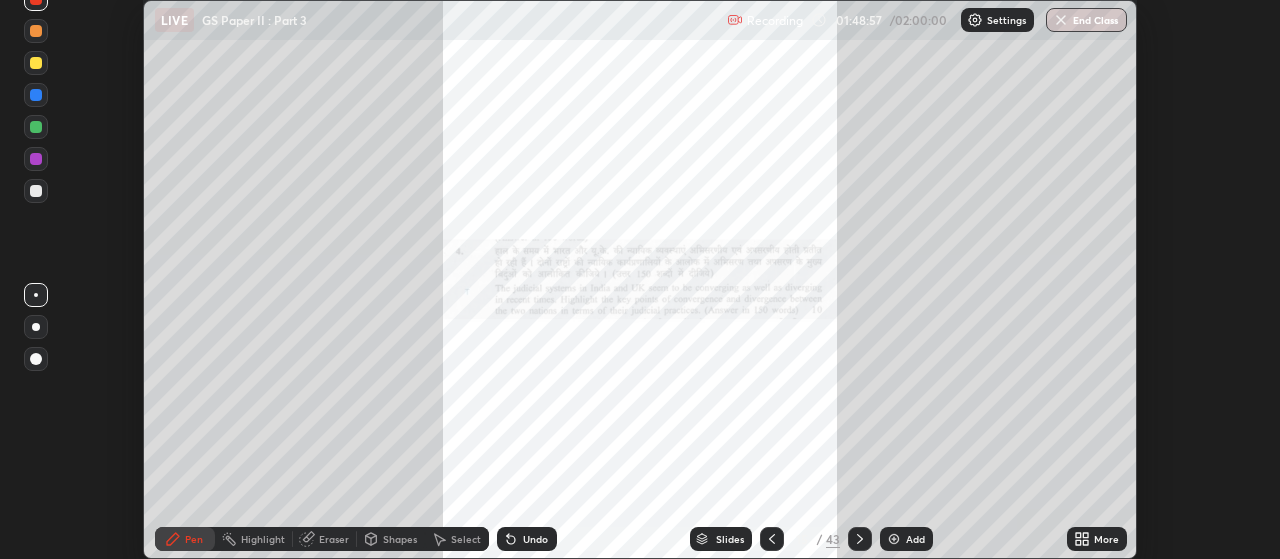click 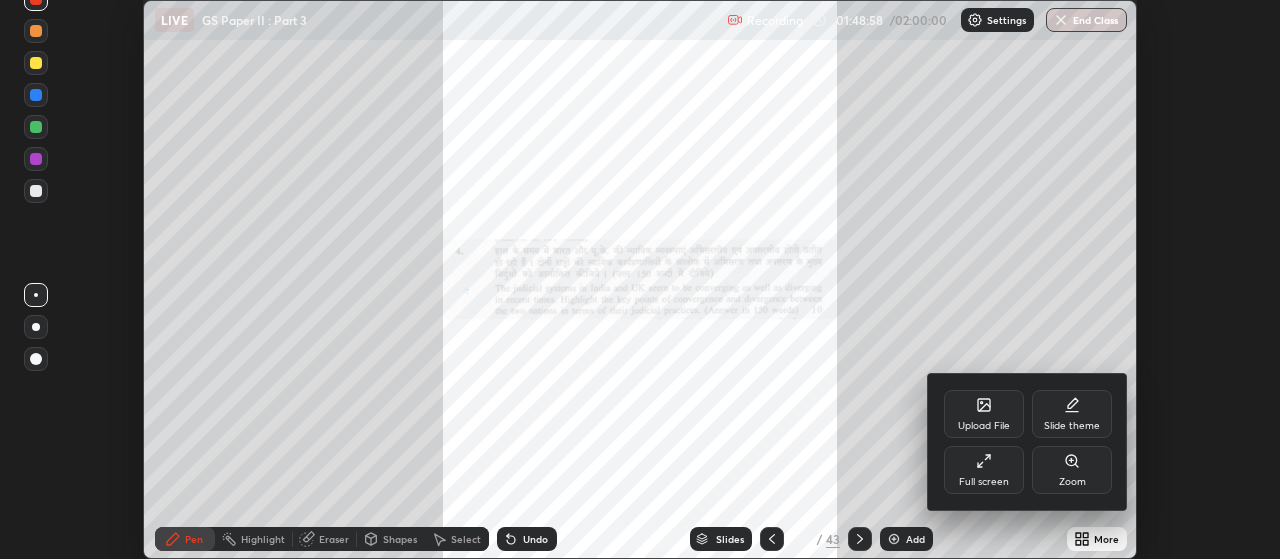 click on "Full screen" at bounding box center [984, 470] 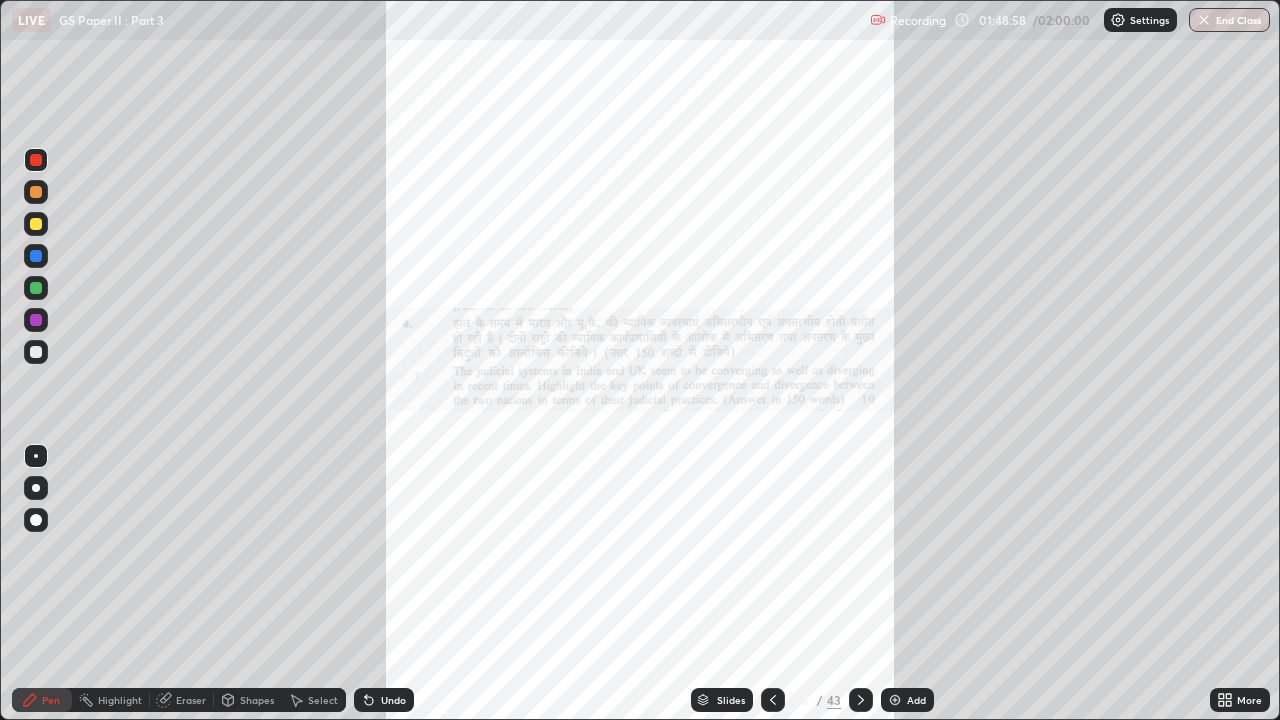 scroll, scrollTop: 99280, scrollLeft: 98720, axis: both 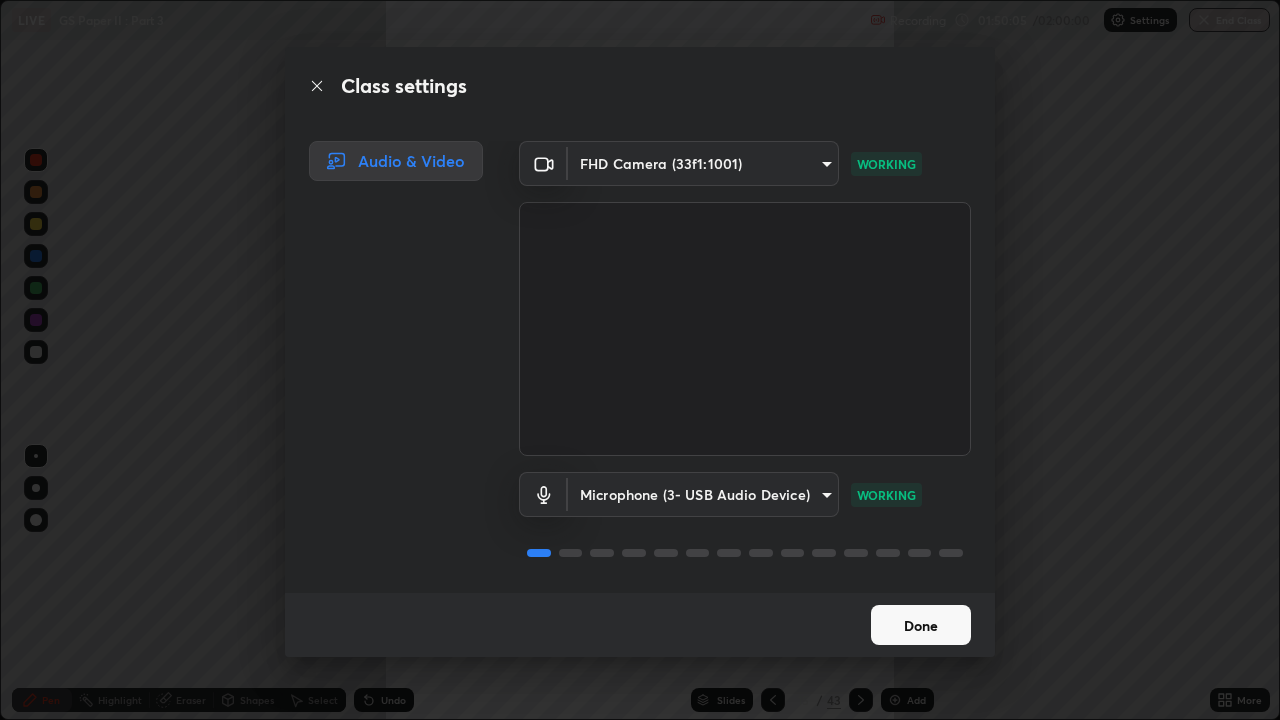 click on "Done" at bounding box center [921, 625] 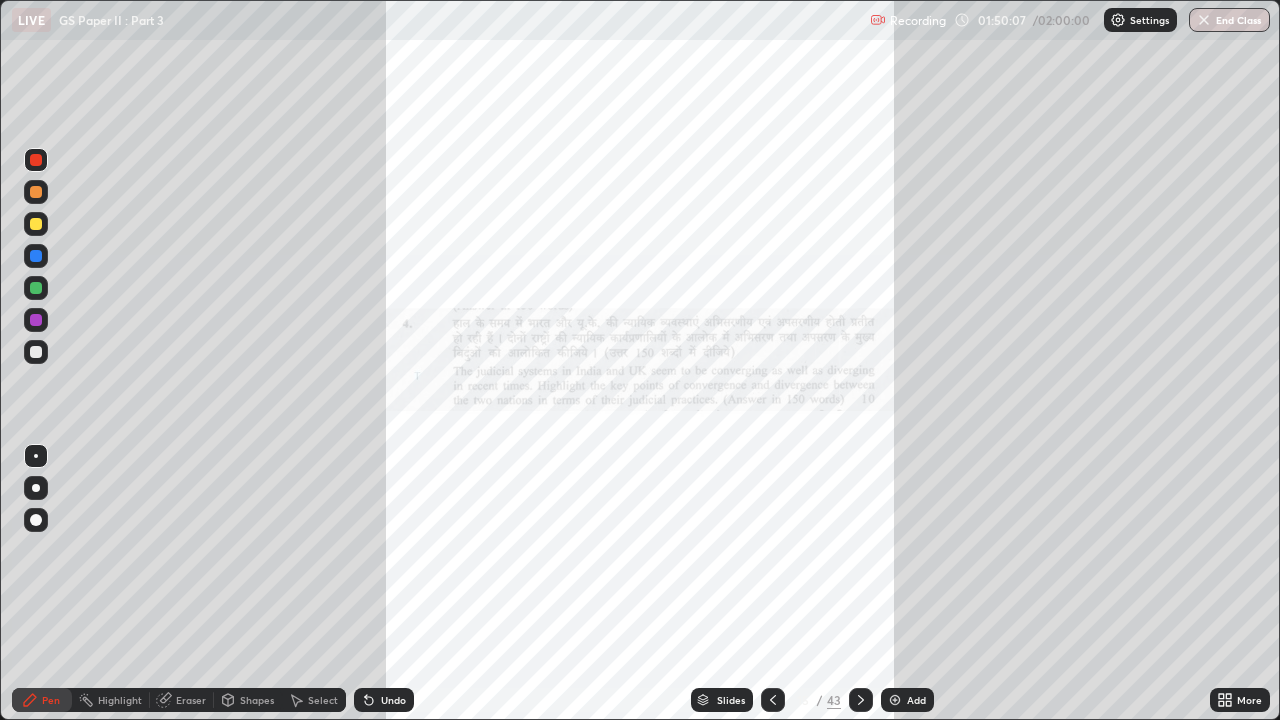 click 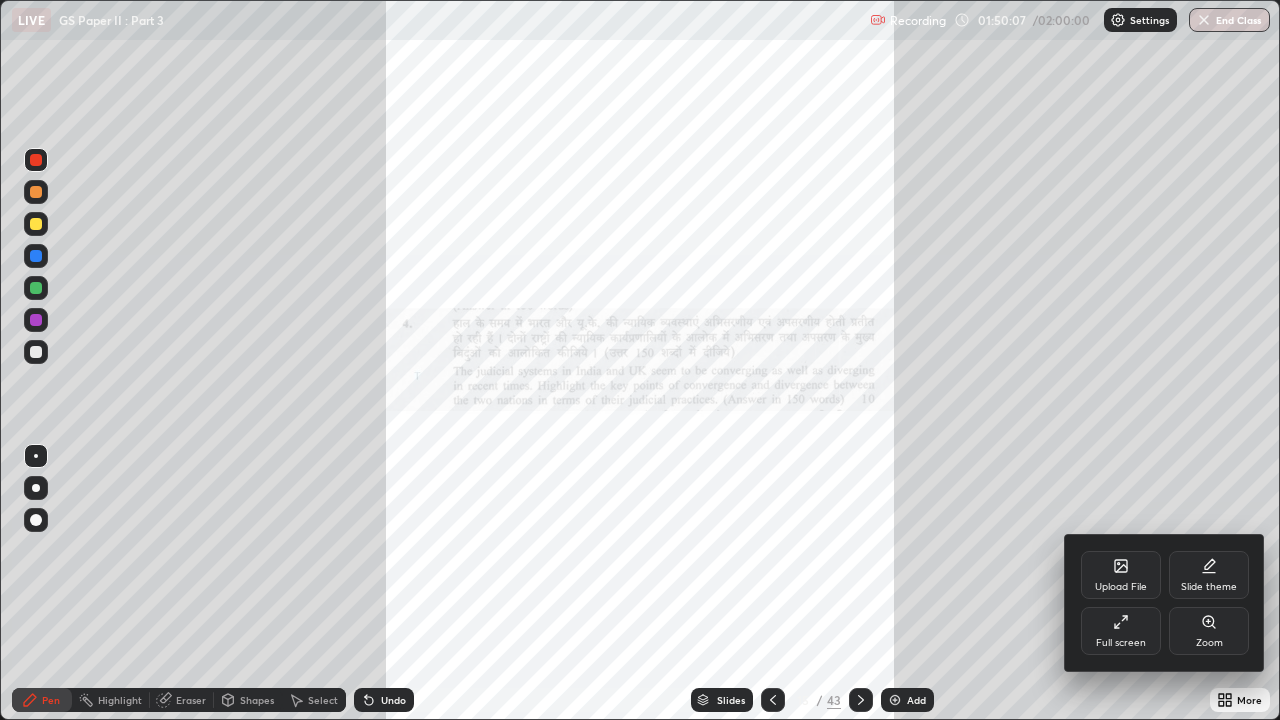 click 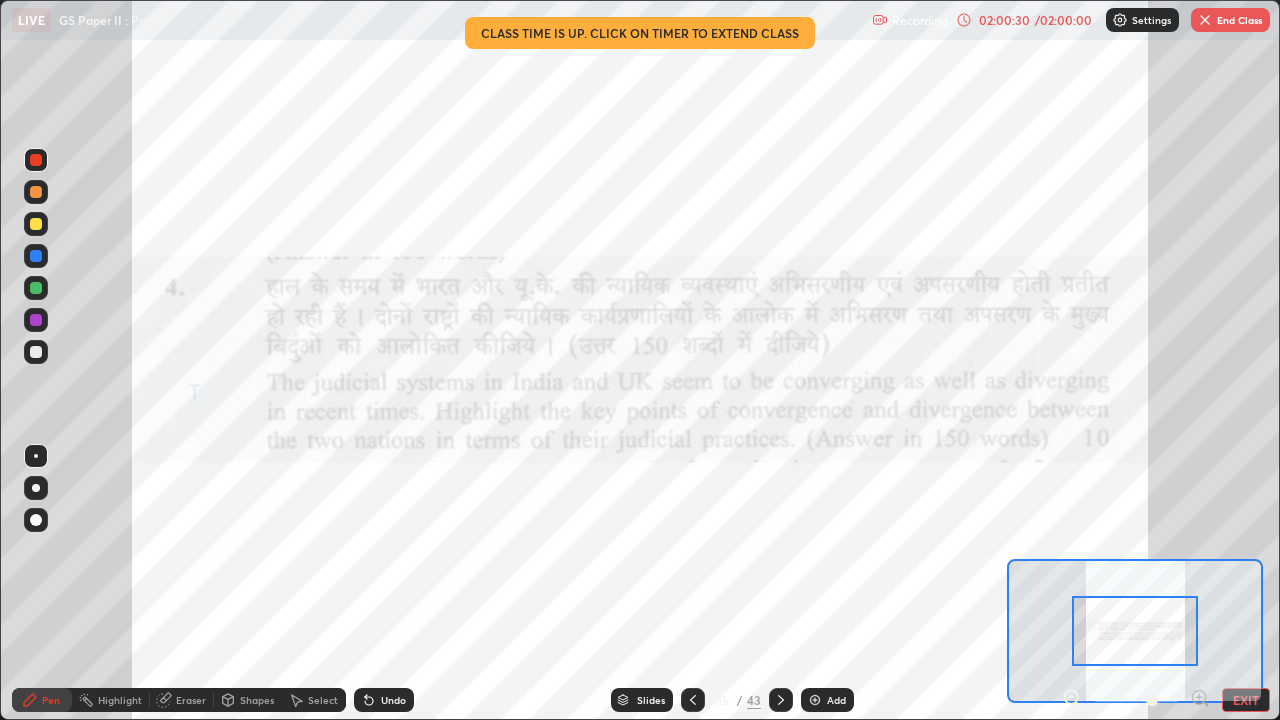 click at bounding box center (1120, 20) 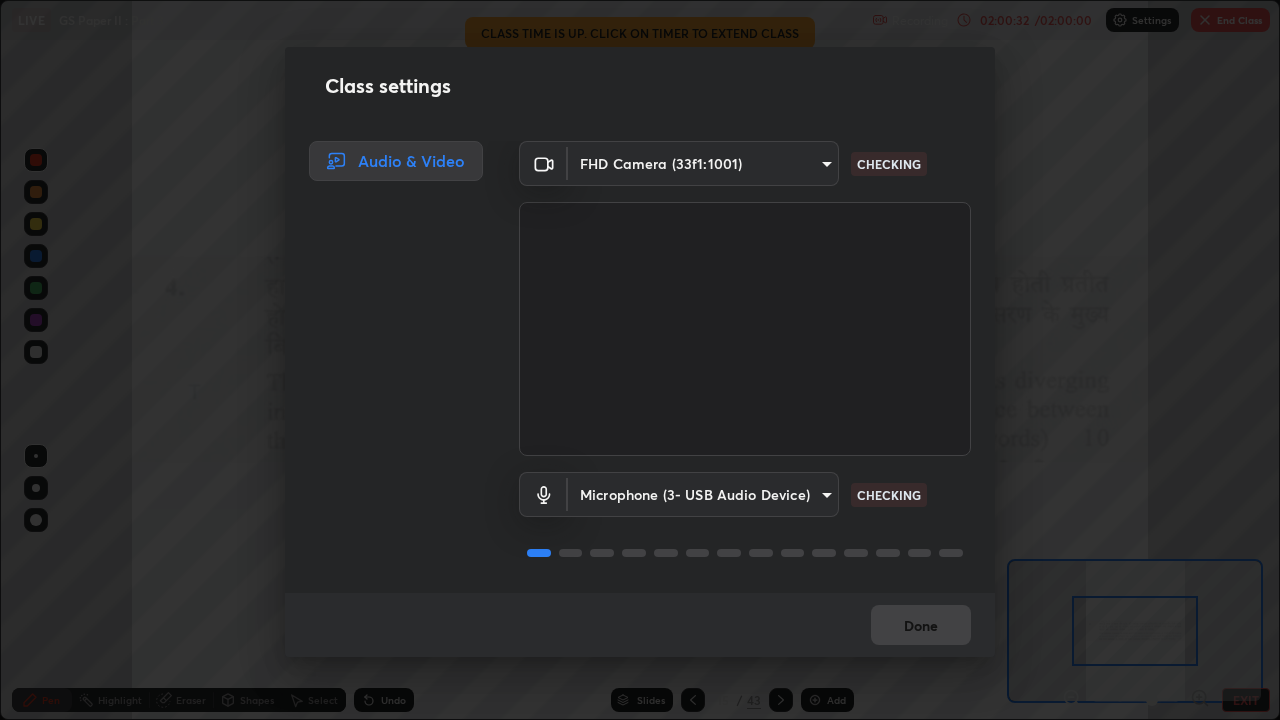 click on "Class settings Audio & Video FHD Camera (33f1:1001) bd895ceec249b3e0bdb4a3e9aea5c5f291806459ce4177ca1846defd5511adf8 CHECKING Microphone (3- USB Audio Device) 6fb43970aefac337d34ba01f9e5de80bc8df9cb61761d0c8303192829fe75486 CHECKING Done" at bounding box center [640, 360] 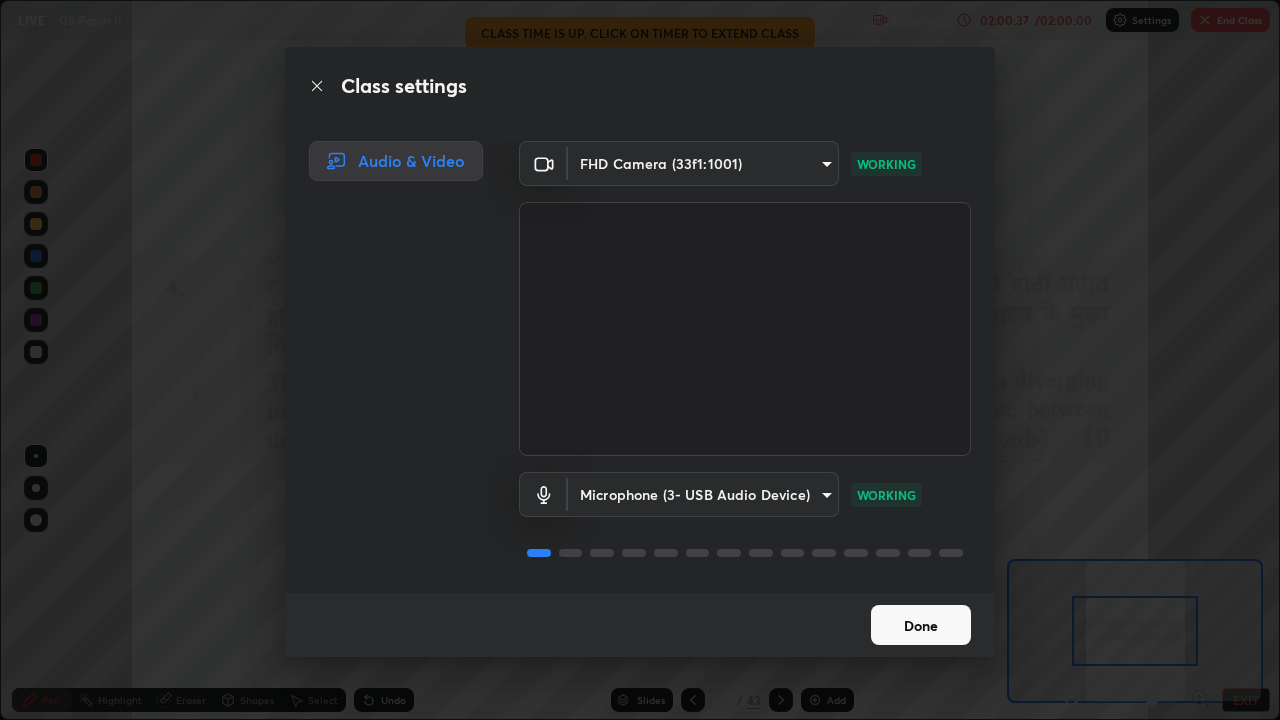 click on "Done" at bounding box center [921, 625] 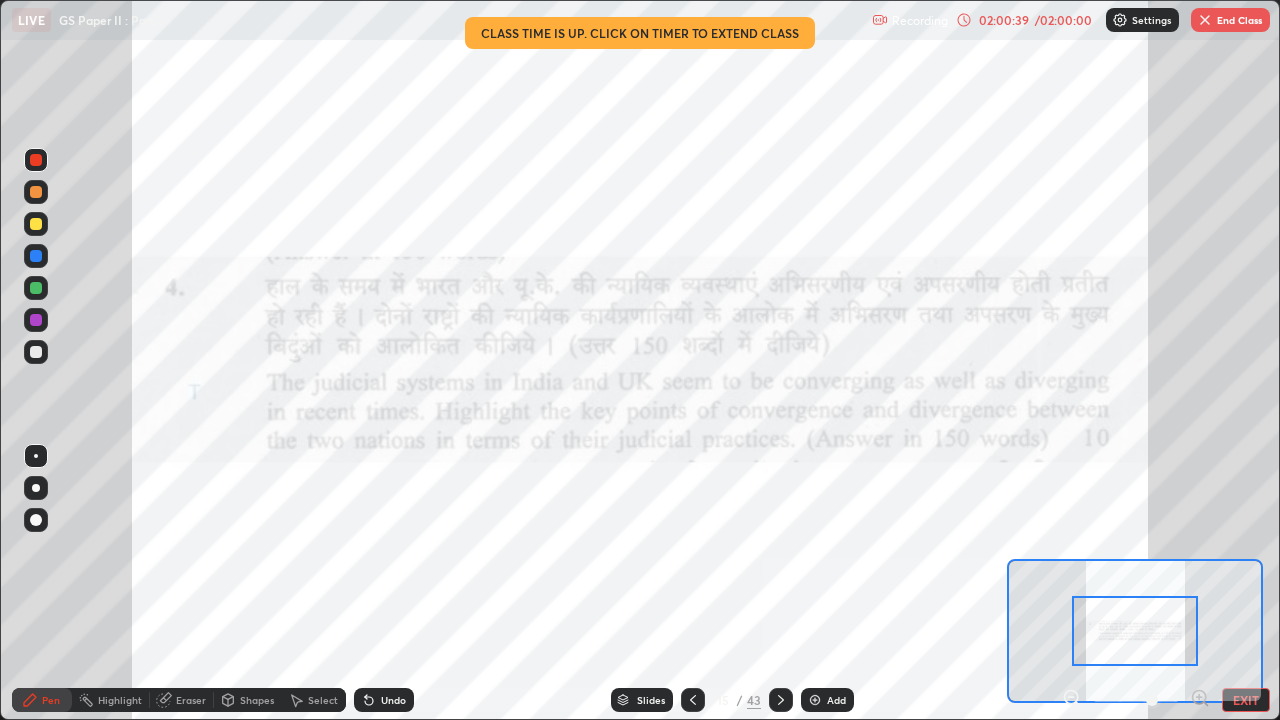 click on "/  02:00:00" at bounding box center [1063, 20] 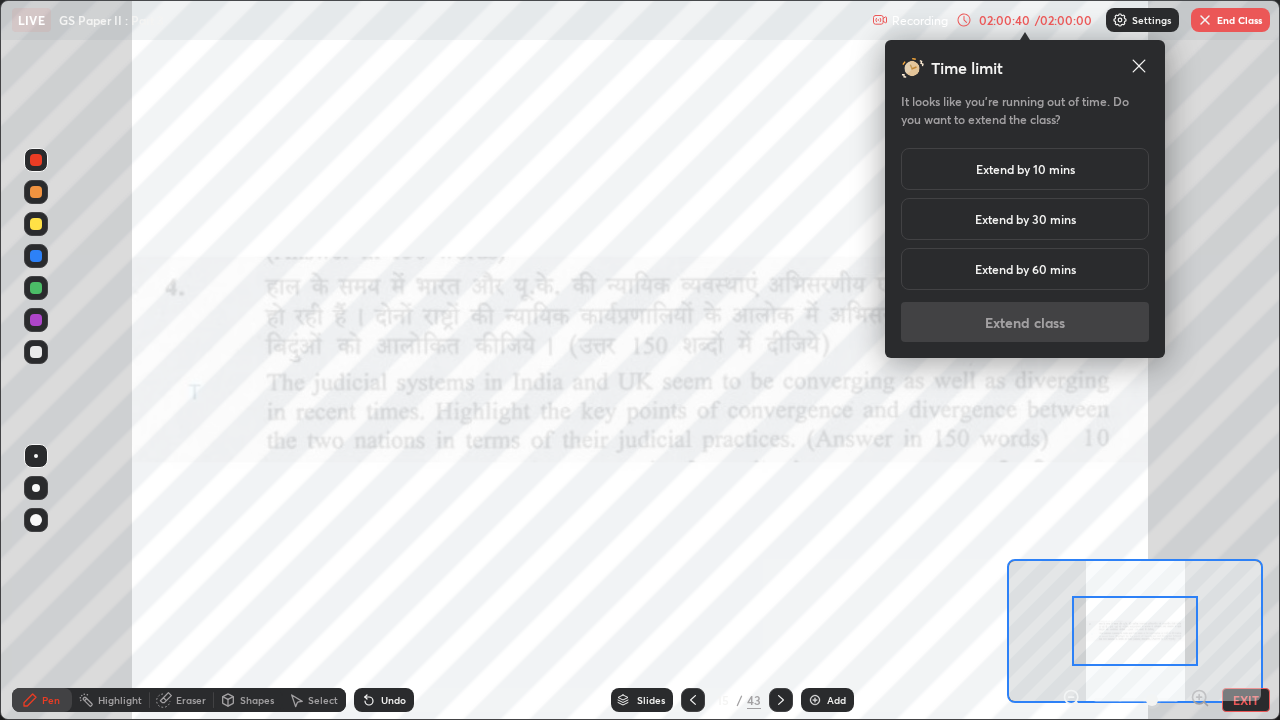 click on "Extend by 10 mins" at bounding box center (1025, 169) 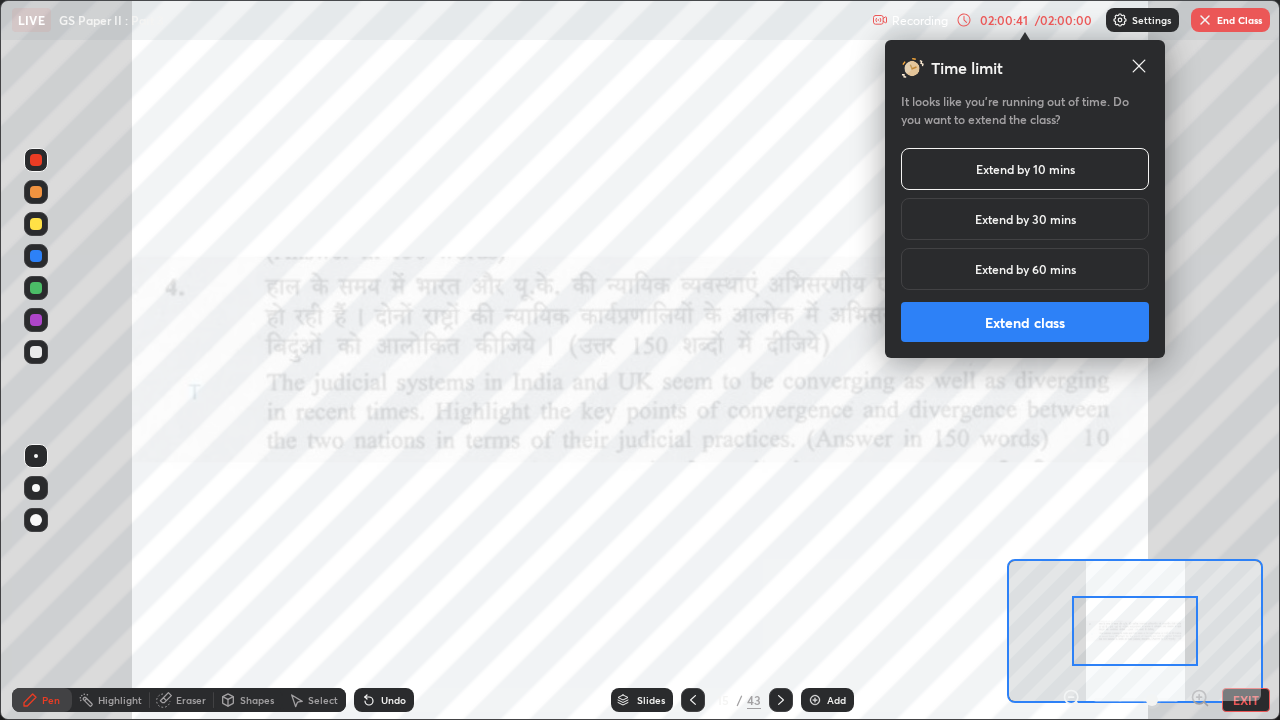 click on "Extend class" at bounding box center (1025, 322) 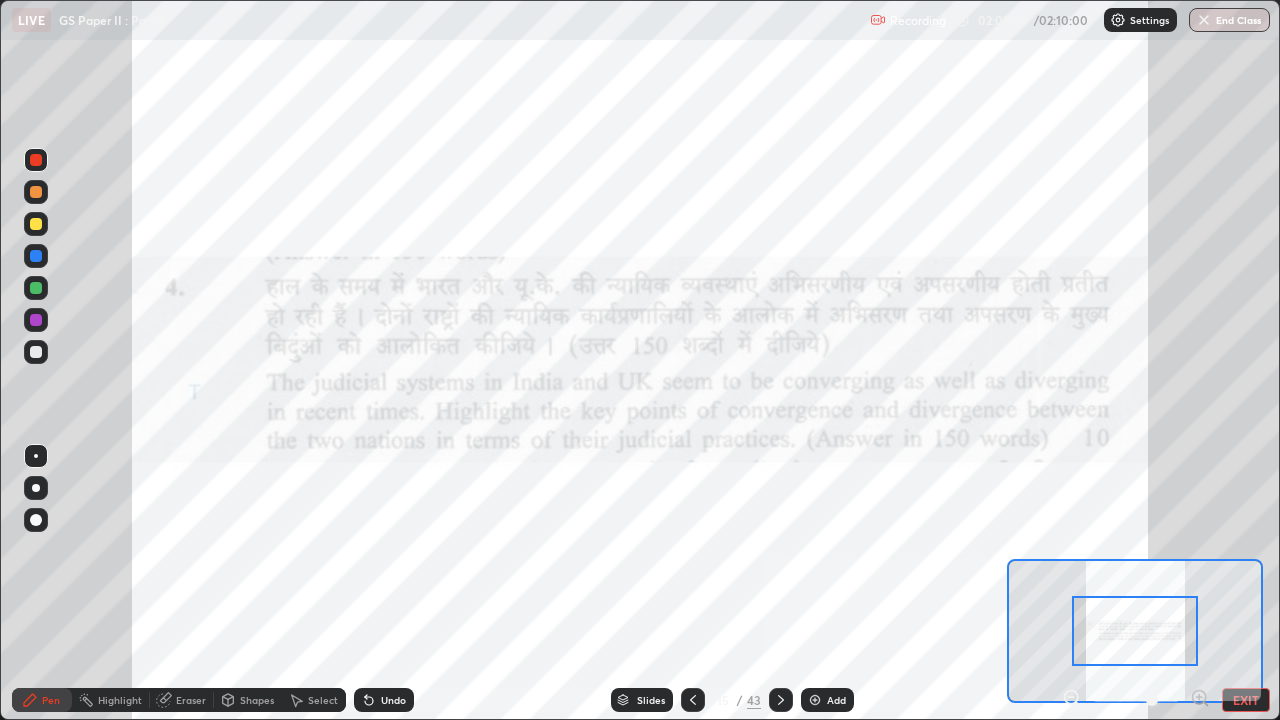 click on "Slides" at bounding box center (651, 700) 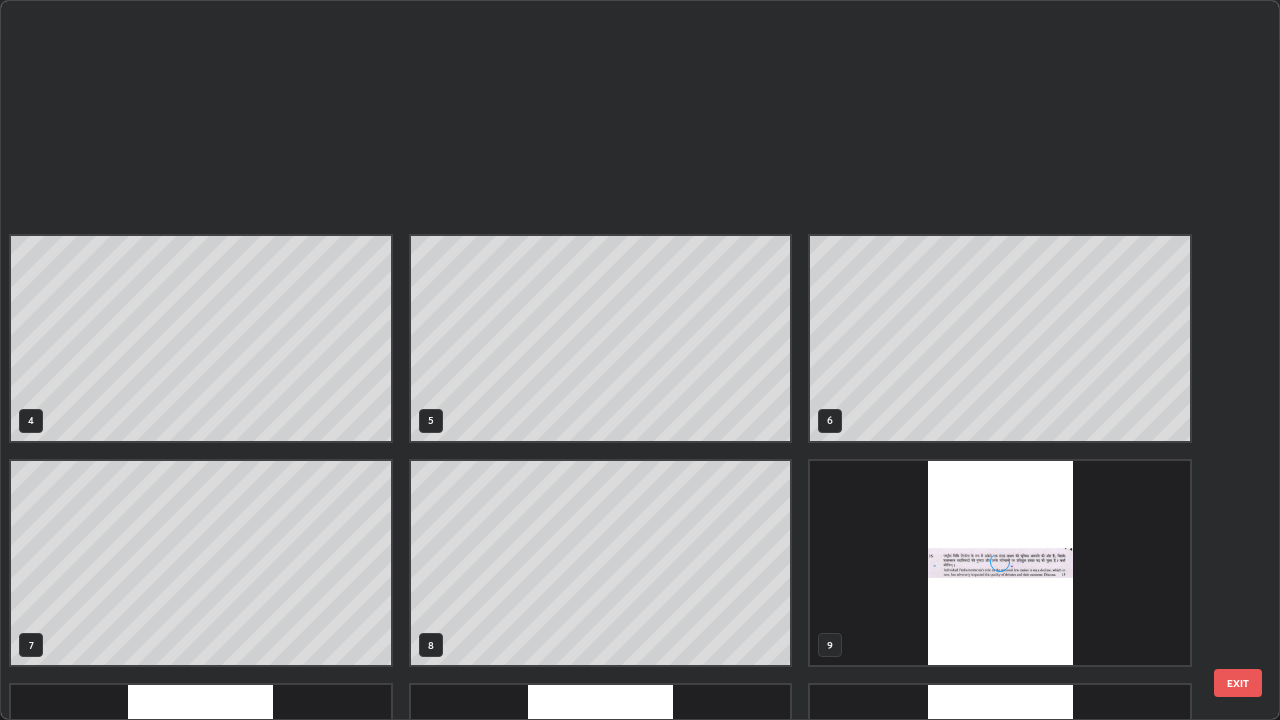 scroll, scrollTop: 405, scrollLeft: 0, axis: vertical 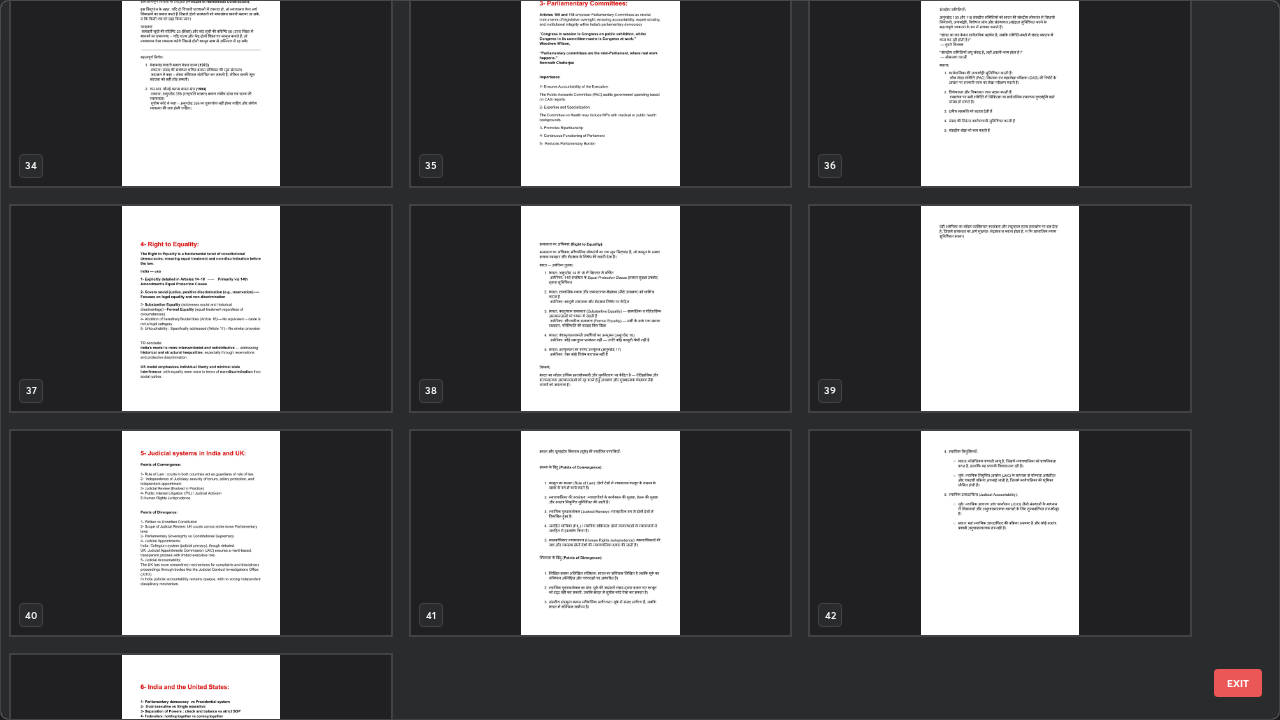 click at bounding box center [201, 533] 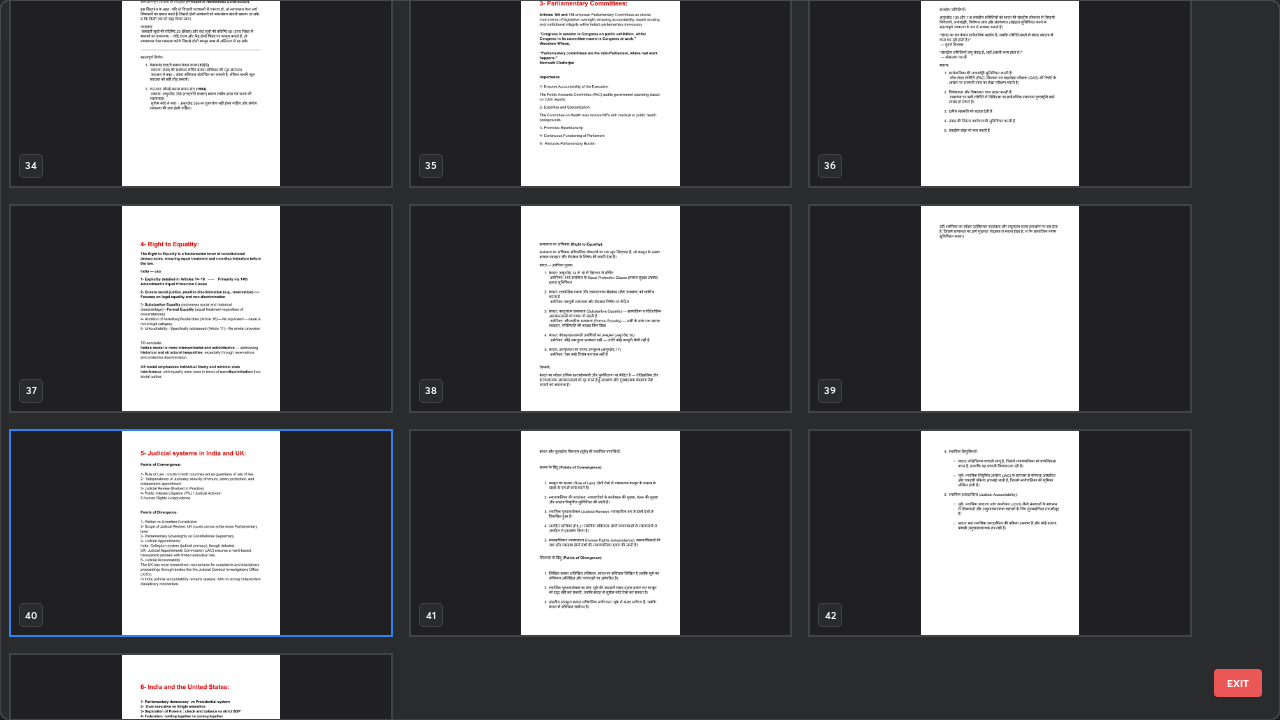 click at bounding box center [201, 533] 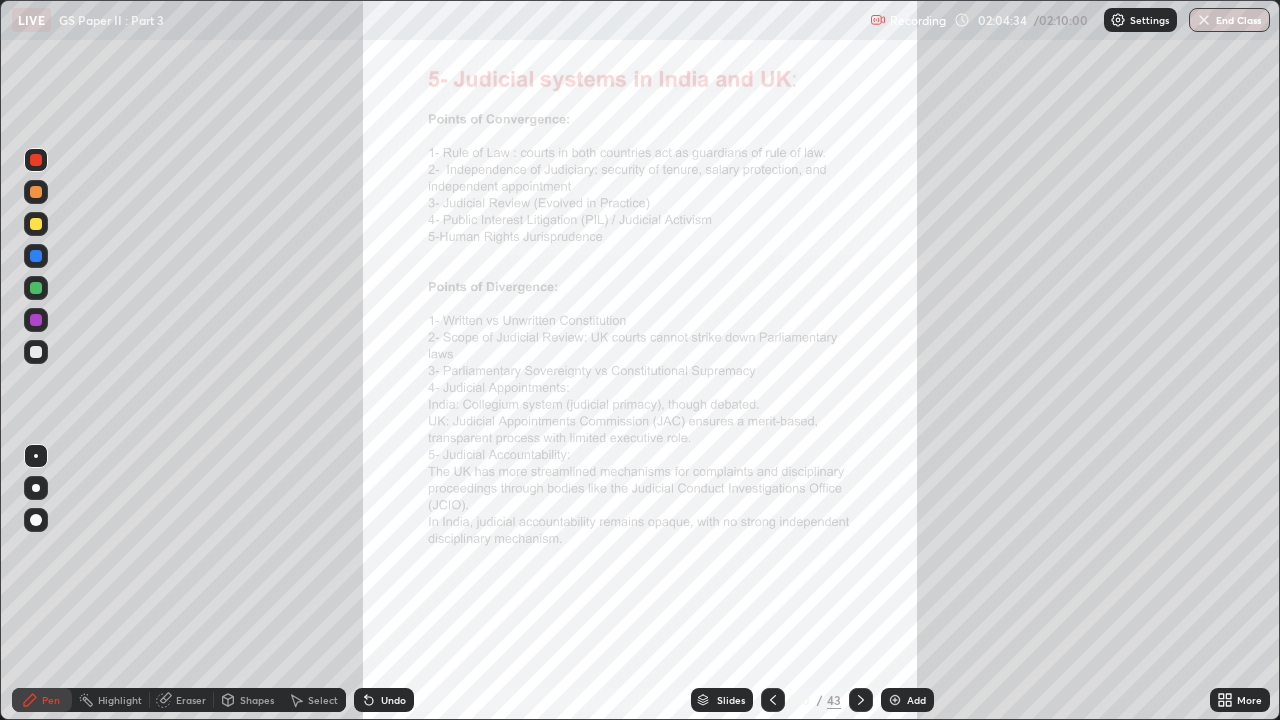click on "Slides" at bounding box center (722, 700) 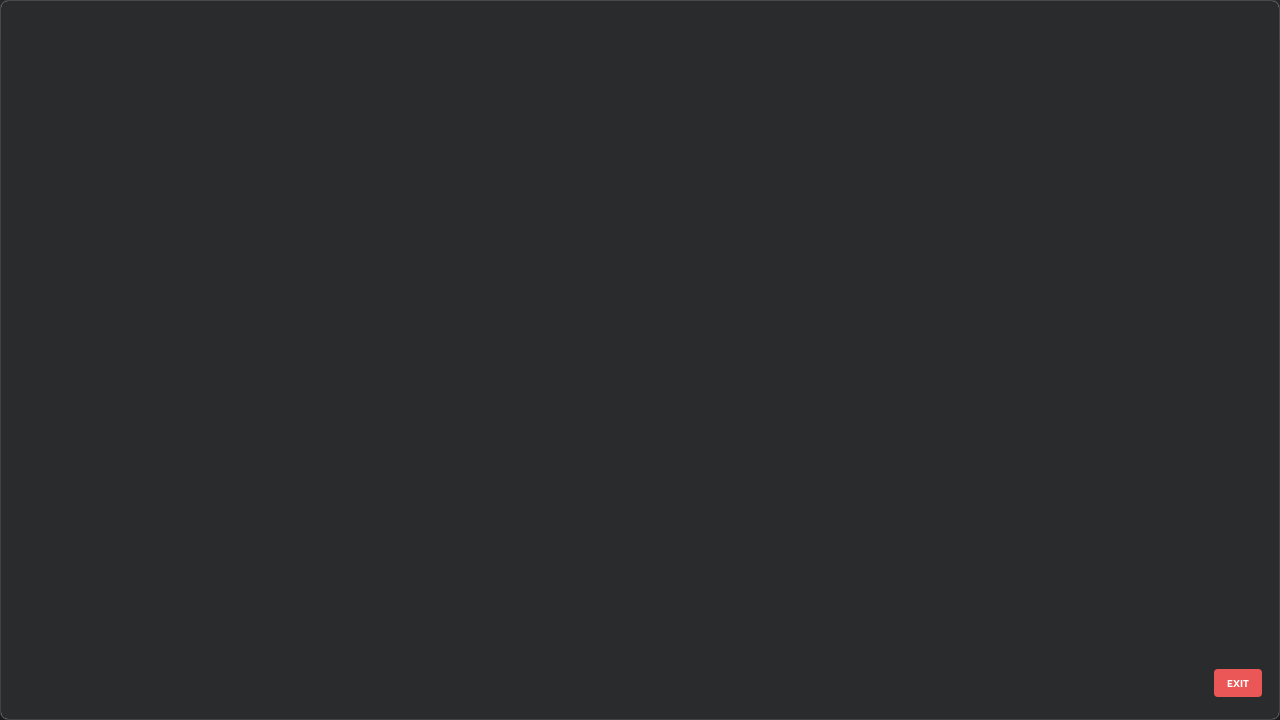 scroll, scrollTop: 2428, scrollLeft: 0, axis: vertical 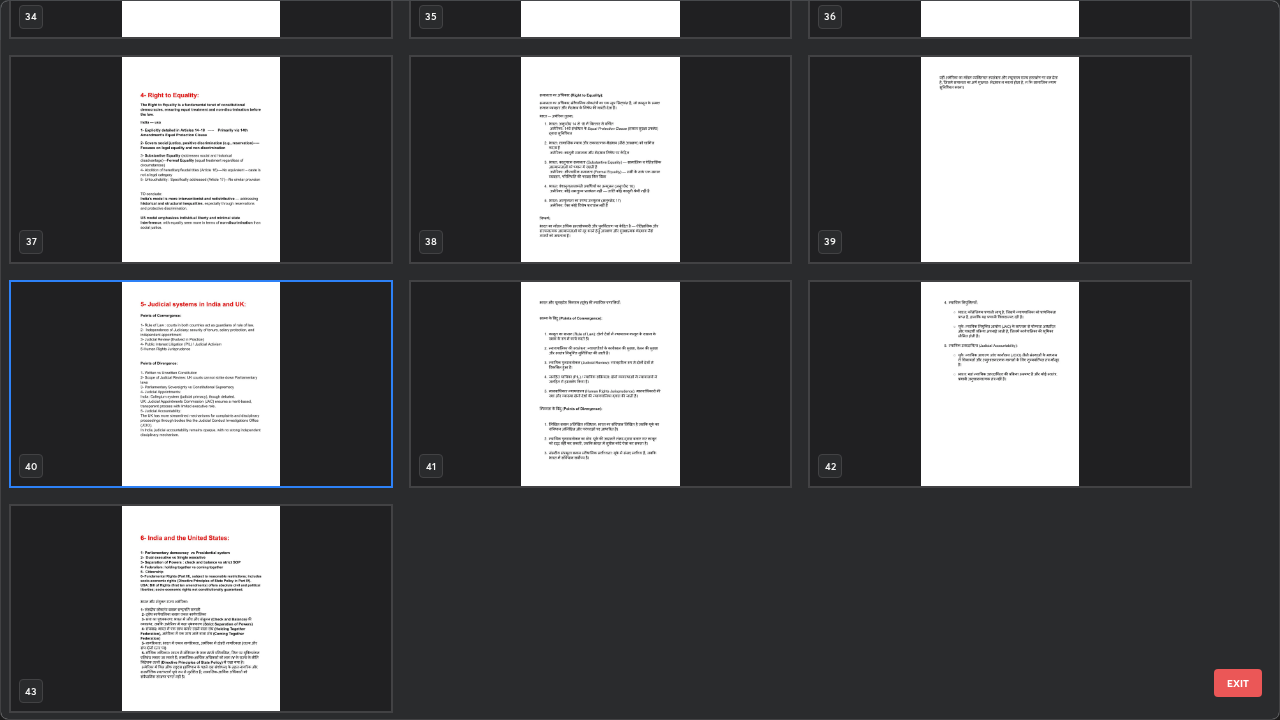 click at bounding box center [201, 608] 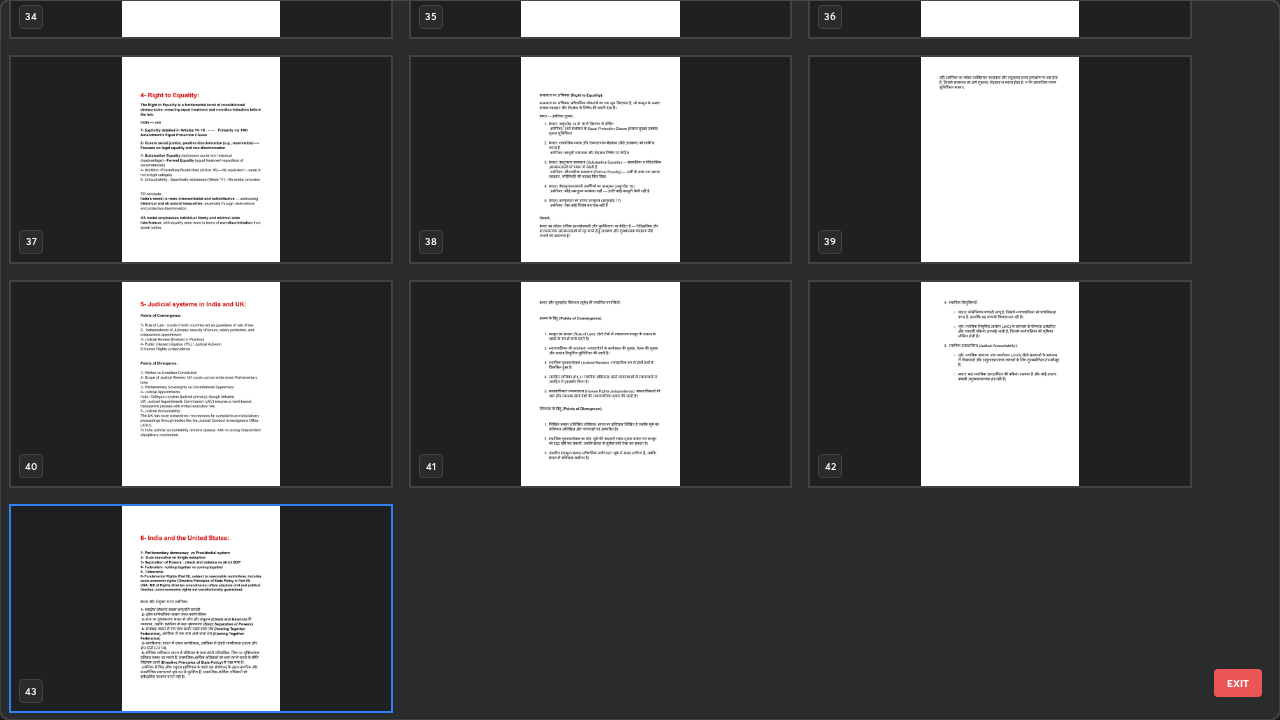 click at bounding box center [201, 608] 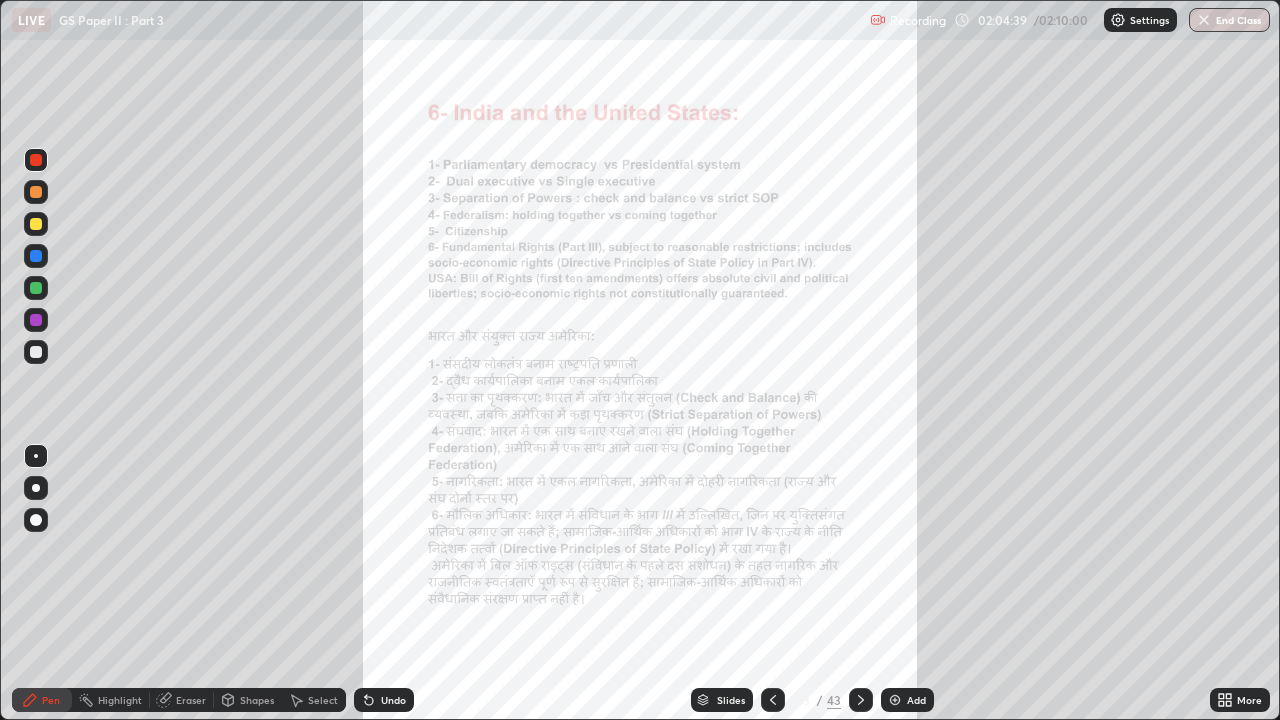 click on "Slides" at bounding box center [722, 700] 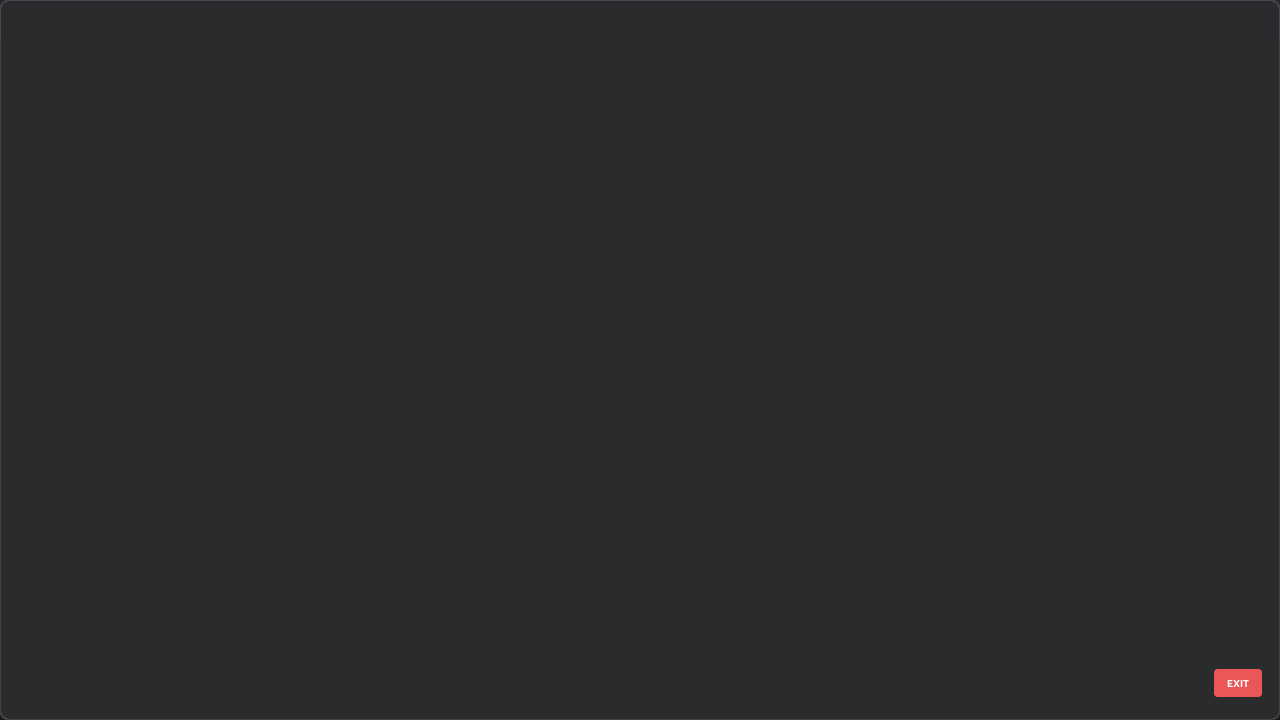 scroll, scrollTop: 2652, scrollLeft: 0, axis: vertical 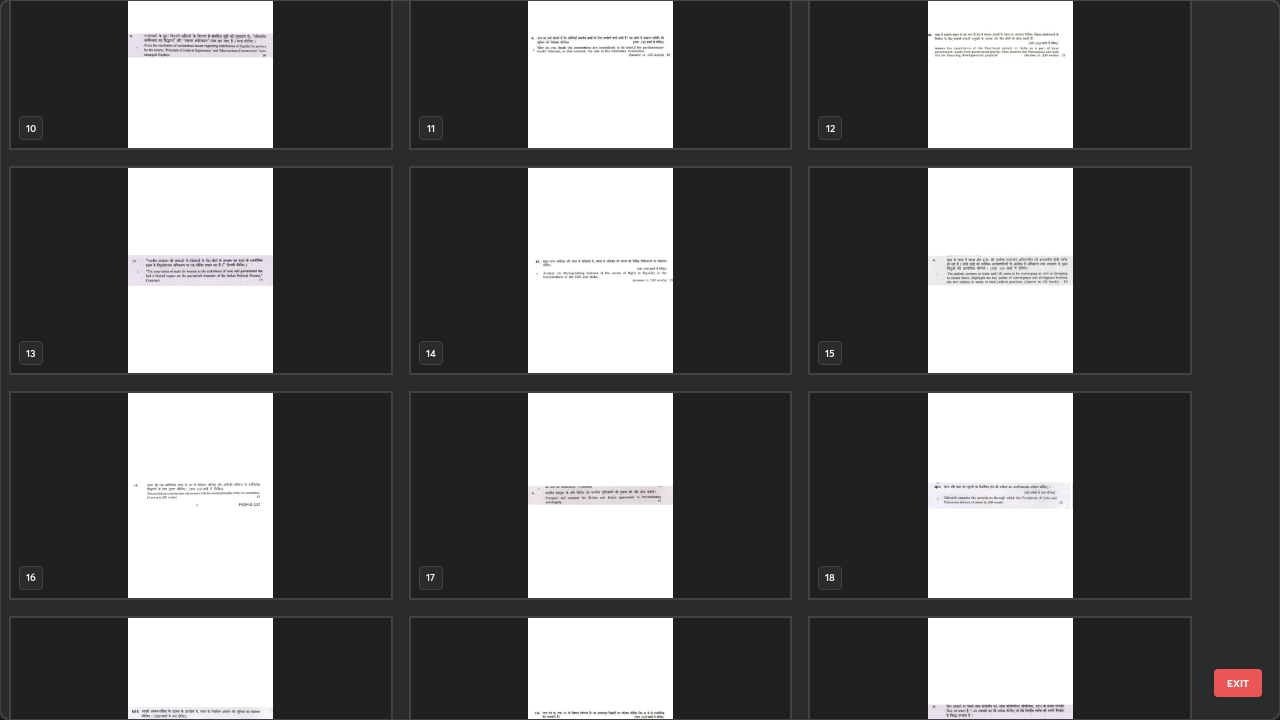 click at bounding box center (1000, 495) 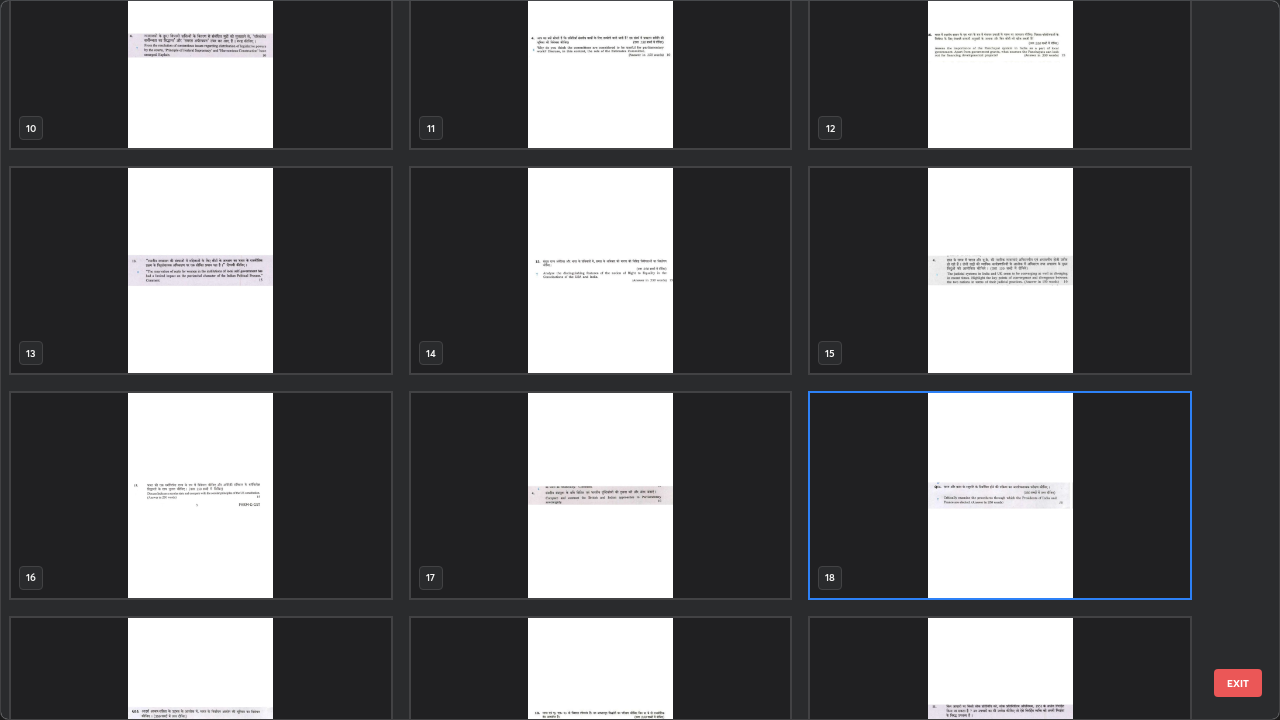click at bounding box center (1000, 495) 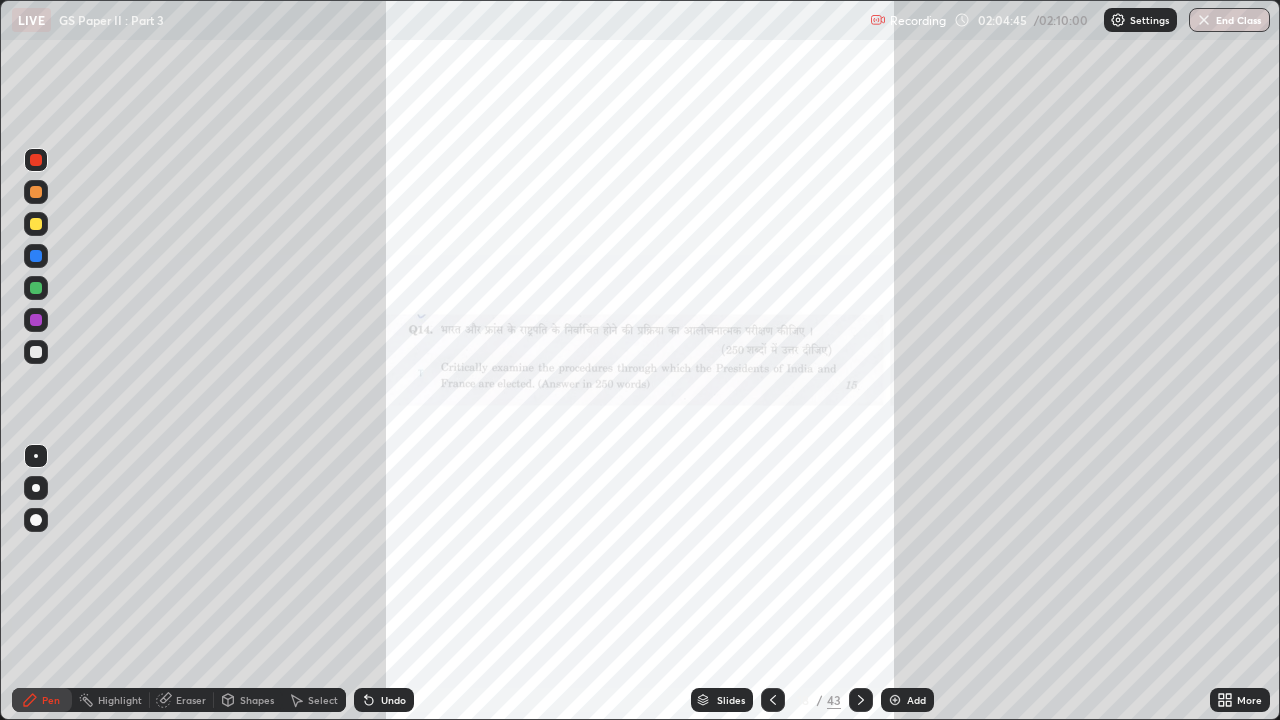 click on "18 / 43" at bounding box center [817, 700] 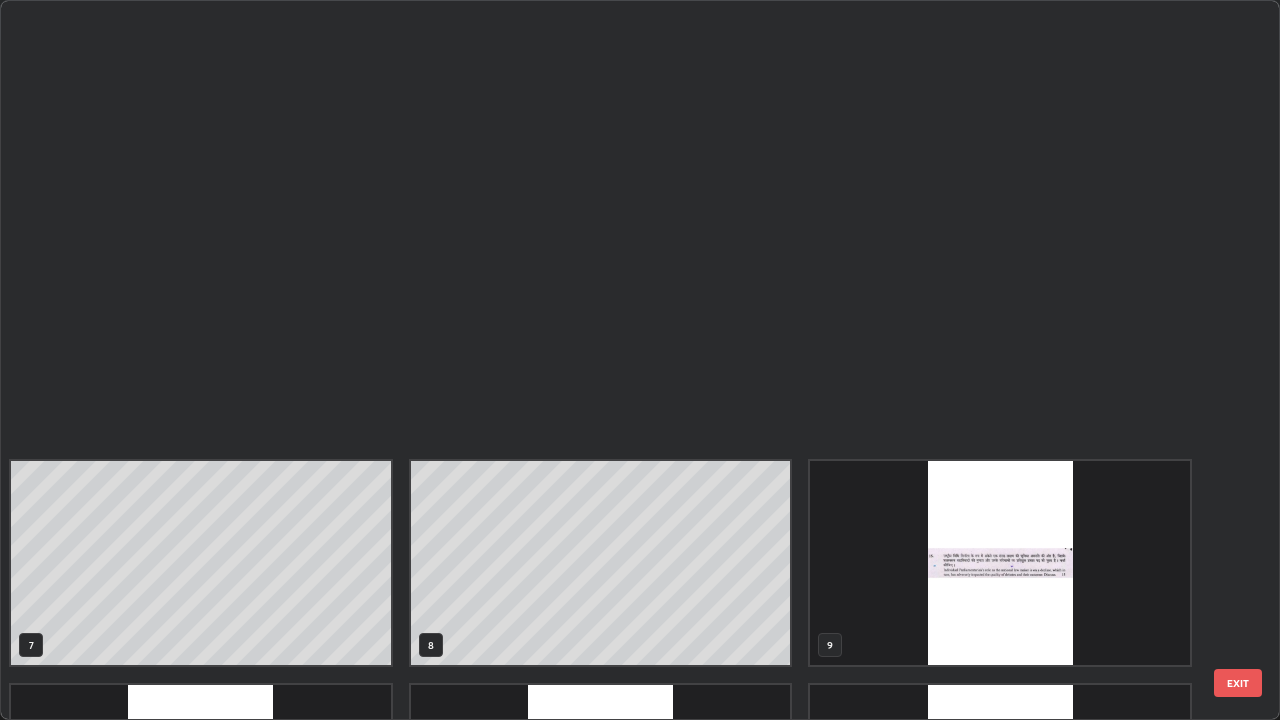 scroll, scrollTop: 630, scrollLeft: 0, axis: vertical 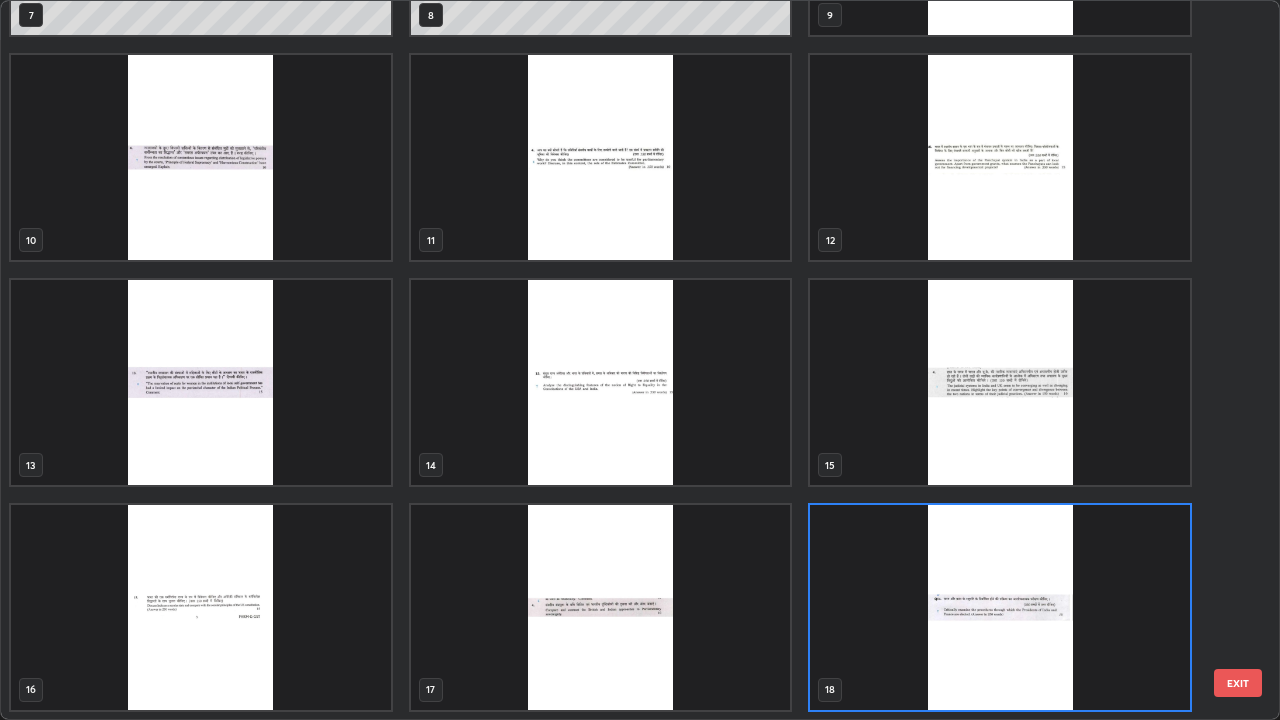 click at bounding box center (1000, 382) 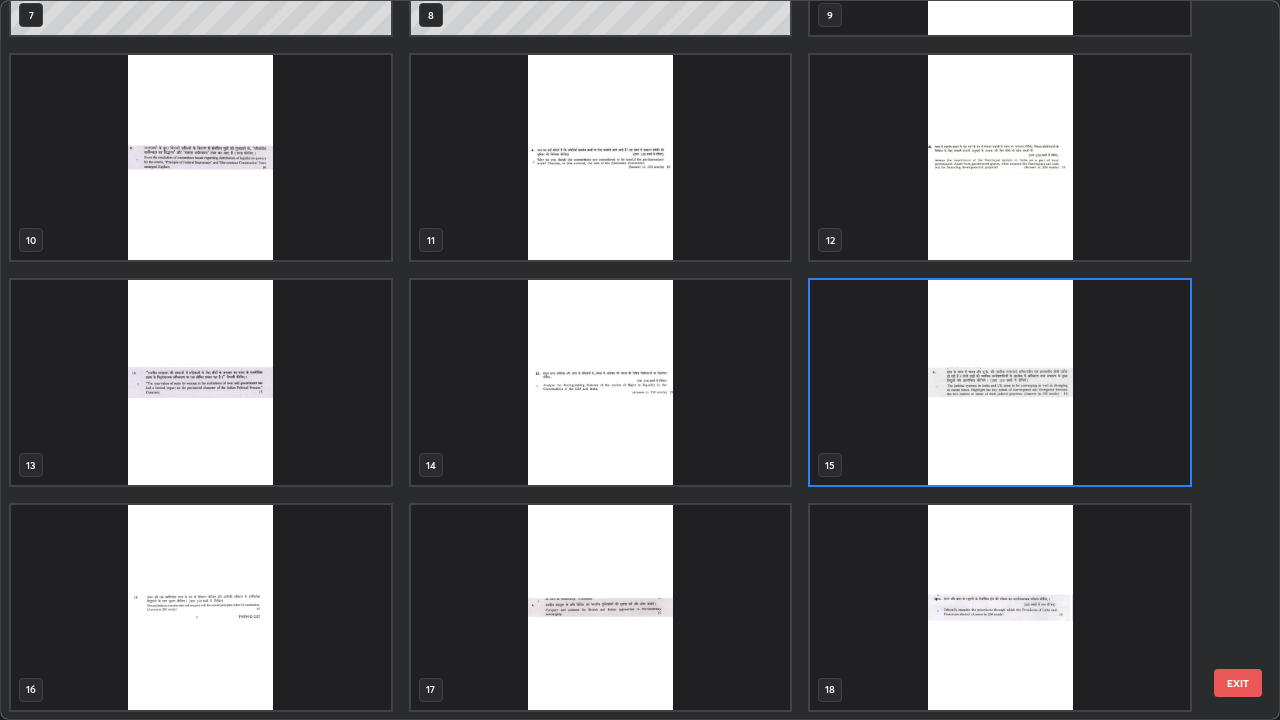 click at bounding box center (1000, 382) 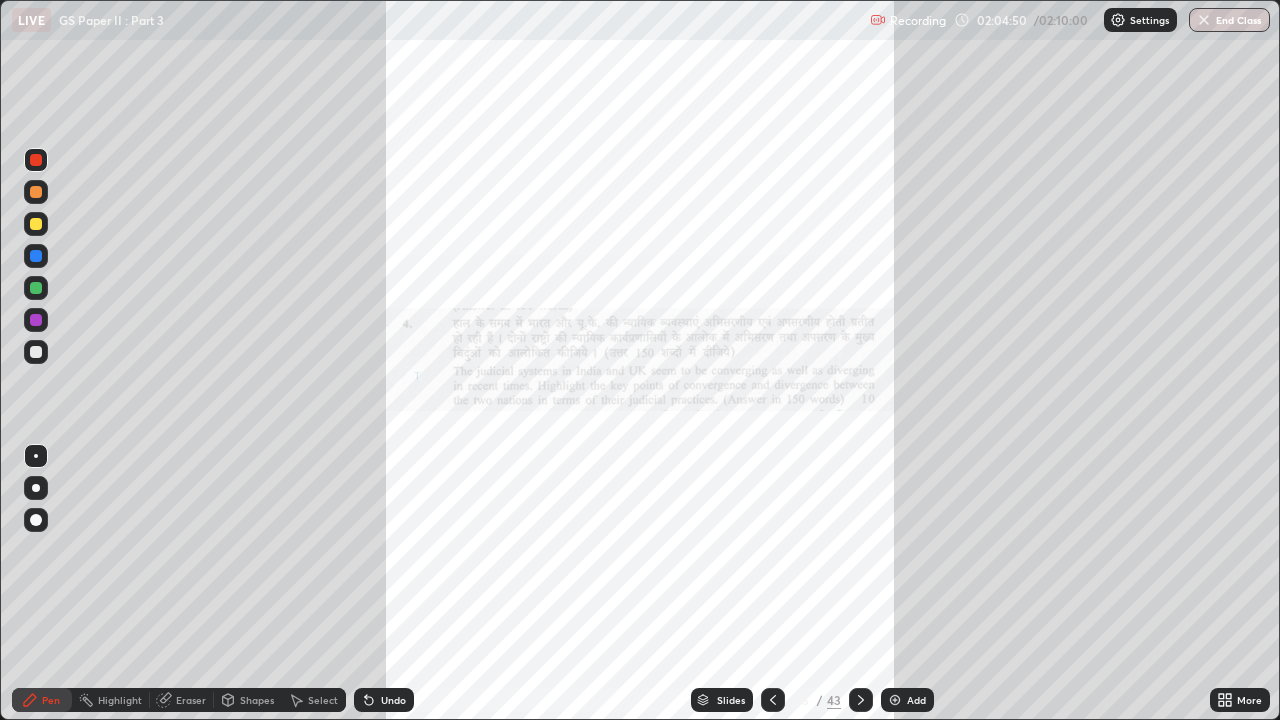 click 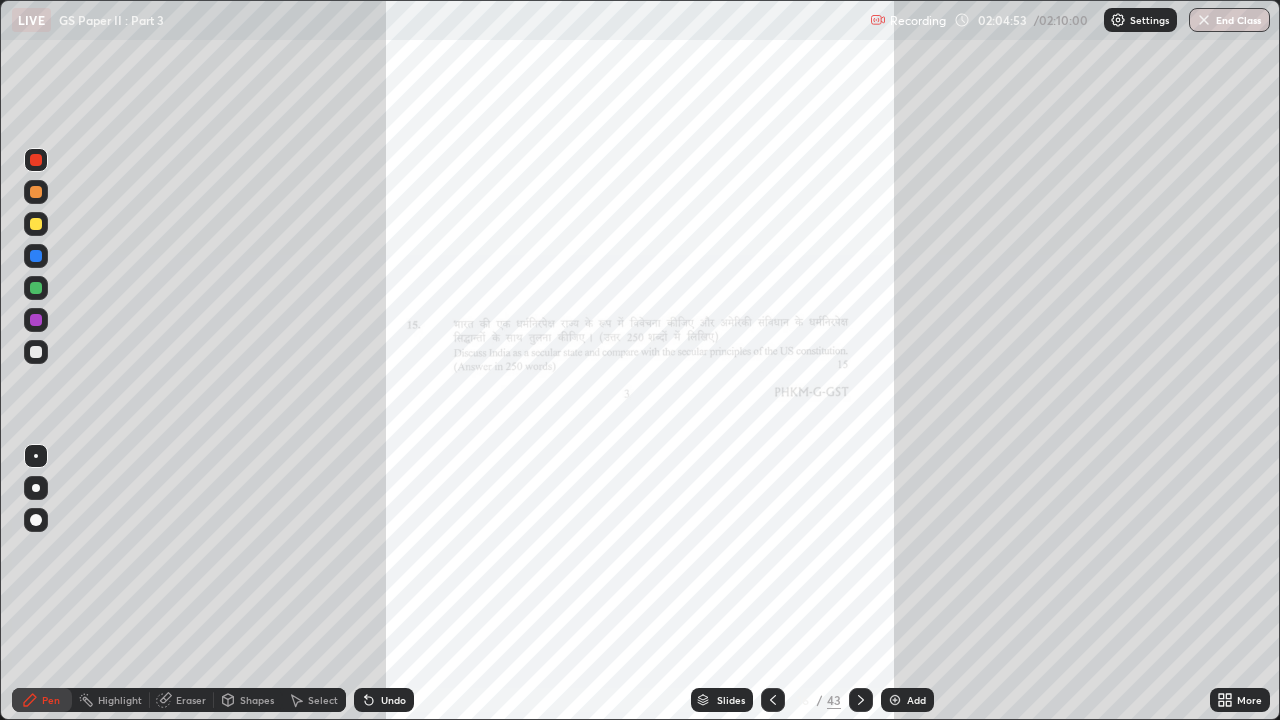 click 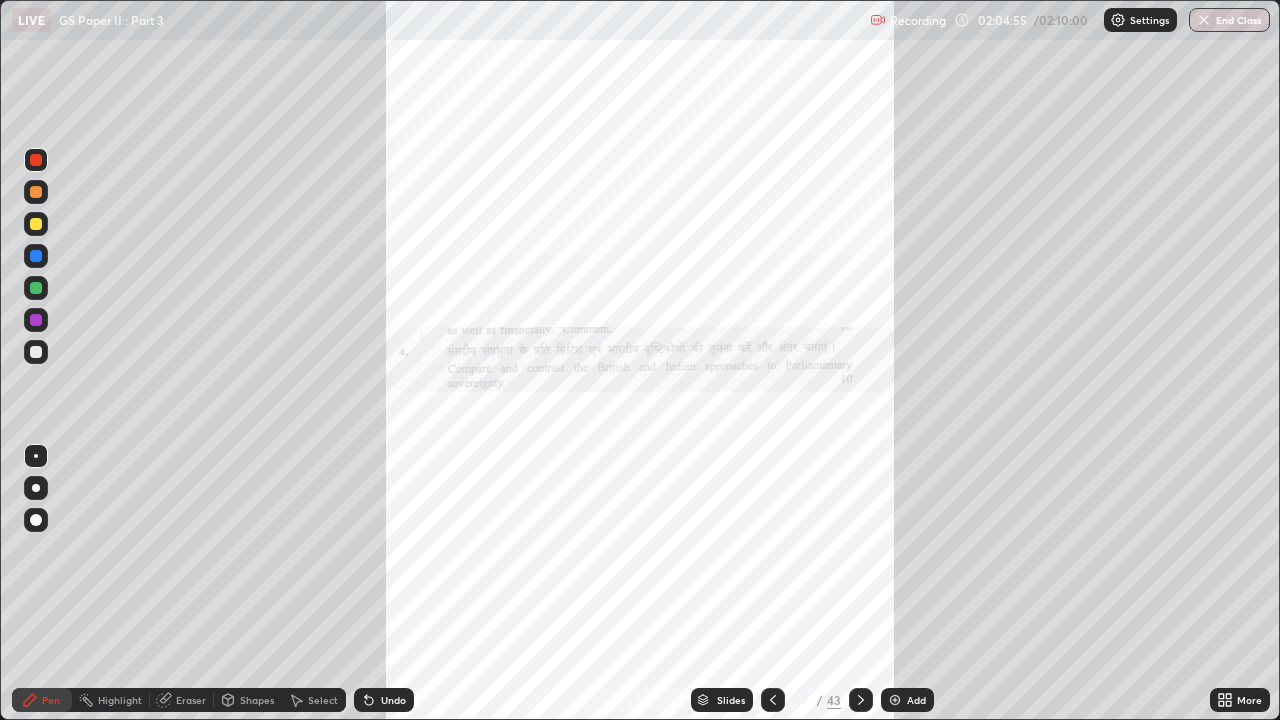 click 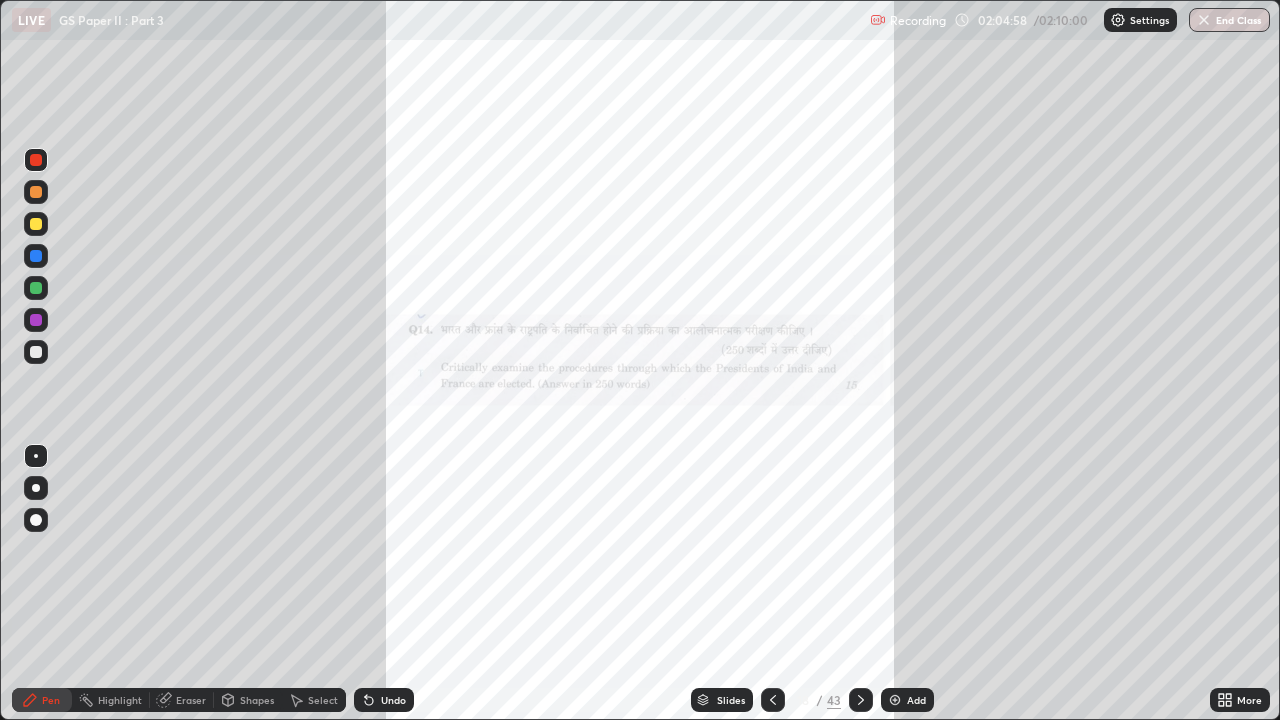 click 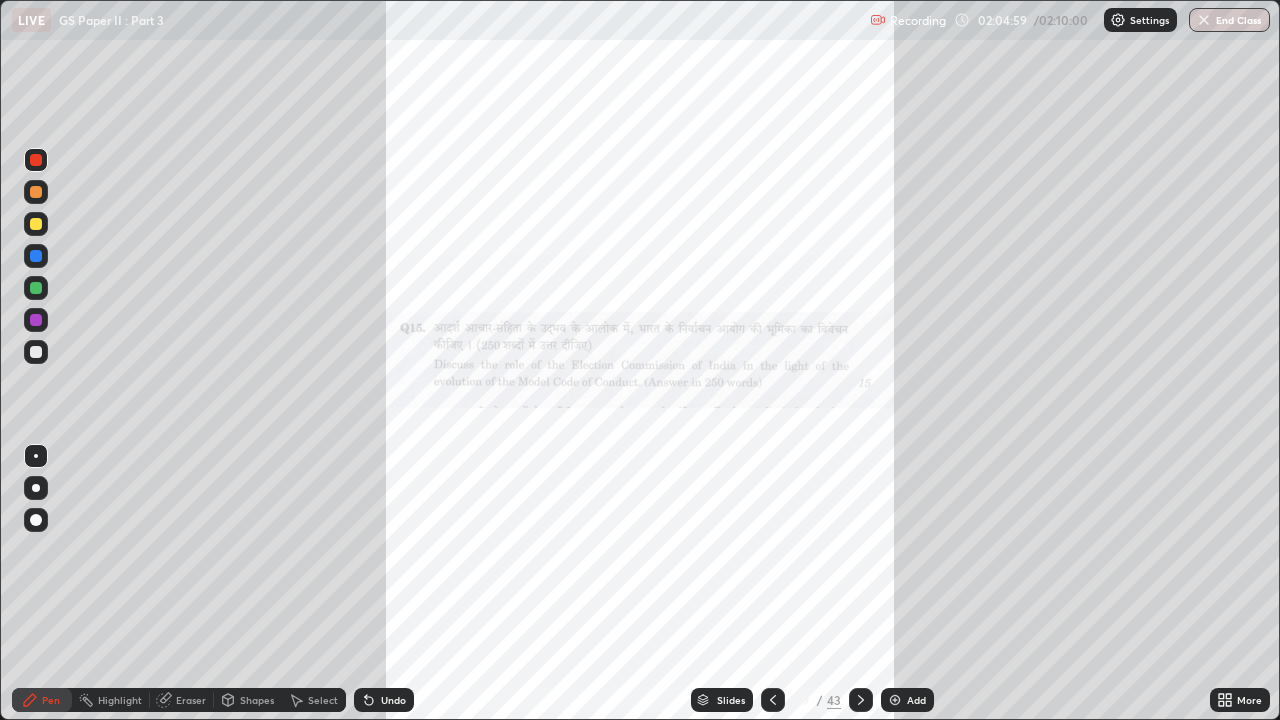click 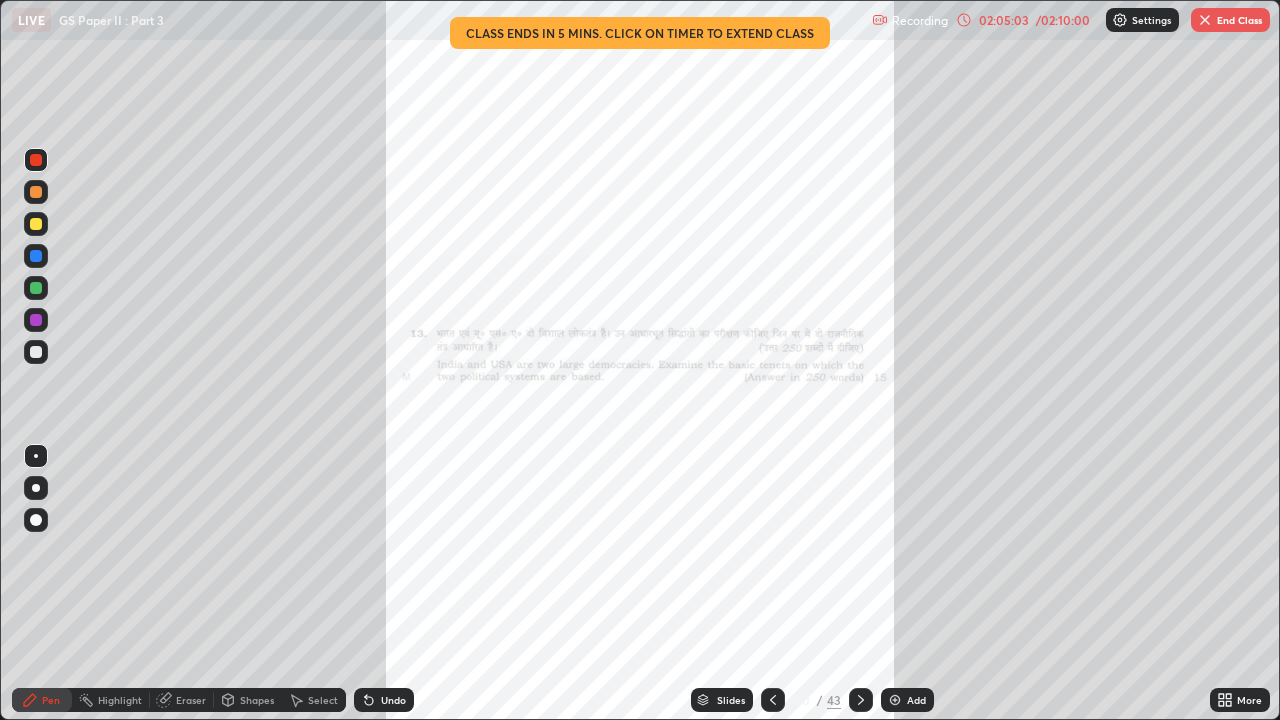 click 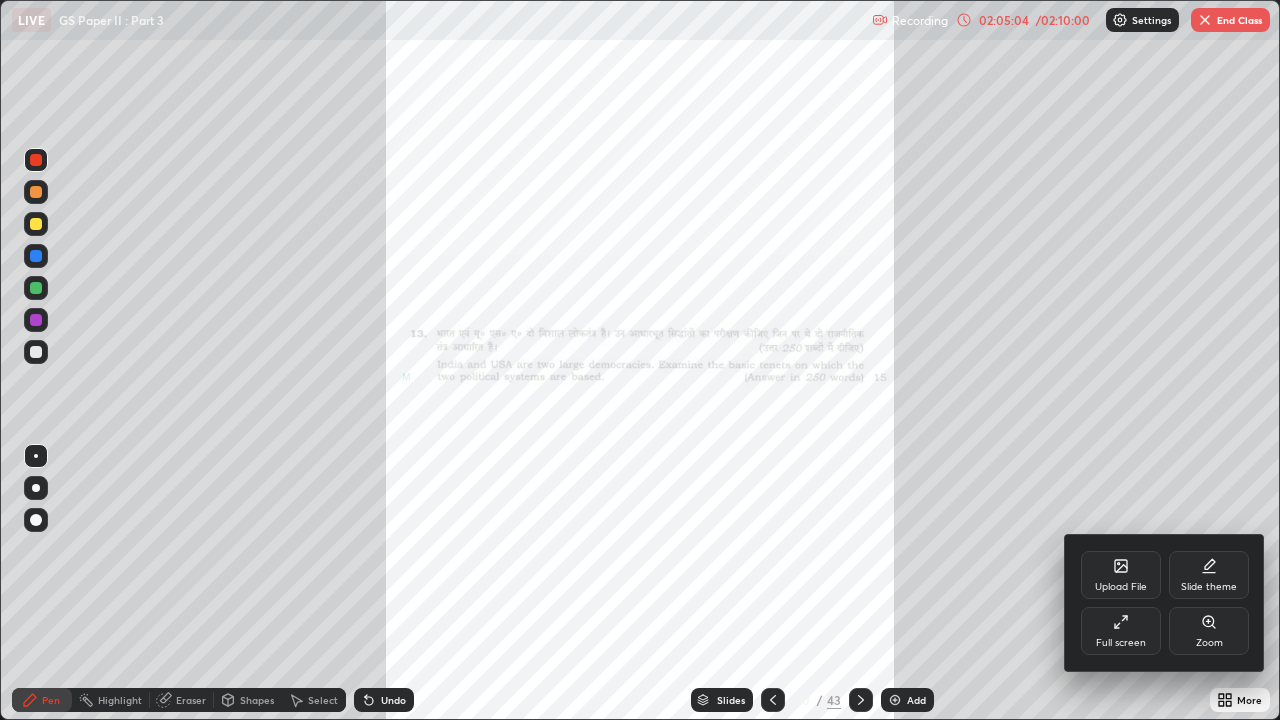 click 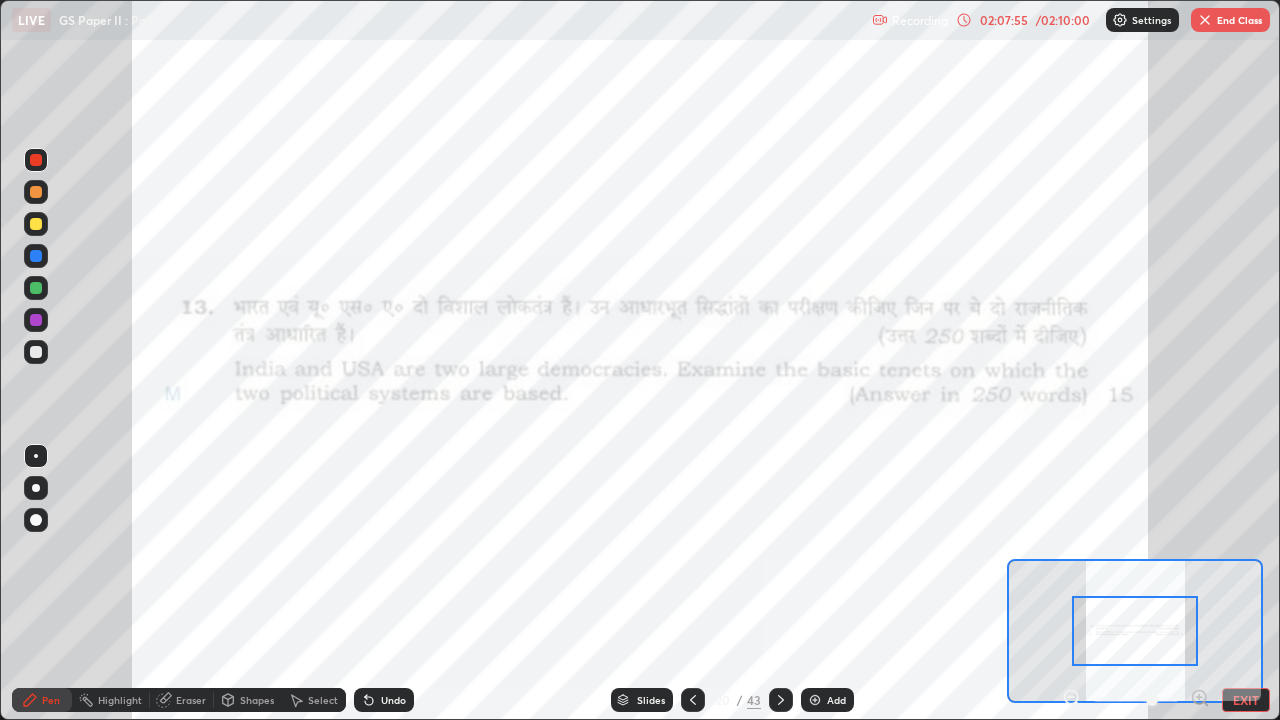 click on "Slides" at bounding box center (642, 700) 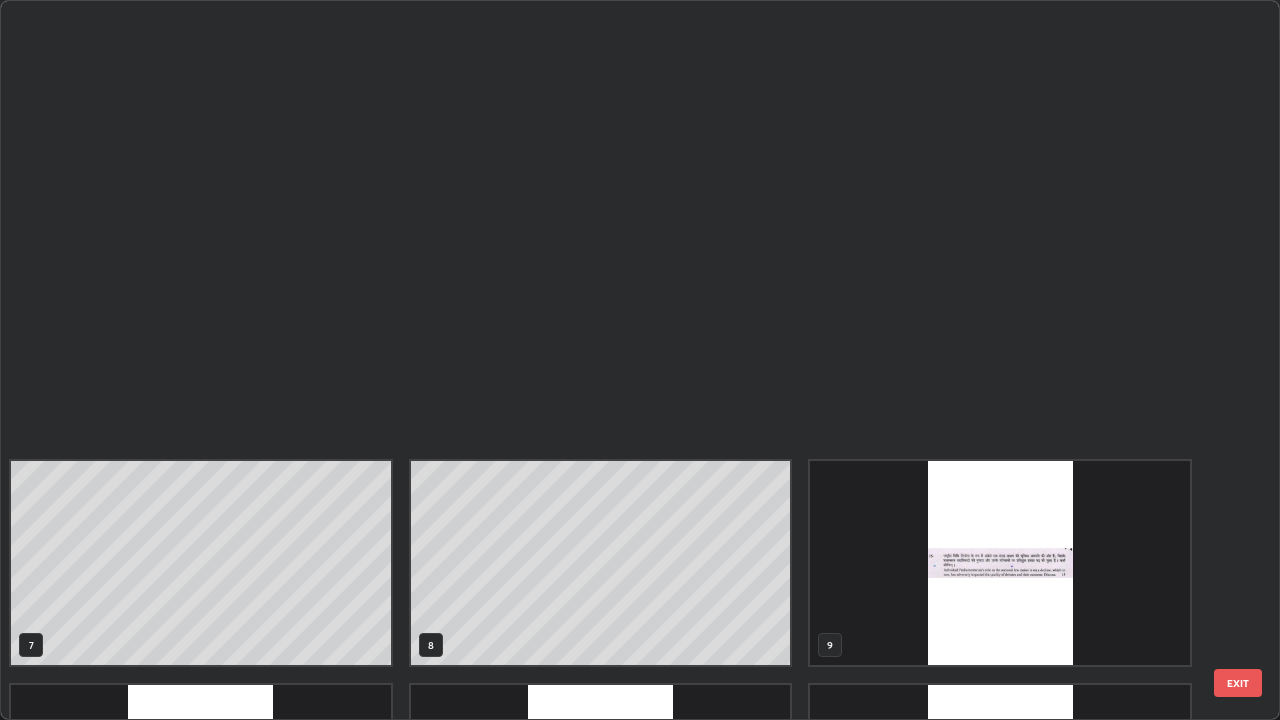 scroll, scrollTop: 854, scrollLeft: 0, axis: vertical 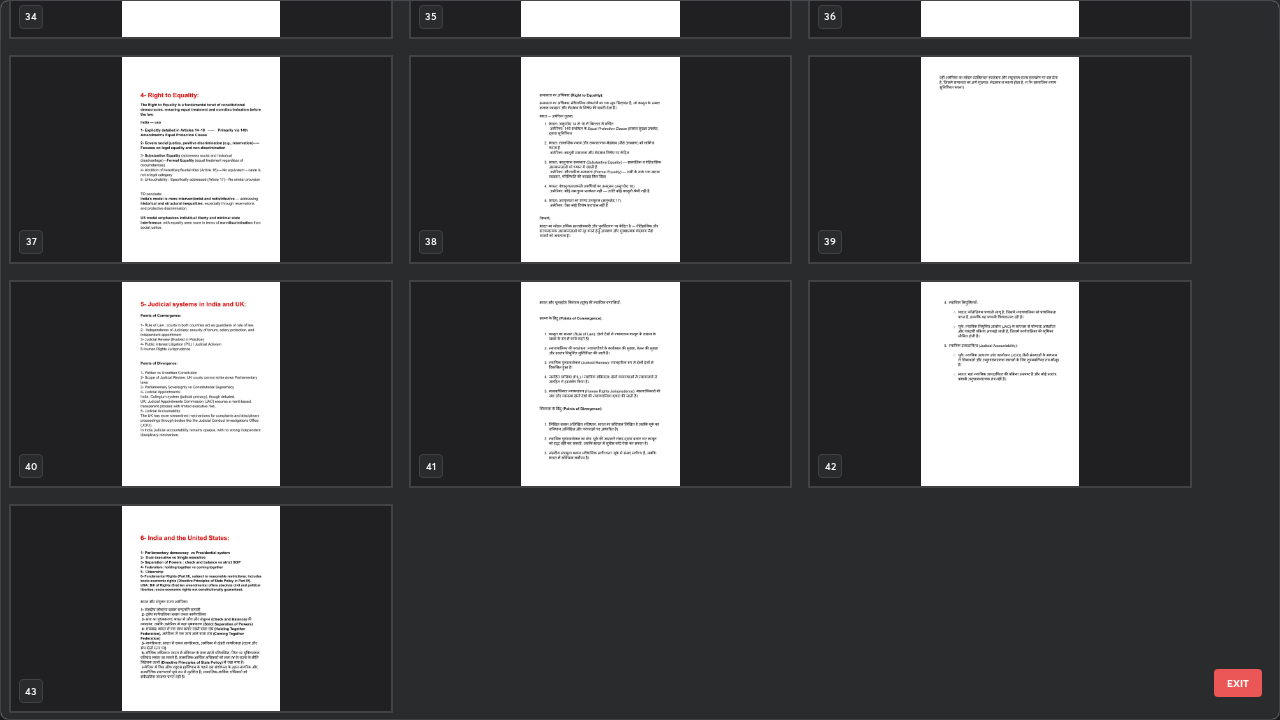 click at bounding box center [201, 608] 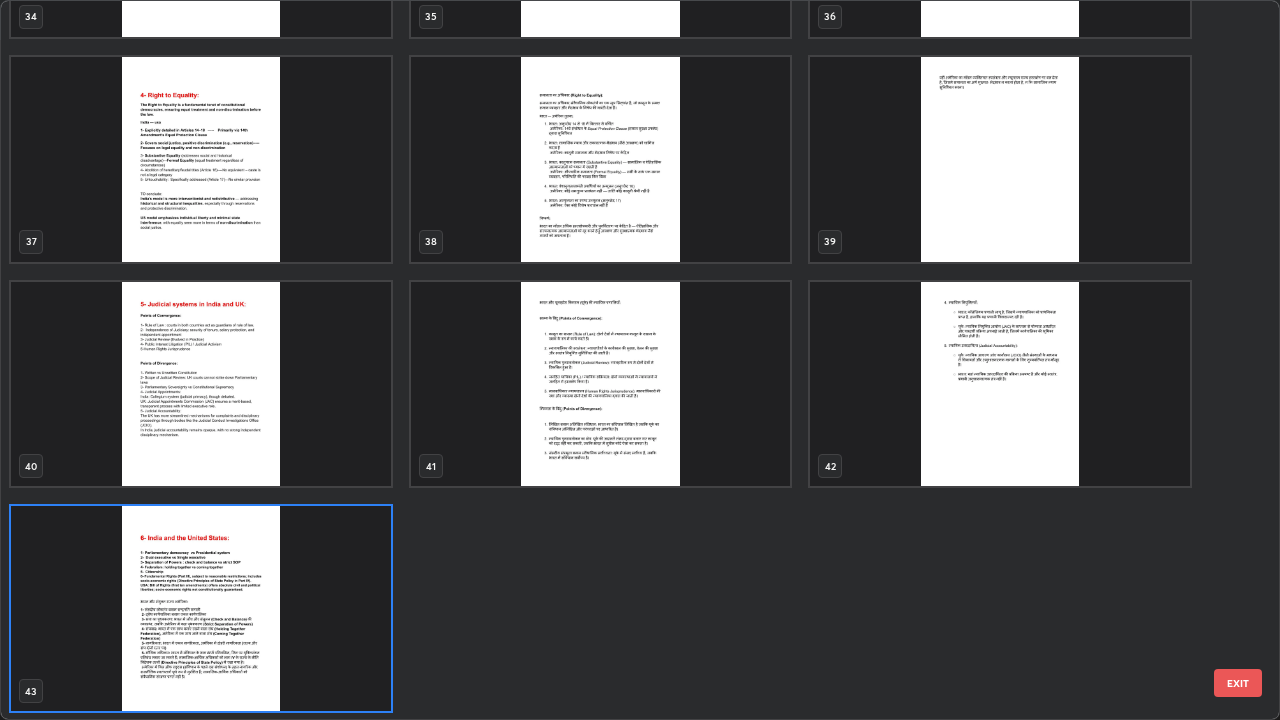 click at bounding box center [201, 608] 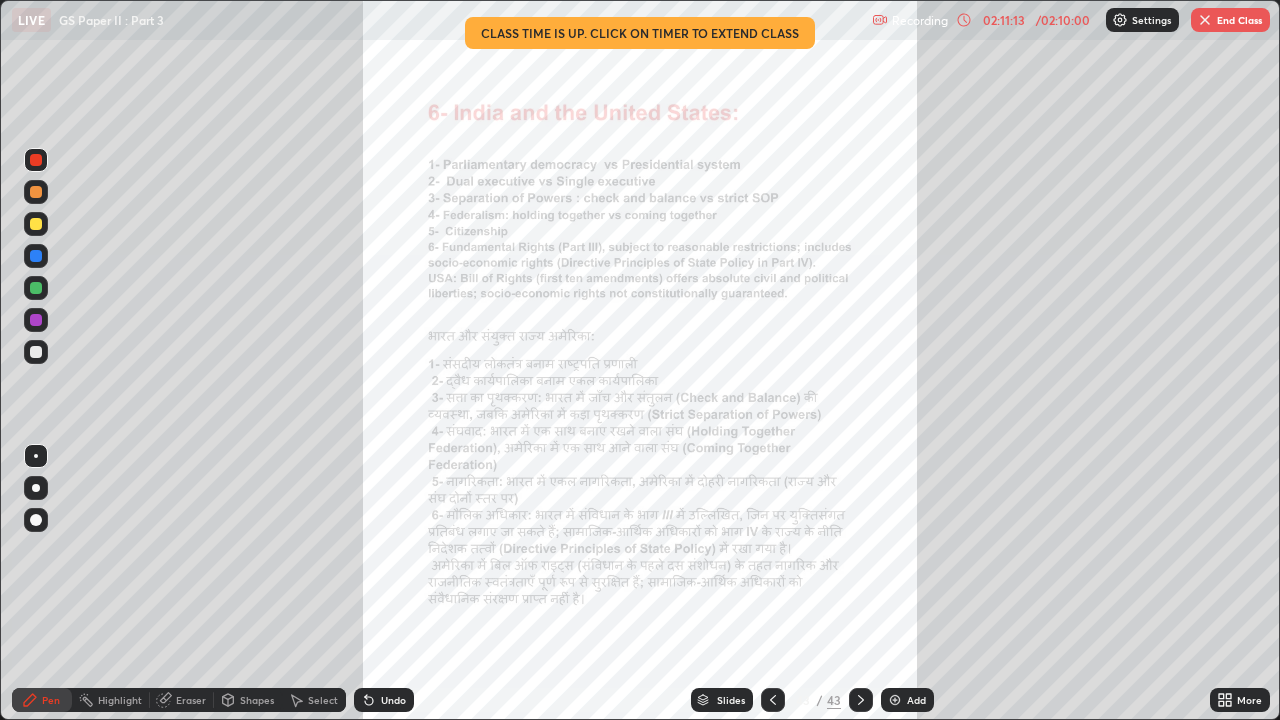 click at bounding box center [1205, 20] 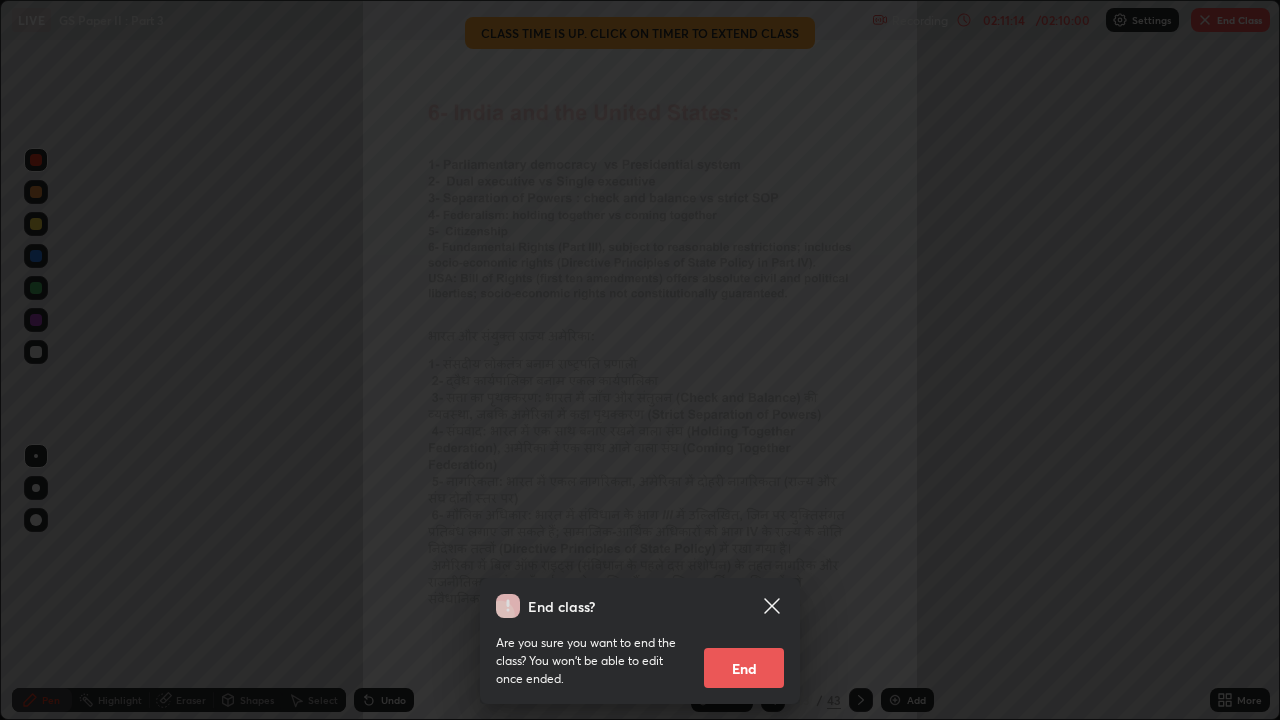 click on "End" at bounding box center [744, 668] 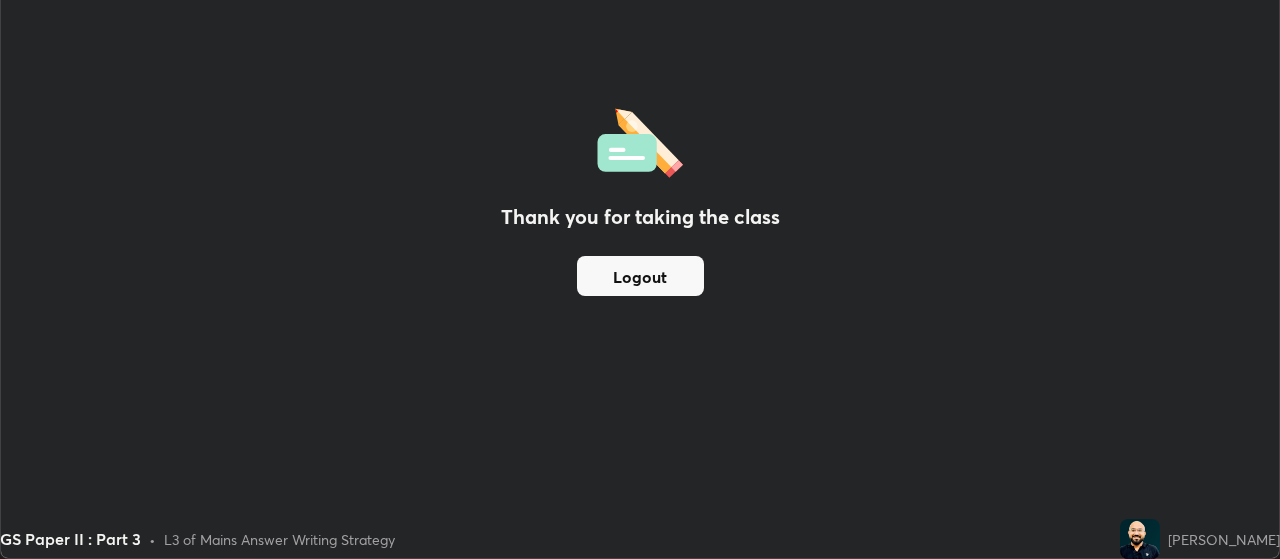 scroll, scrollTop: 559, scrollLeft: 1280, axis: both 